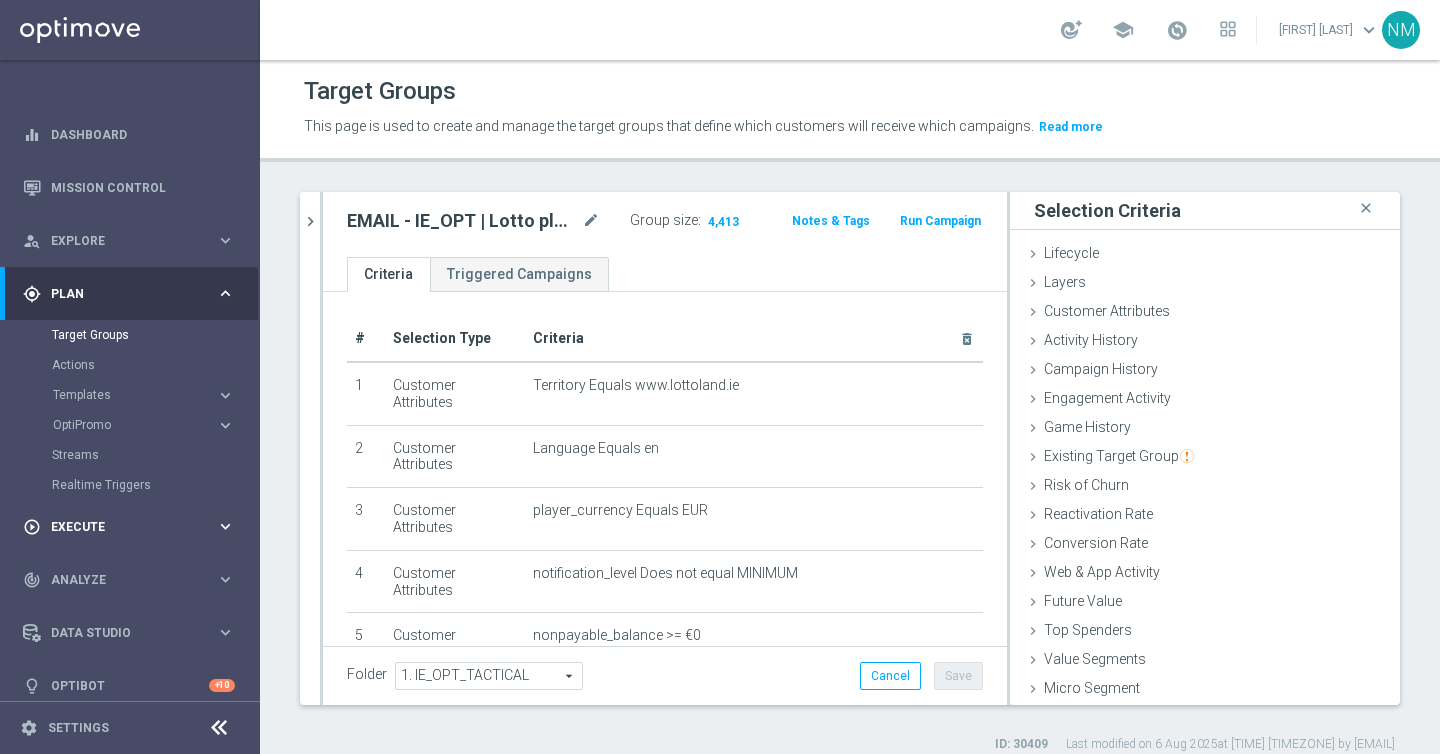 scroll, scrollTop: 0, scrollLeft: 0, axis: both 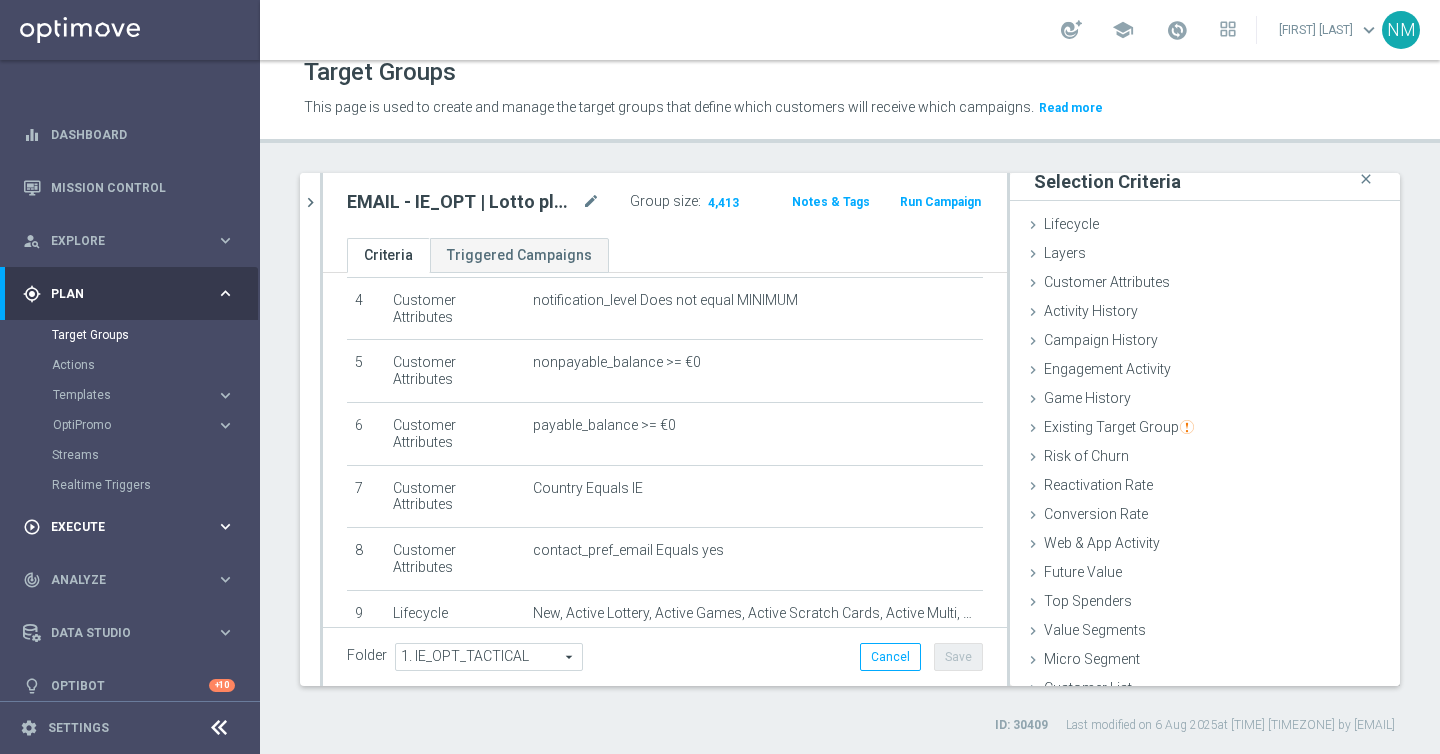 click on "Execute" at bounding box center (133, 527) 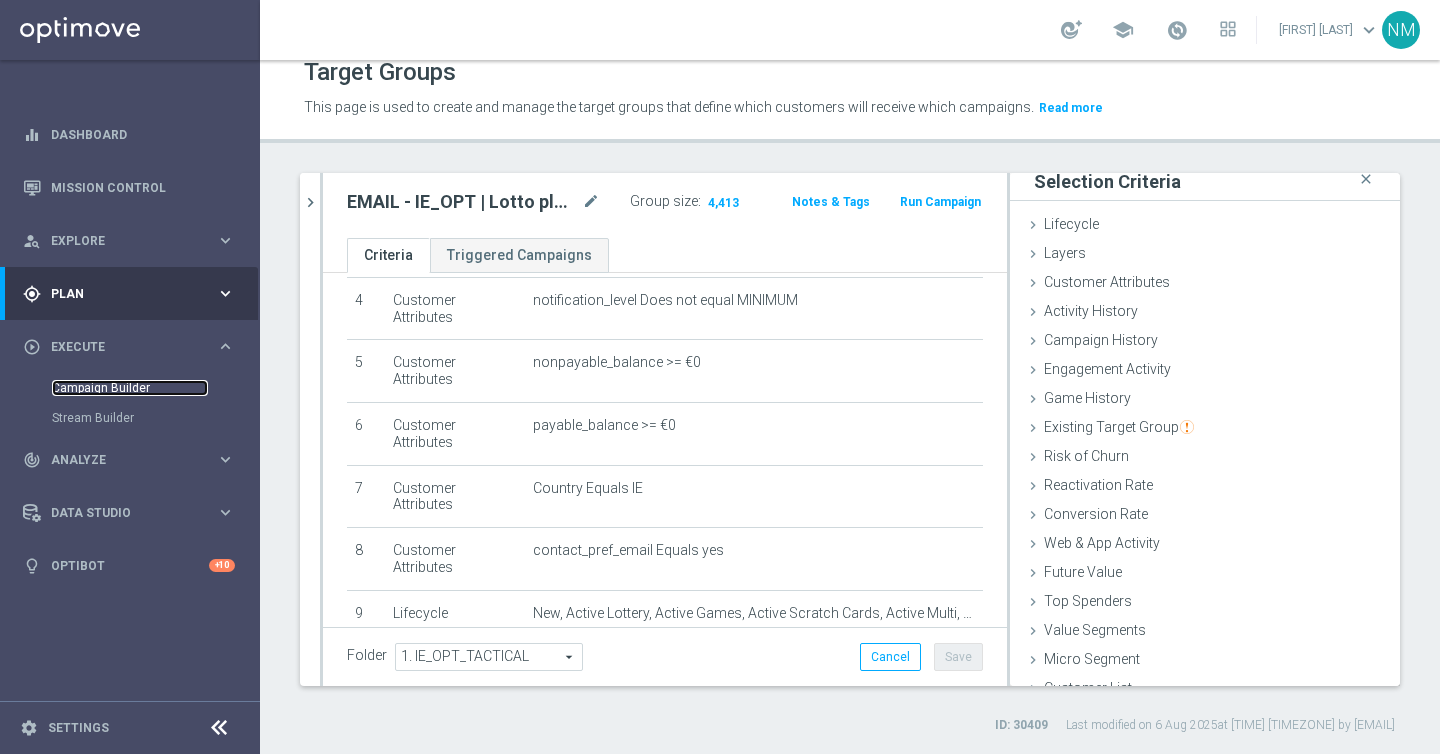 click on "Campaign Builder" at bounding box center (130, 388) 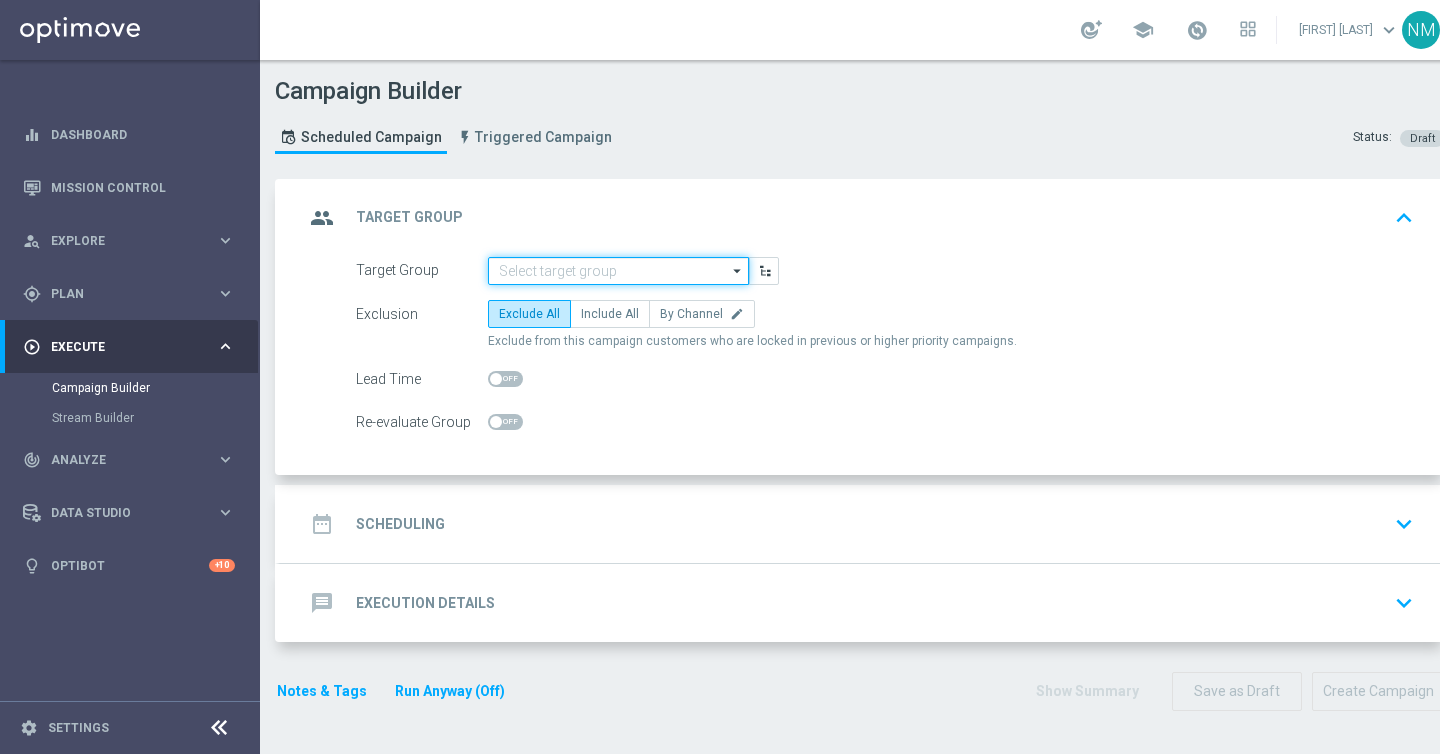 click 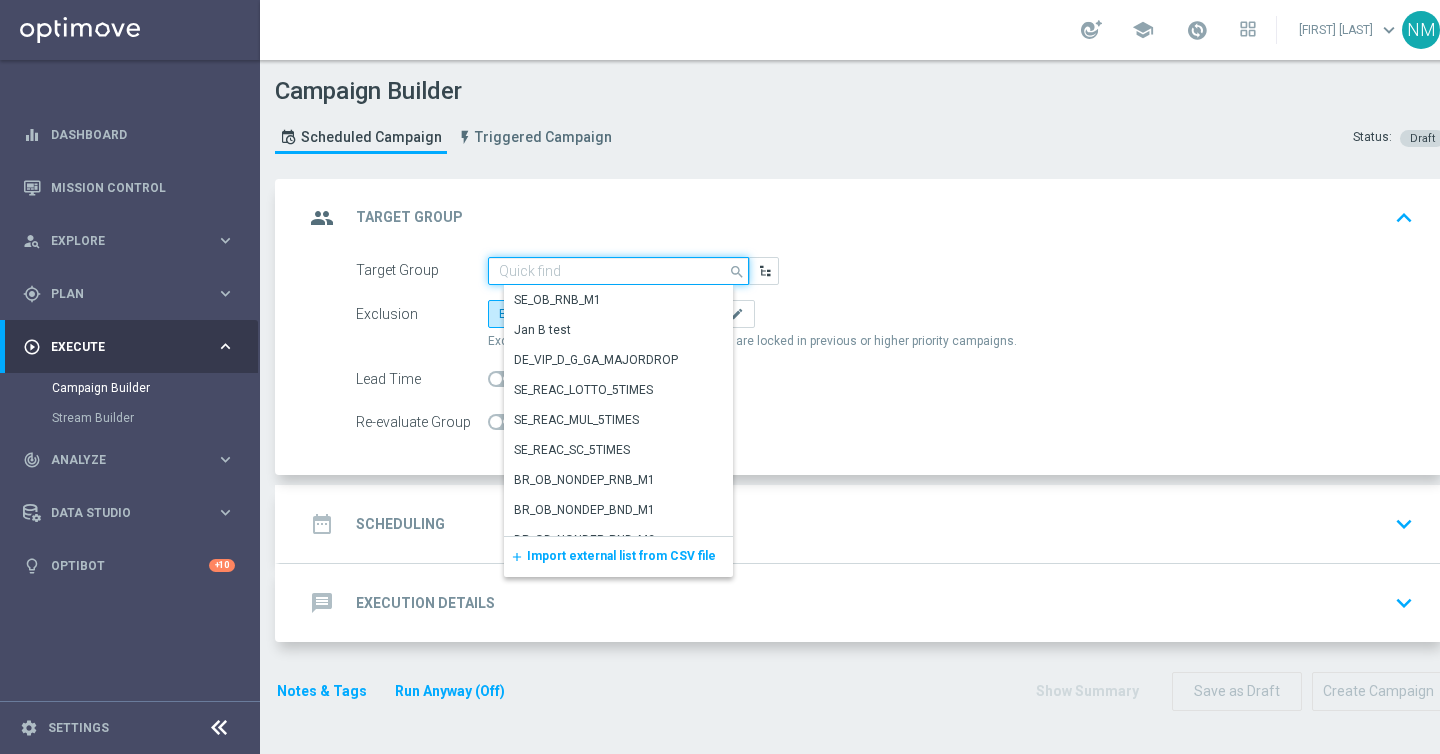 paste on "EMAIL - IE_OPT | Casino players - ALL Actives, Multi, Reactivated, New & Churned" 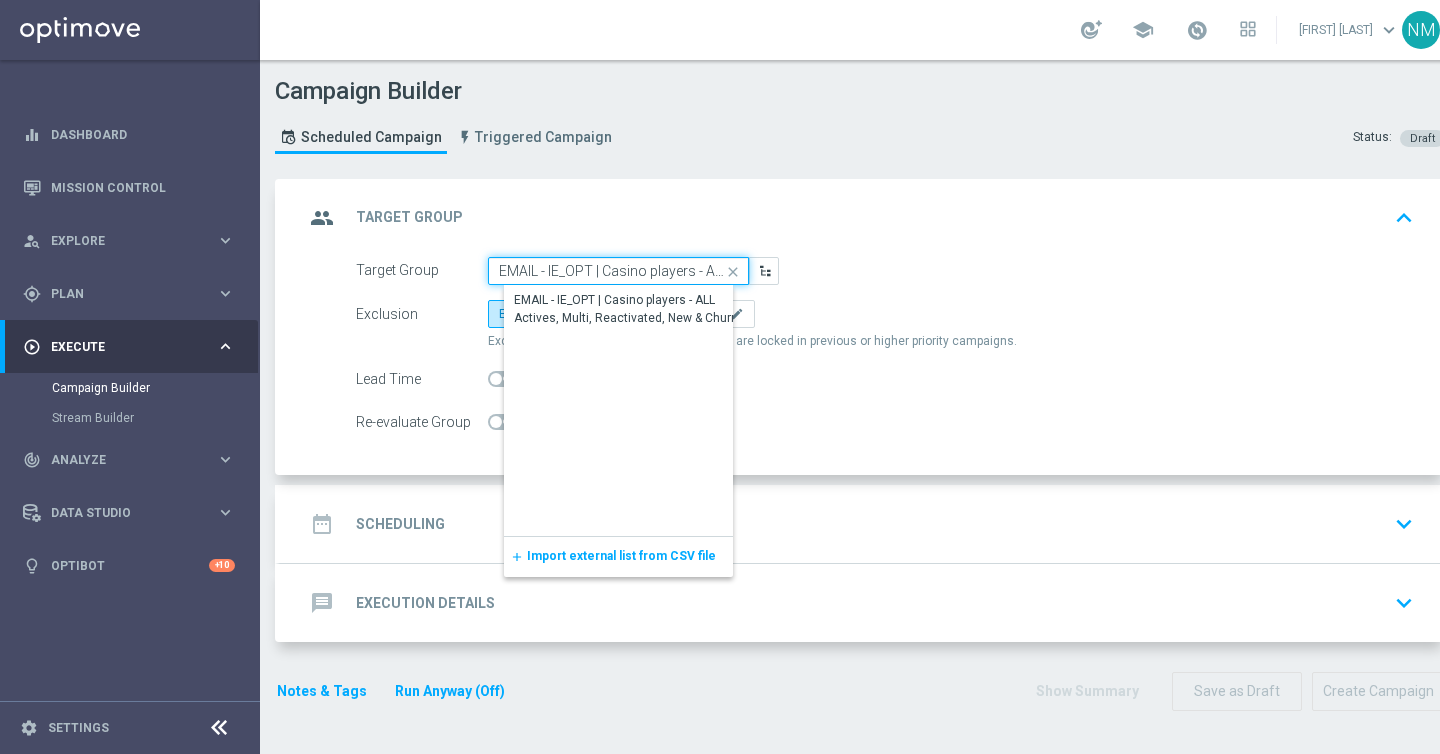 scroll, scrollTop: 0, scrollLeft: 263, axis: horizontal 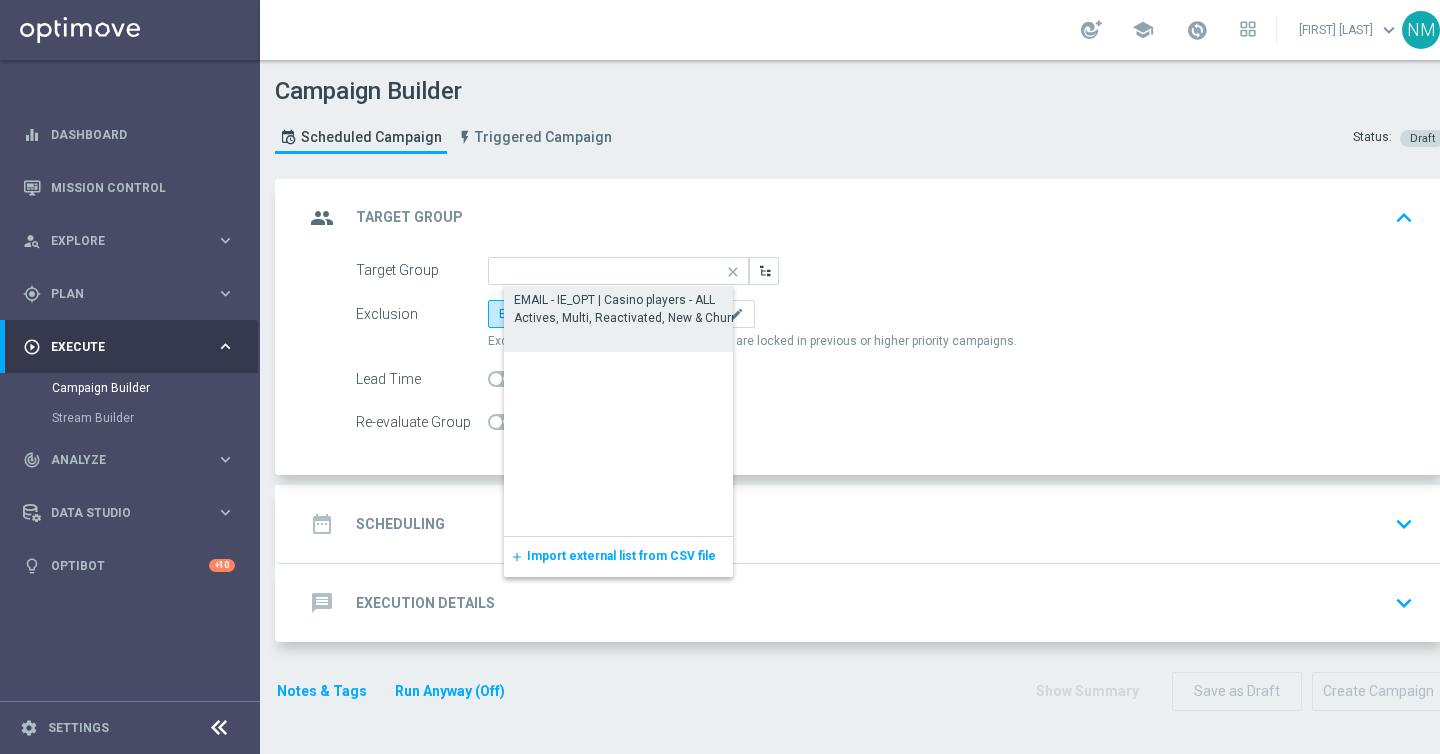 click on "EMAIL - IE_OPT | Casino players - ALL Actives, Multi, Reactivated, New & Churned" 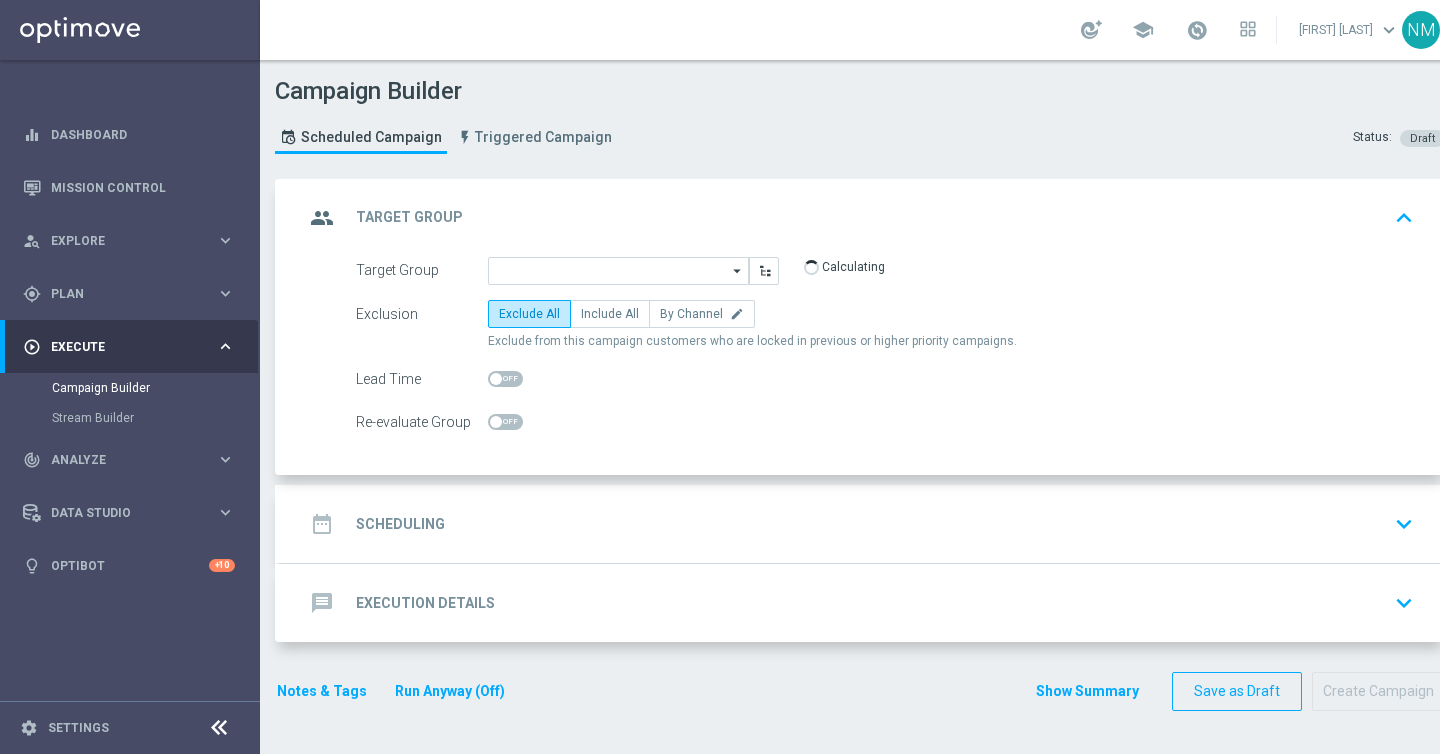type on "EMAIL - IE_OPT | Casino players - ALL Actives, Multi, Reactivated, New & Churned" 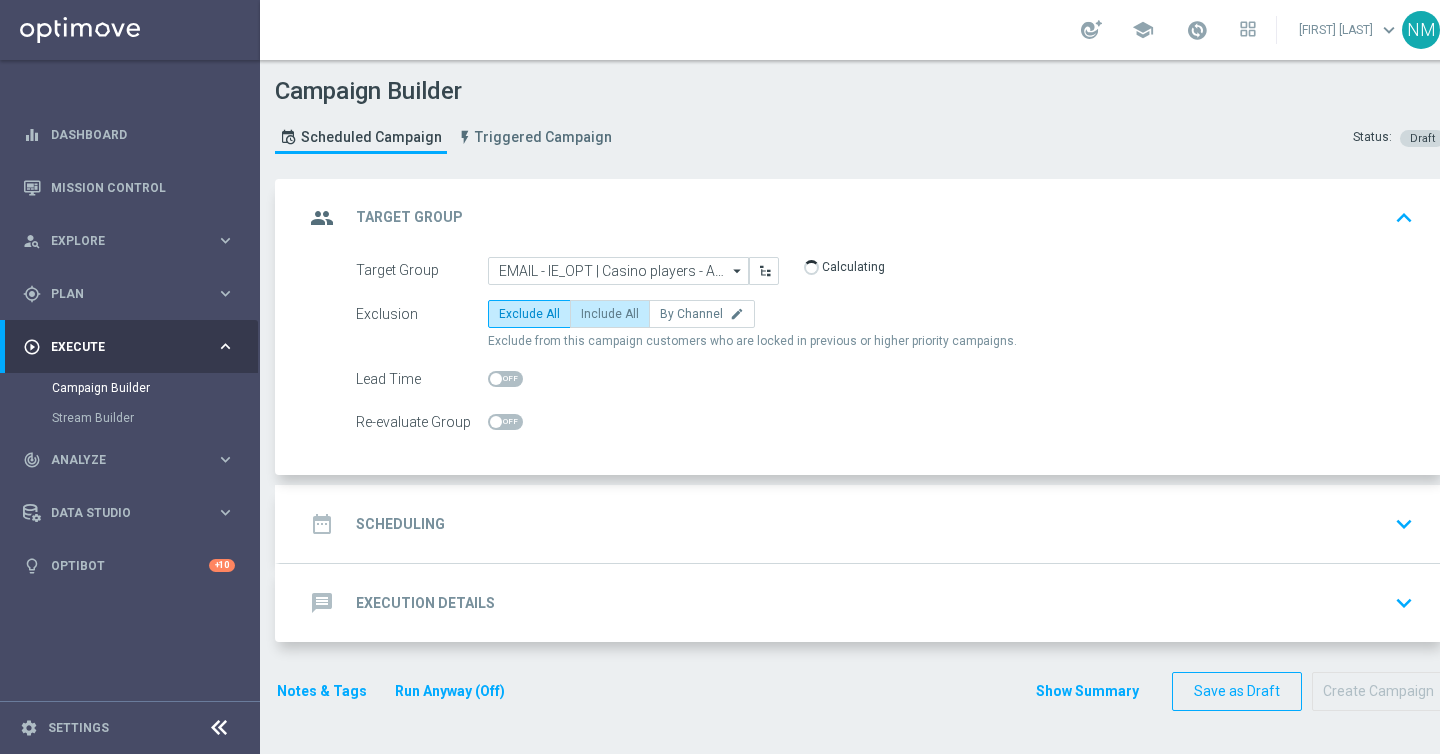 click on "Include All" 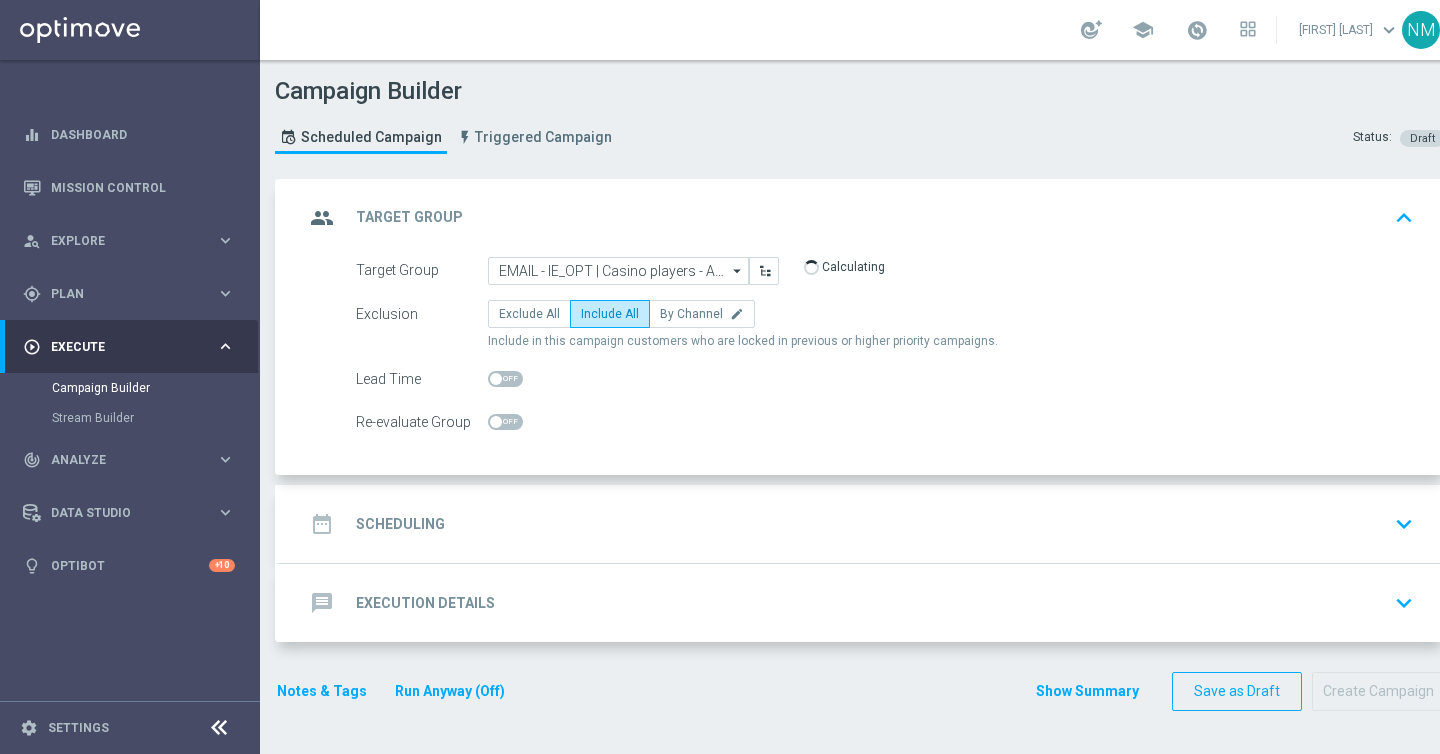 click on "date_range
Scheduling
keyboard_arrow_down" 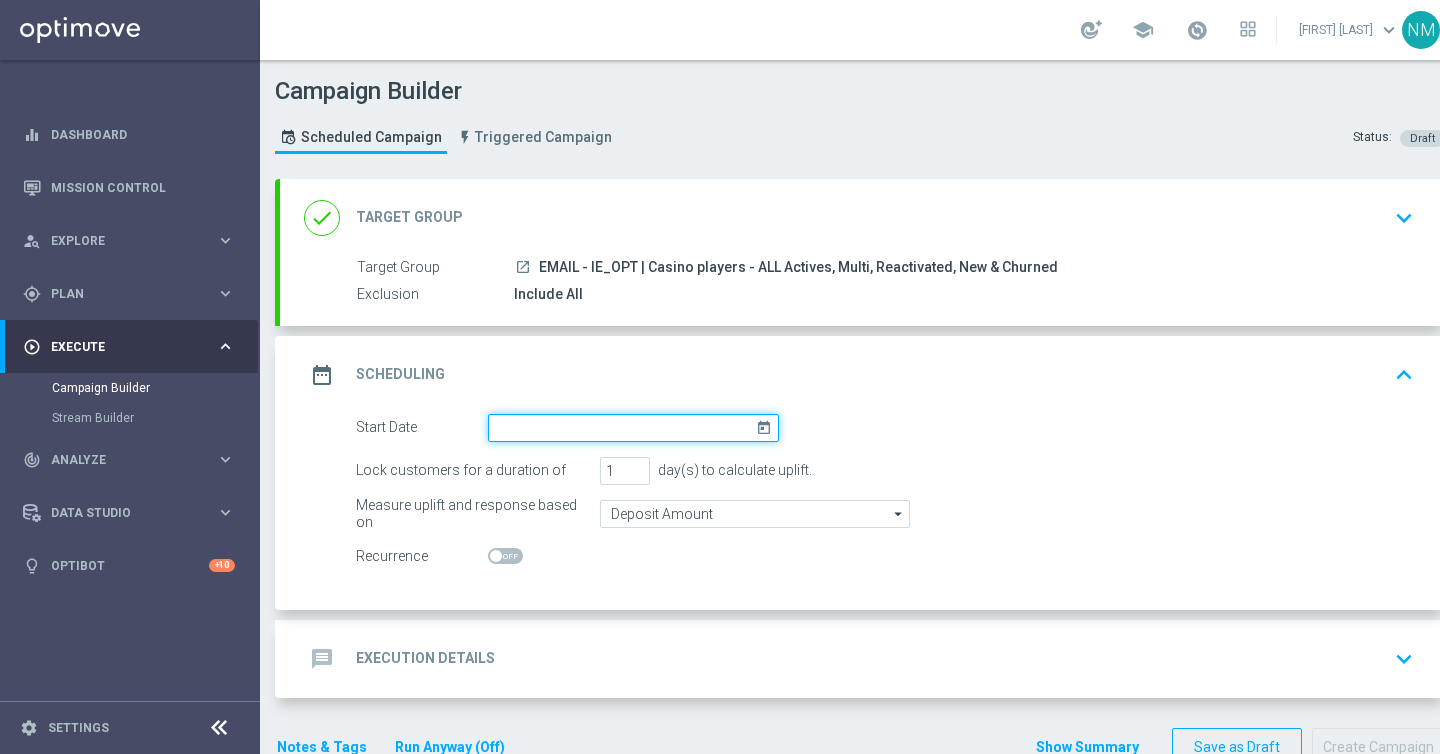 click 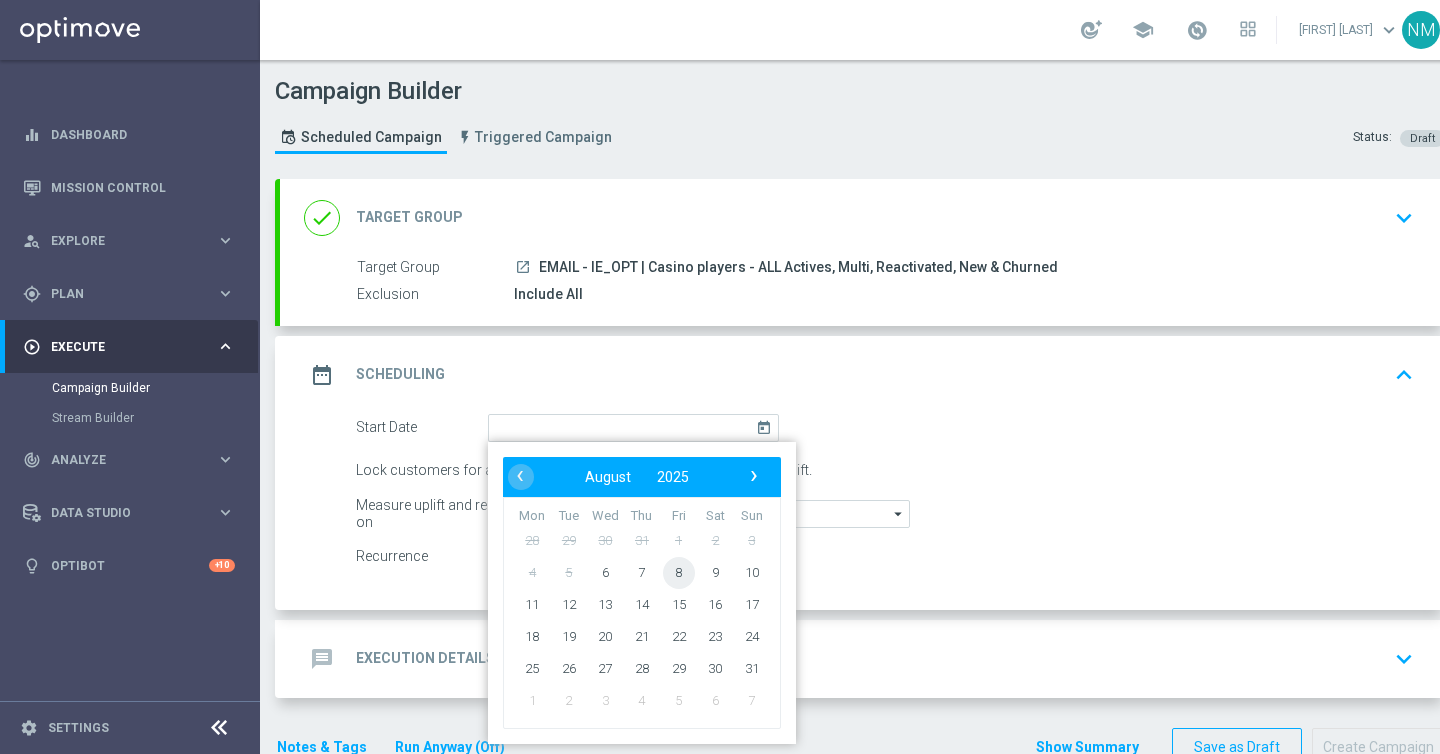 click on "8" 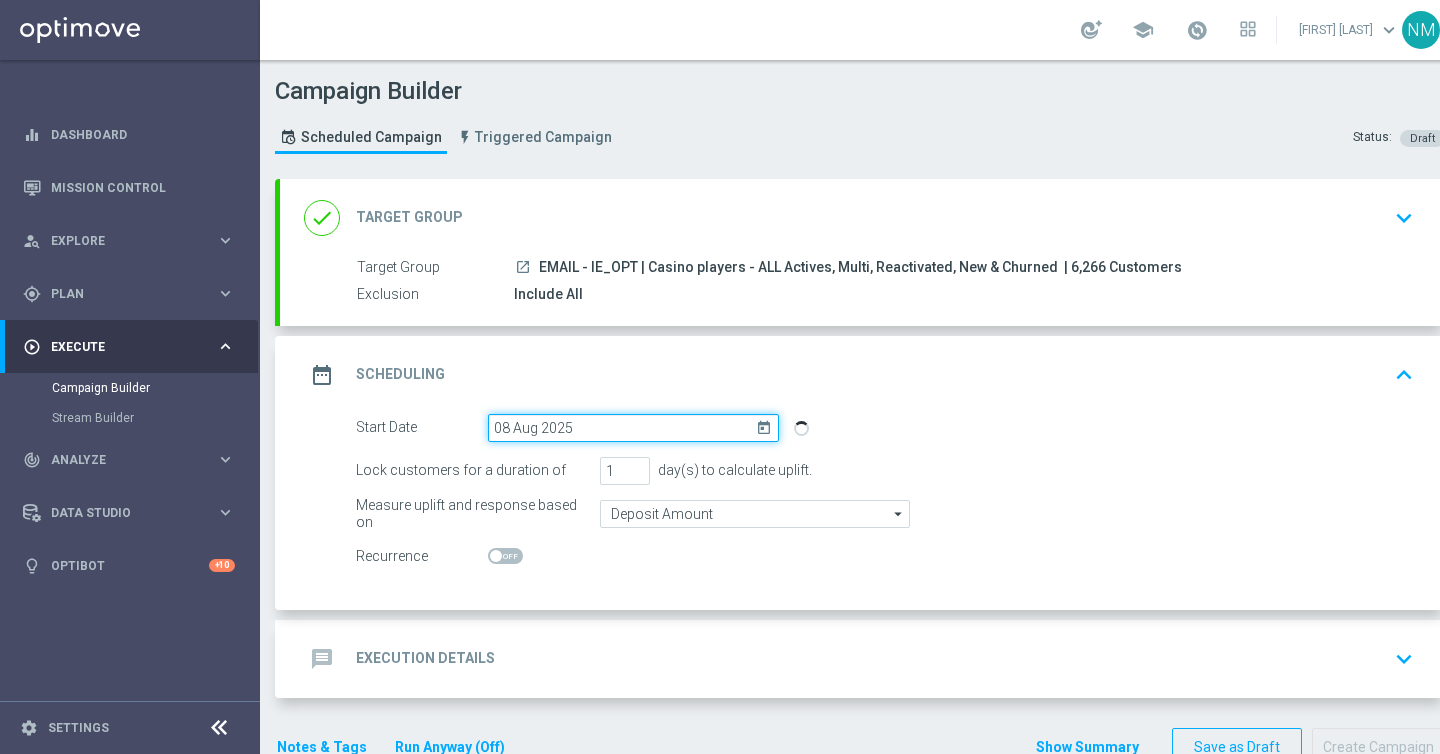 click on "08 Aug 2025" 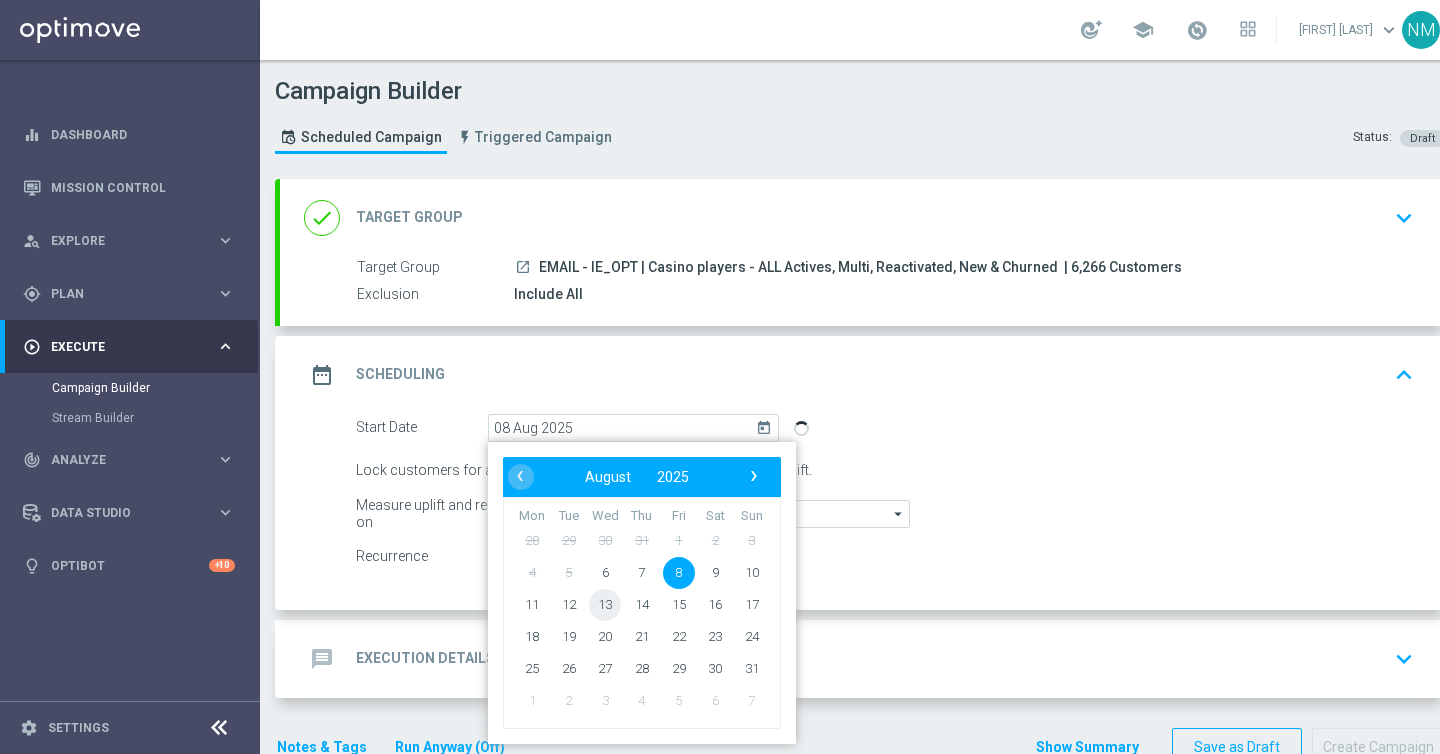 click on "13" 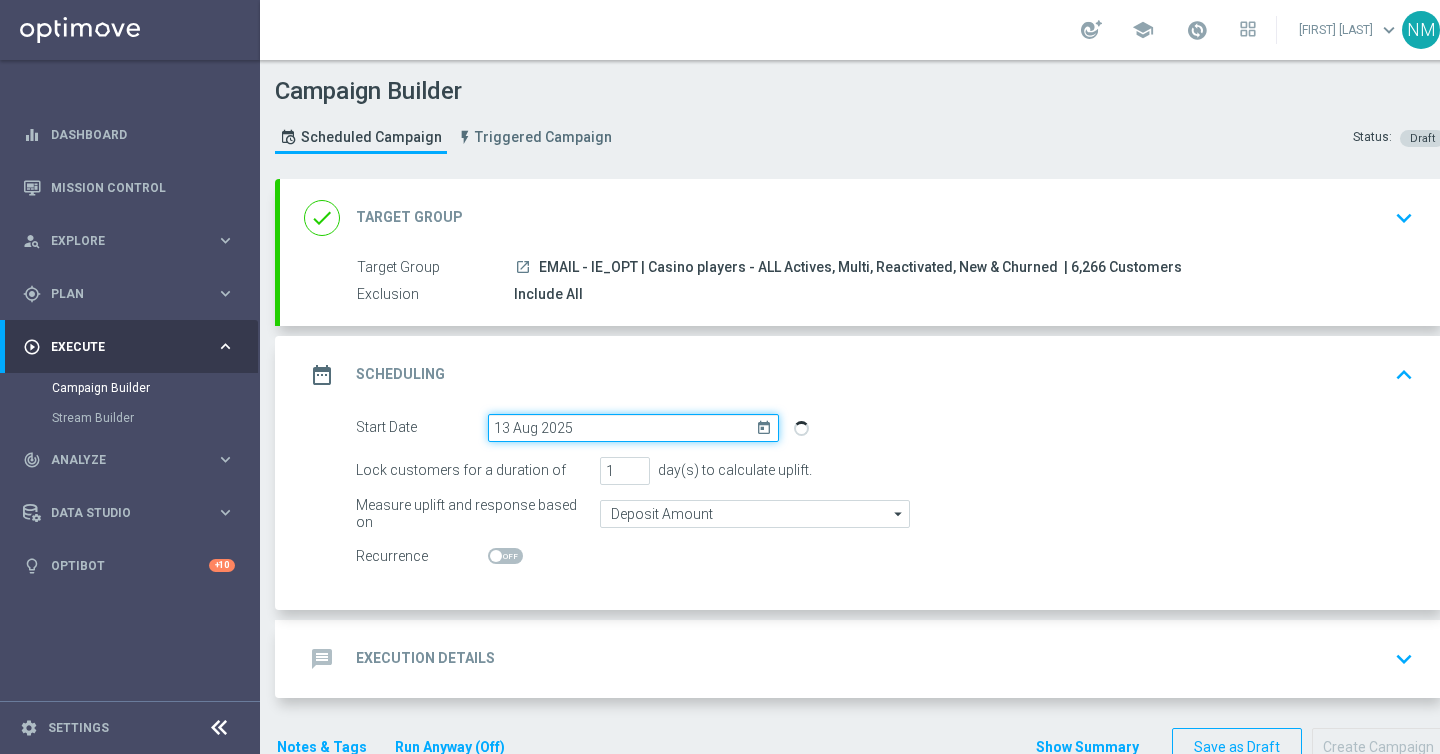 click on "13 Aug 2025" 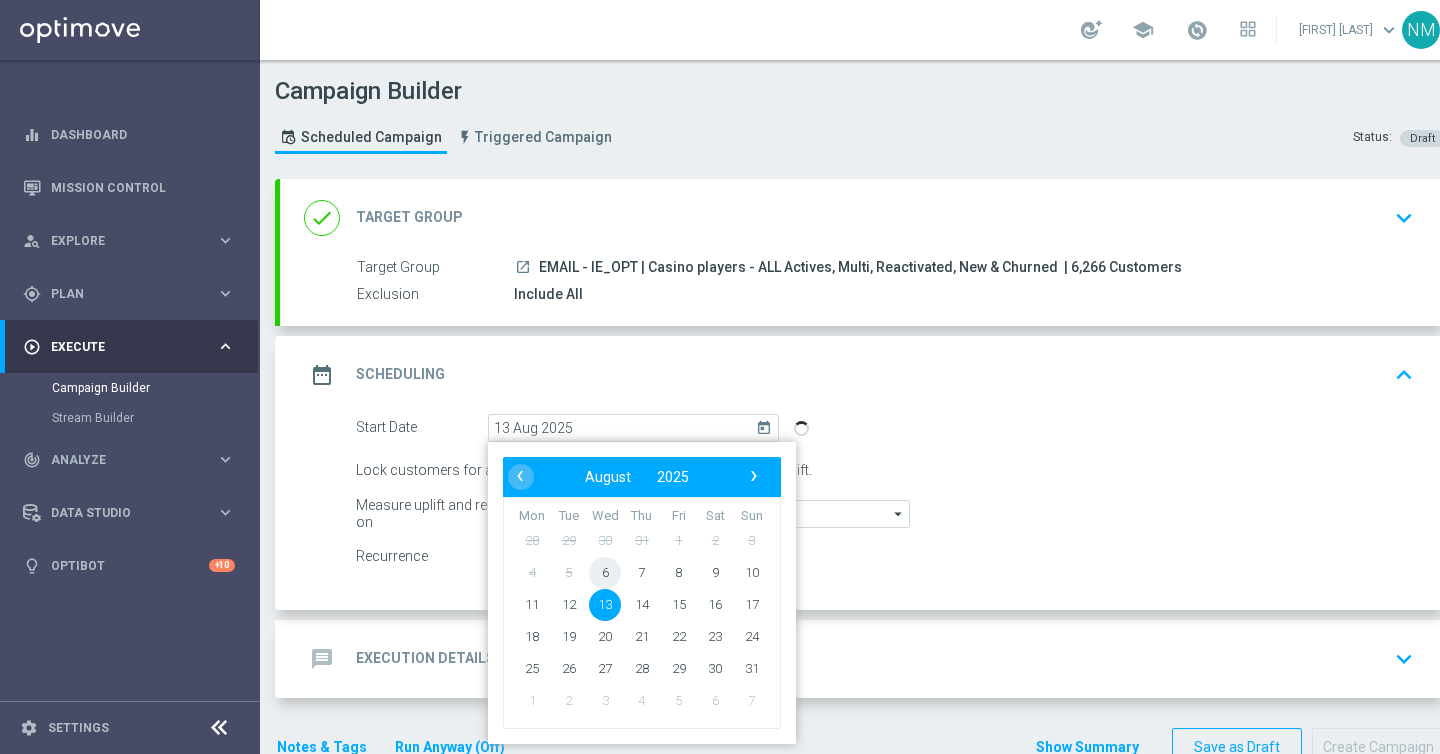click on "6" 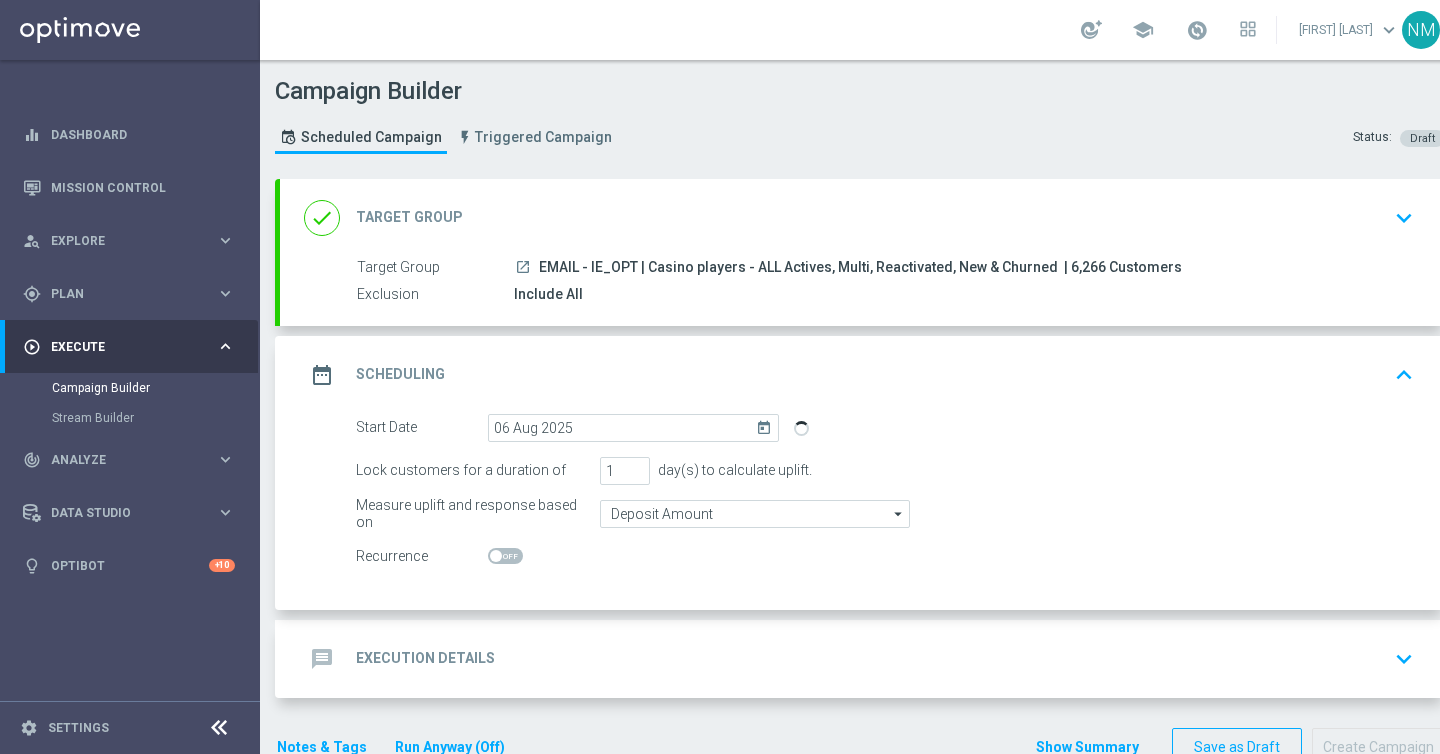 click on "message
Execution Details
keyboard_arrow_down" 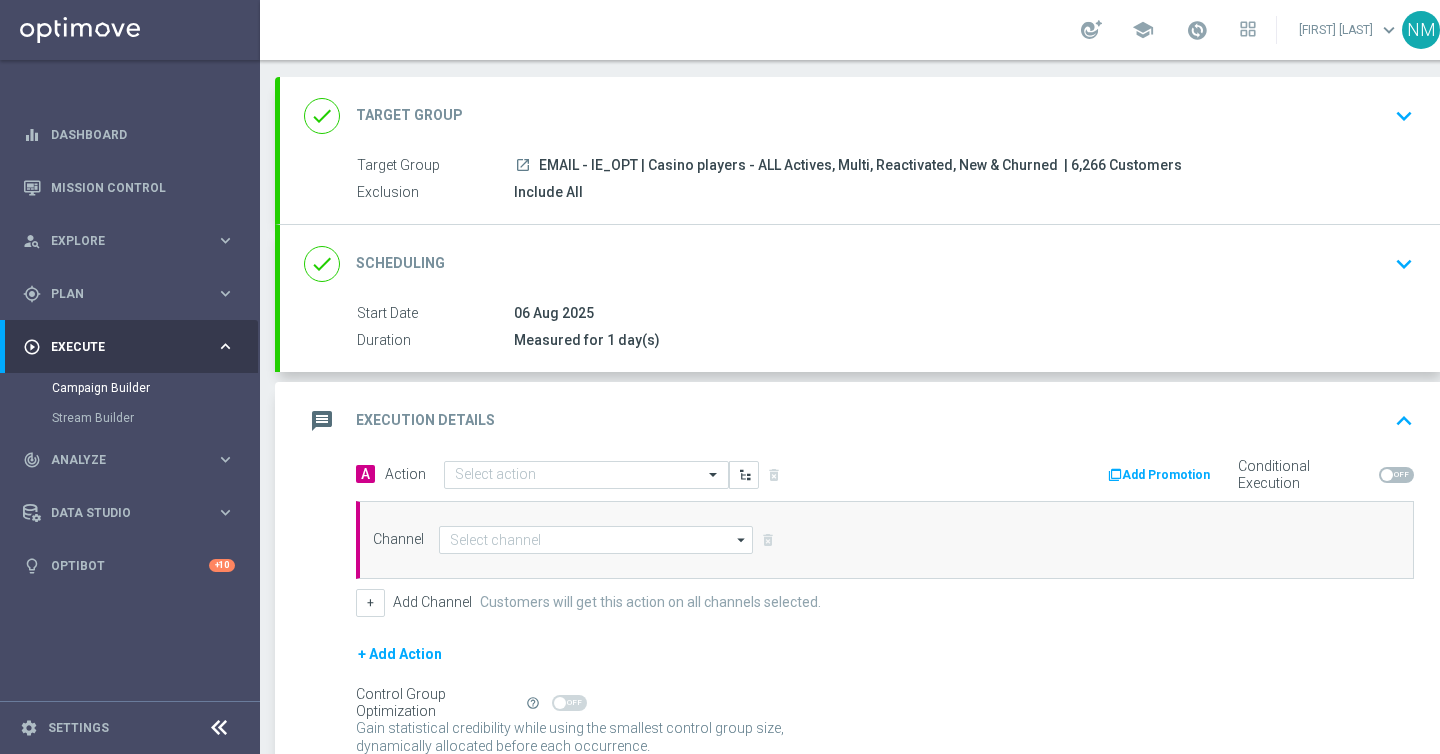 scroll, scrollTop: 104, scrollLeft: 0, axis: vertical 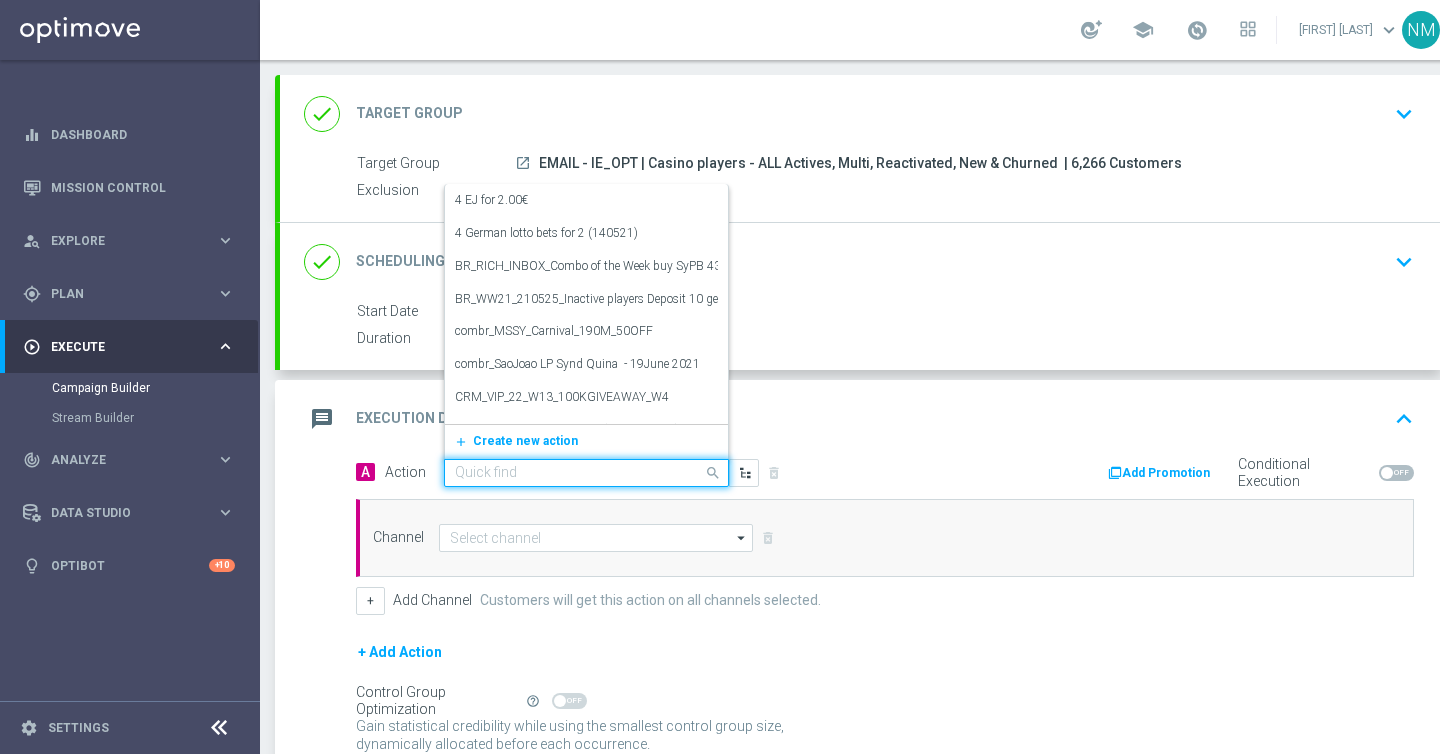 click 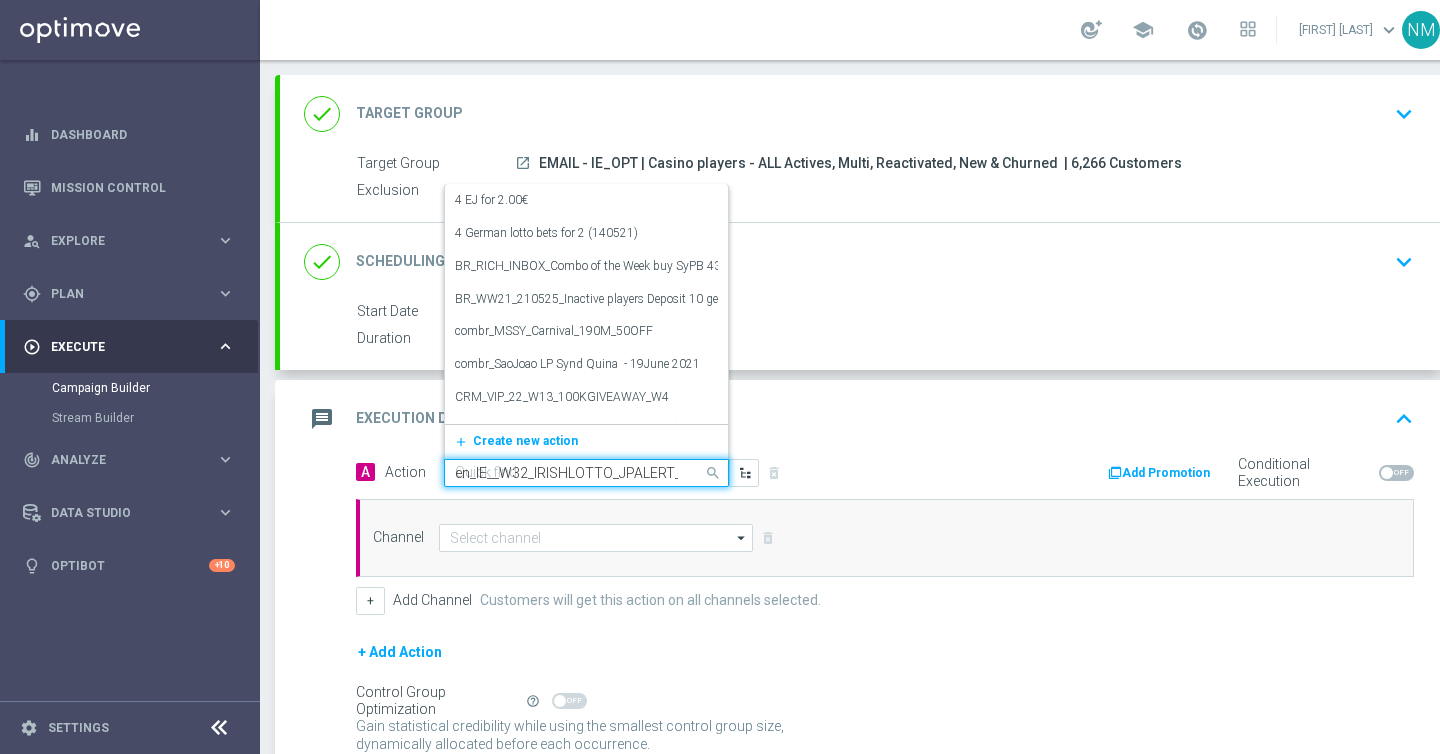 scroll, scrollTop: 0, scrollLeft: 222, axis: horizontal 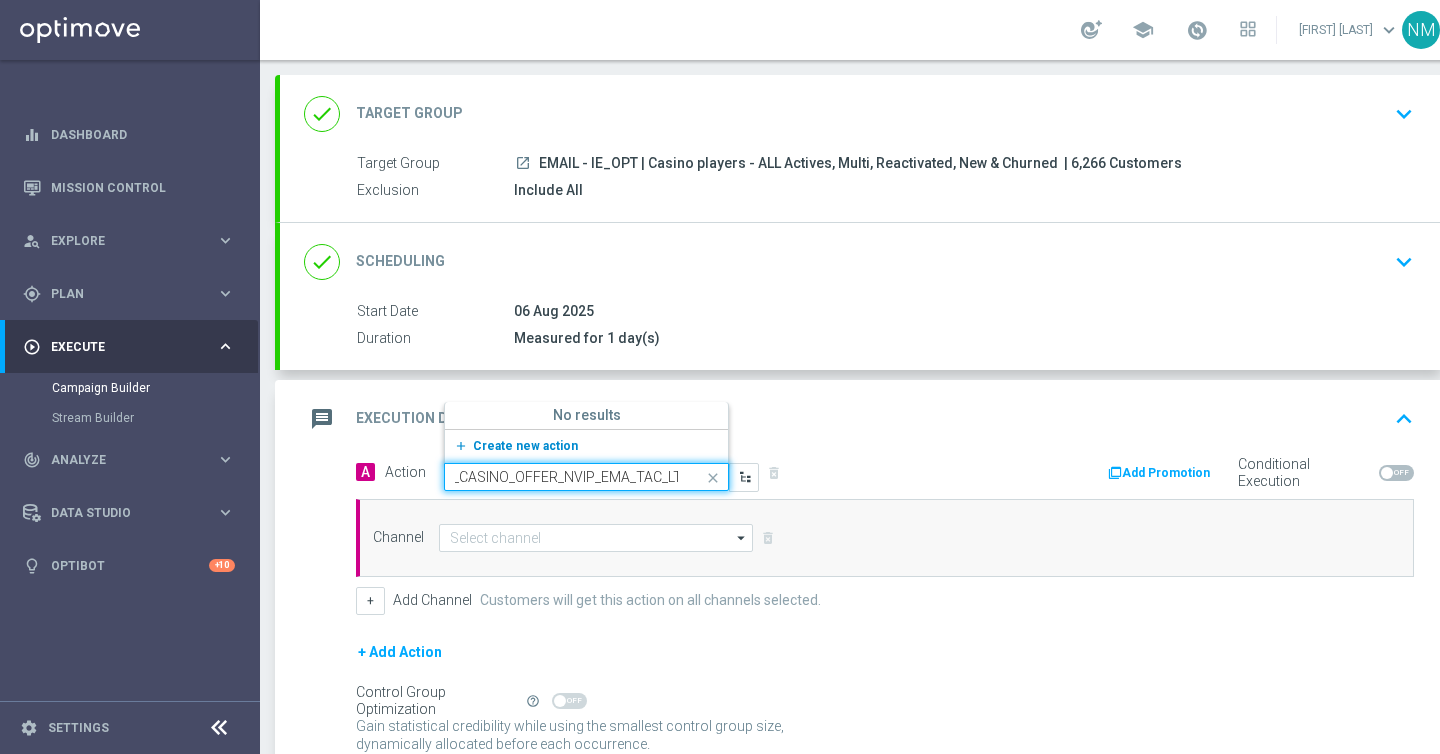 click on "Create new action" at bounding box center (525, 446) 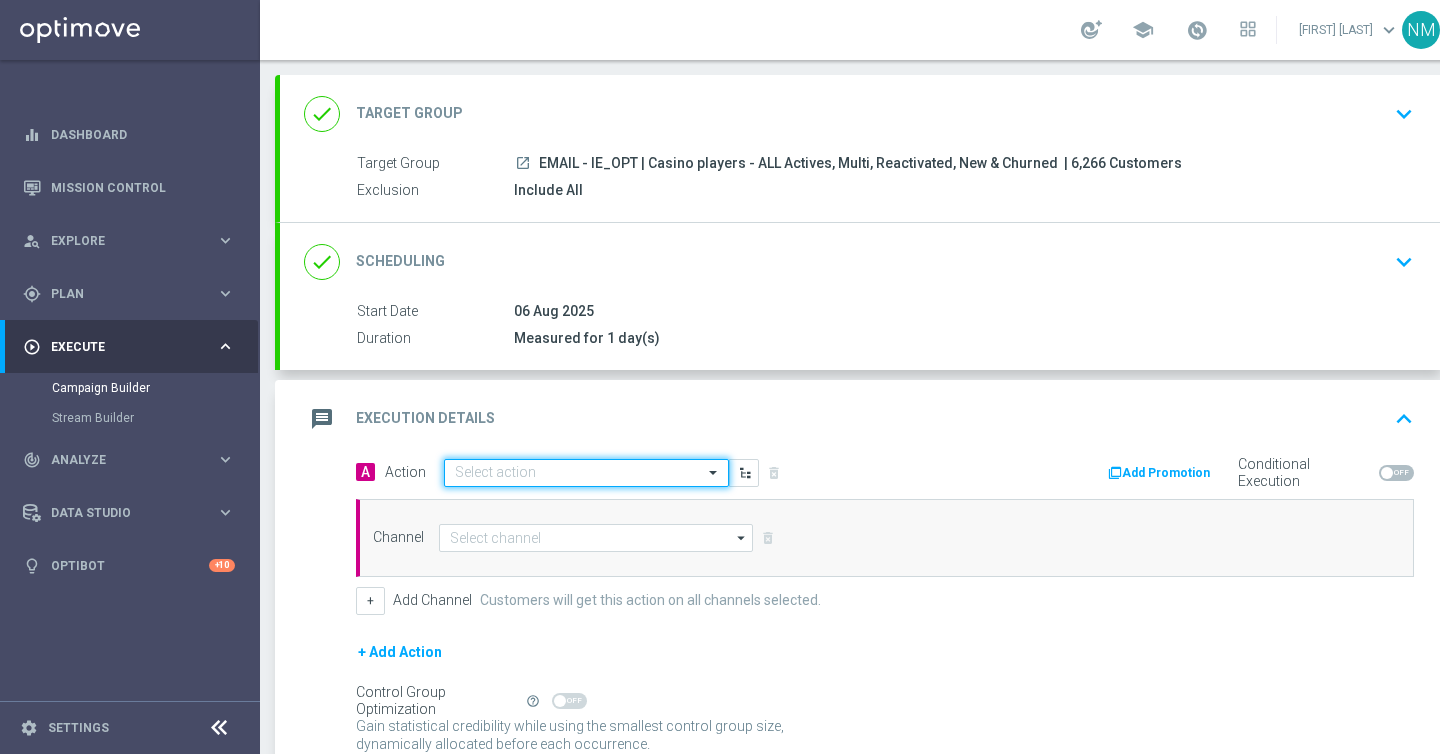 scroll, scrollTop: 0, scrollLeft: 0, axis: both 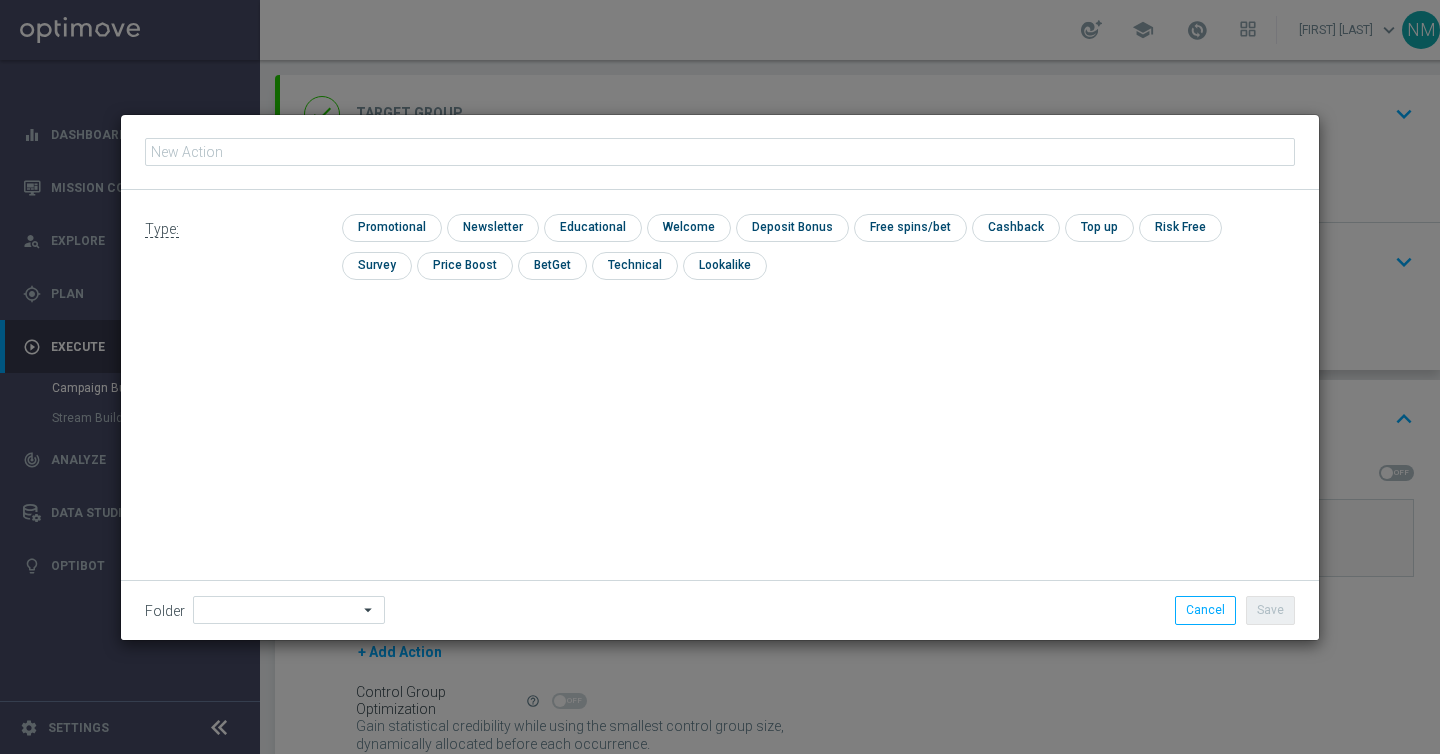 type on "en_IE__W32_IRISHLOTTO_JPALERT_CASINO_OFFER_NVIP_EMA_TAC_LT" 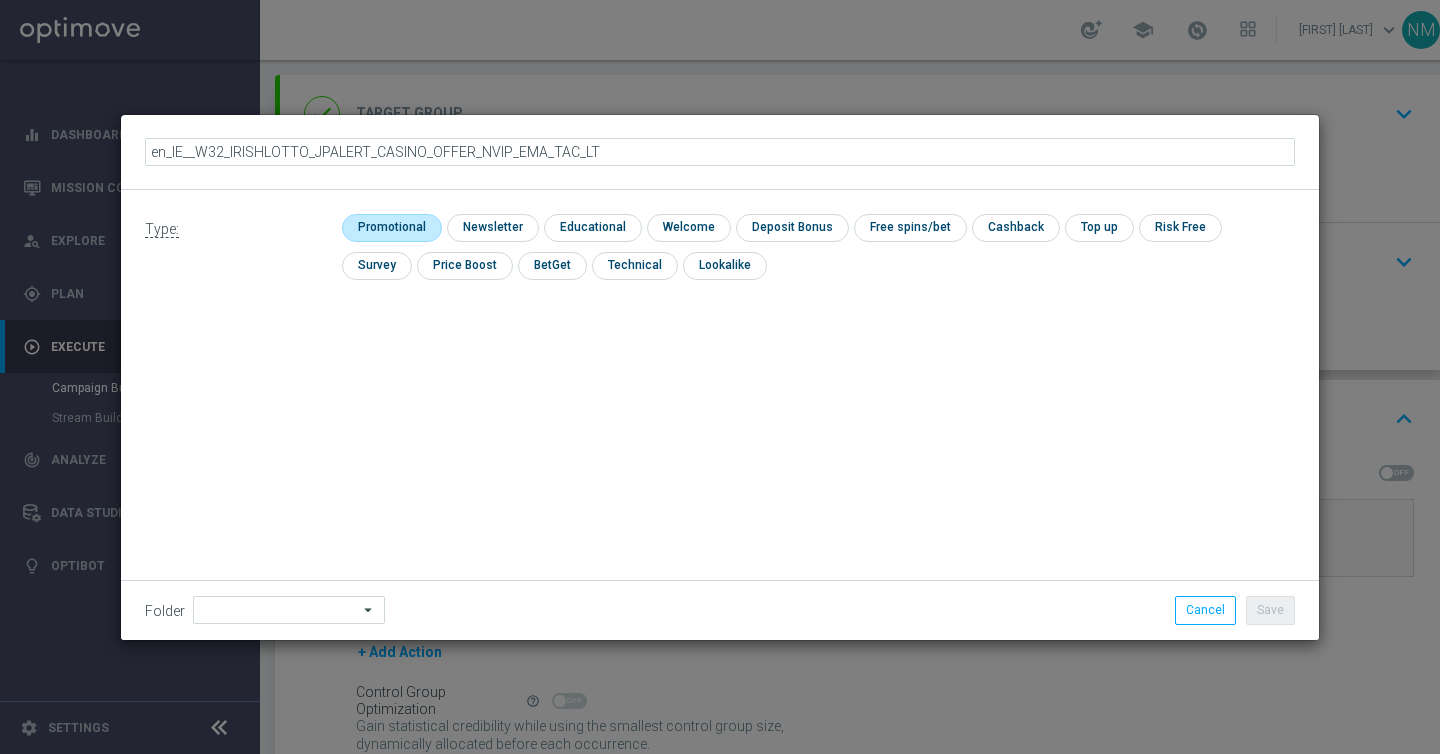 click 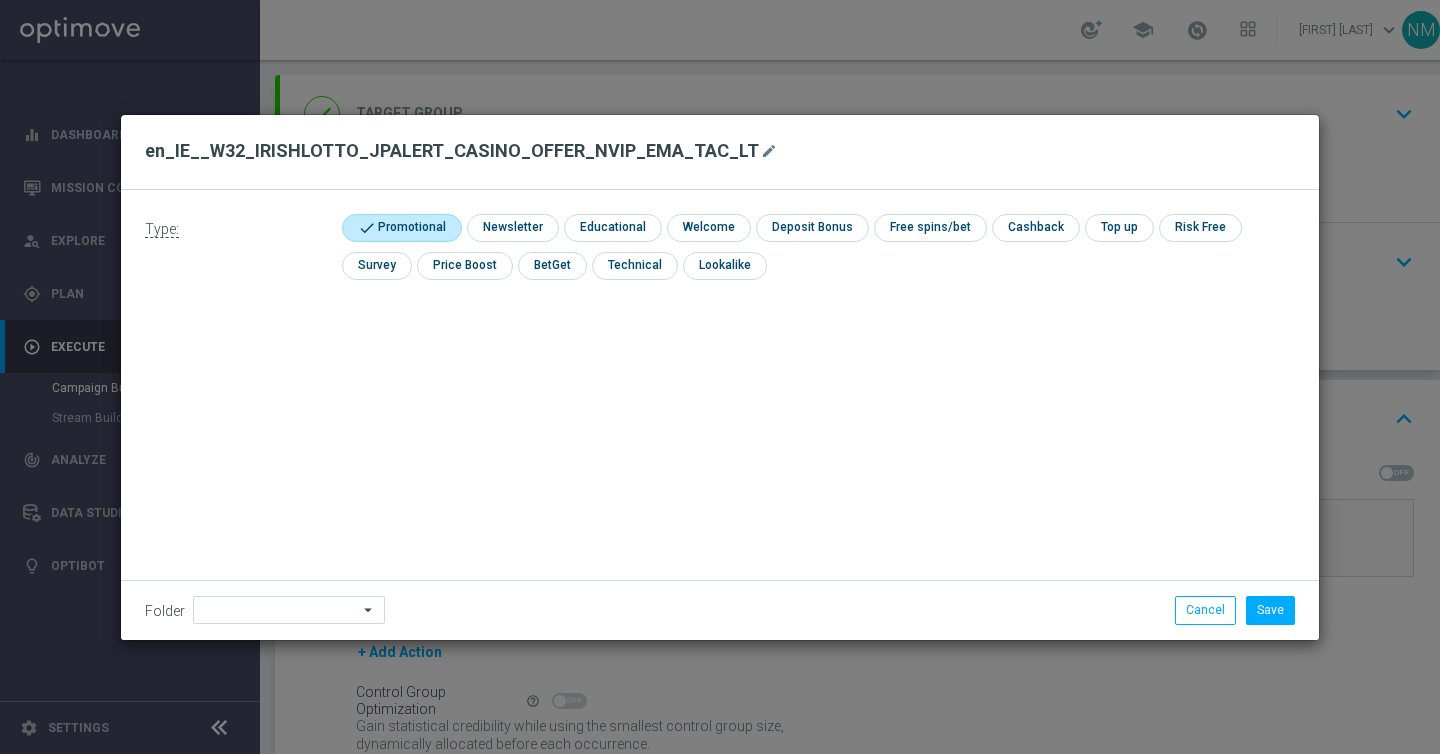 click on "Folder
arrow_drop_down
Show Selected
0 of 396
*Lottoland CRM*" 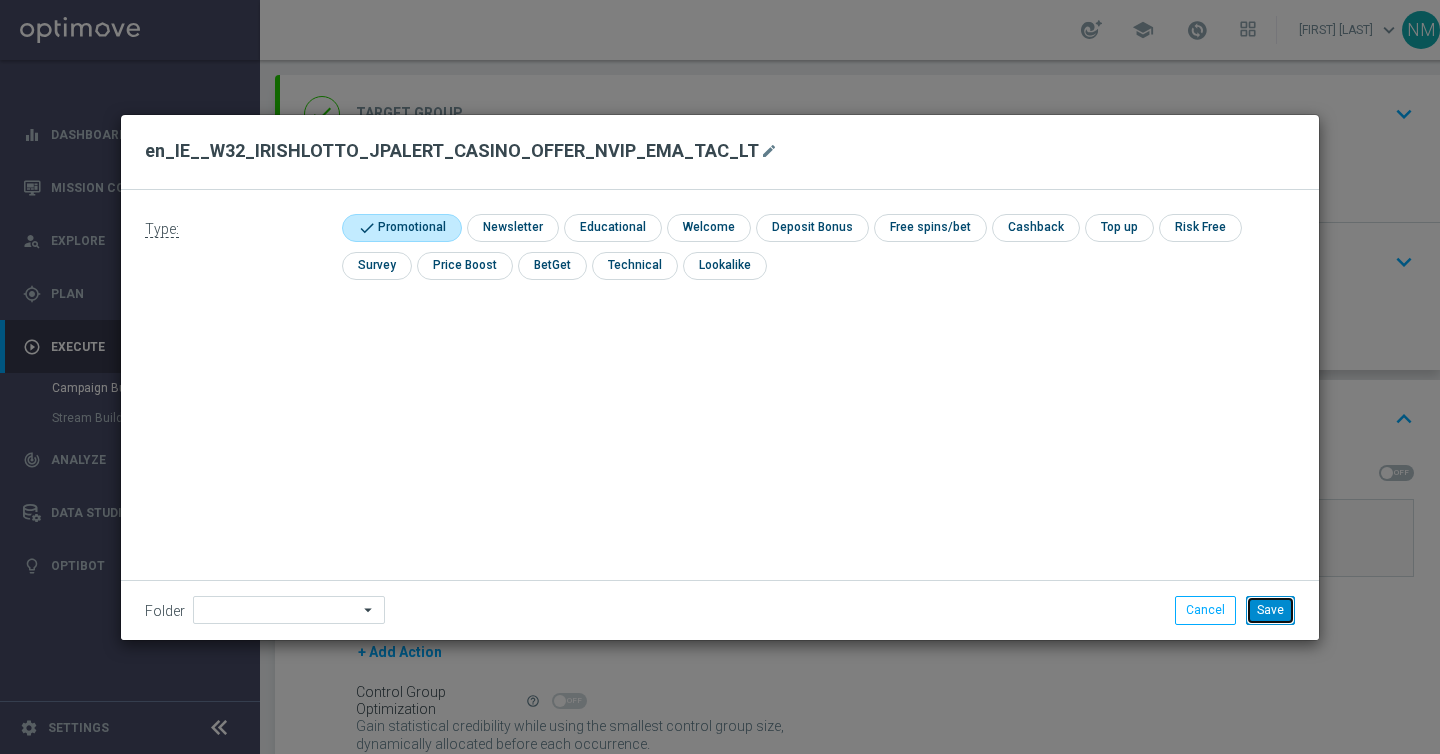 click on "Save" 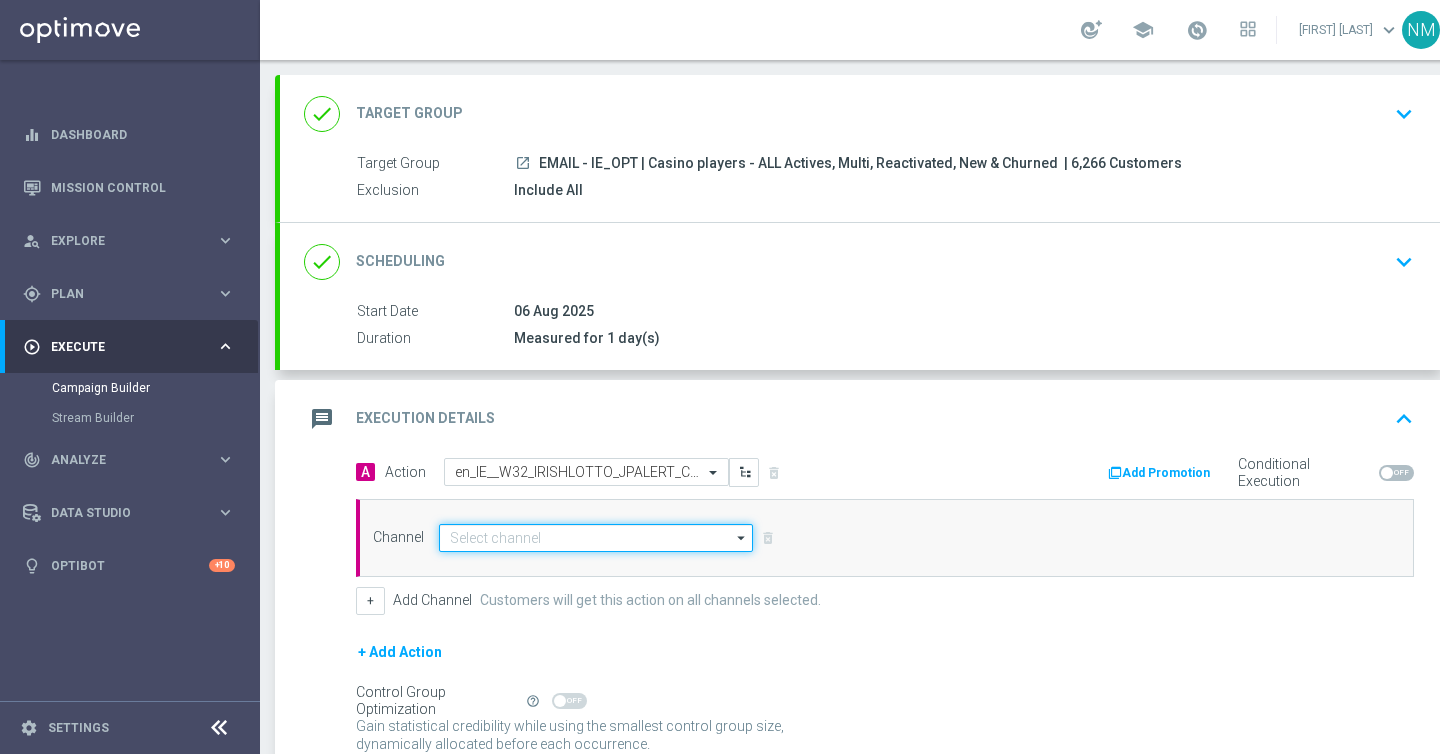 click 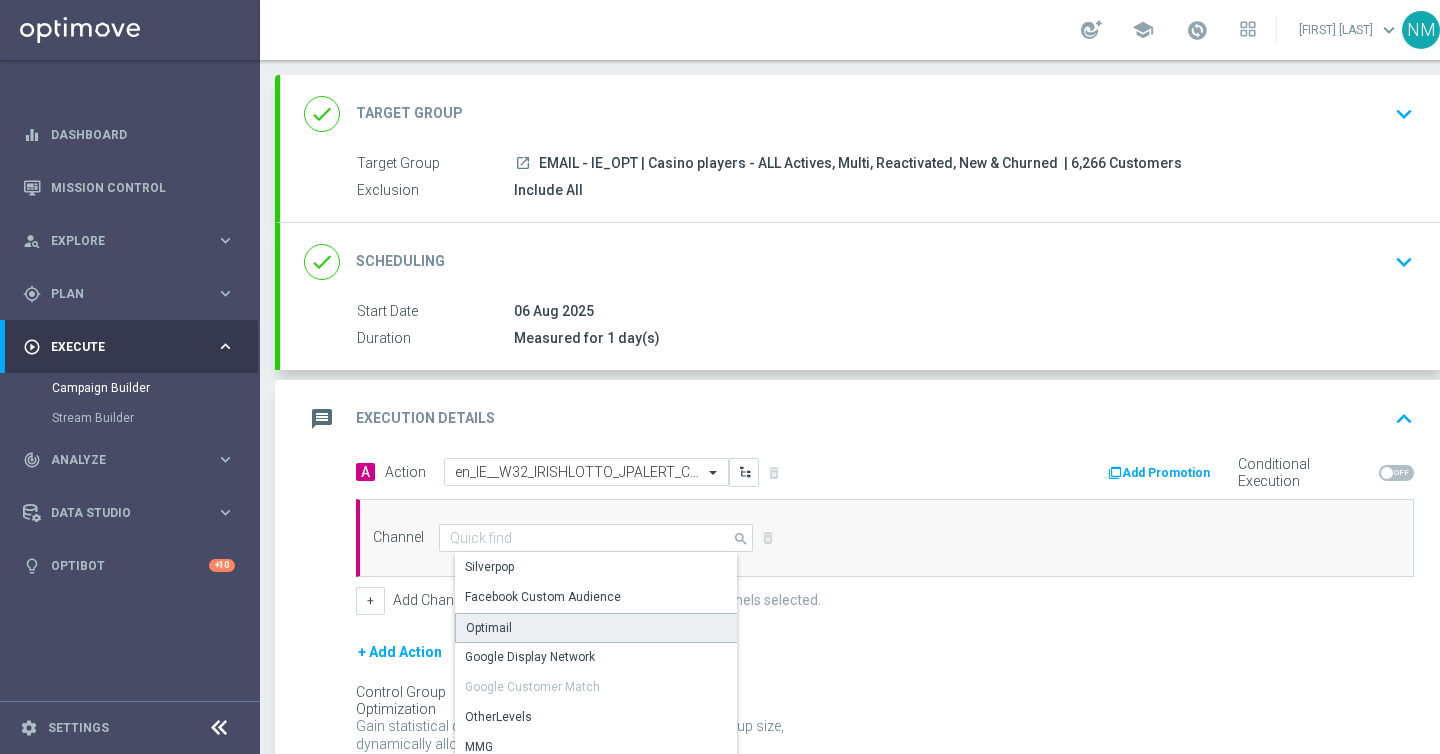 click on "Optimail" 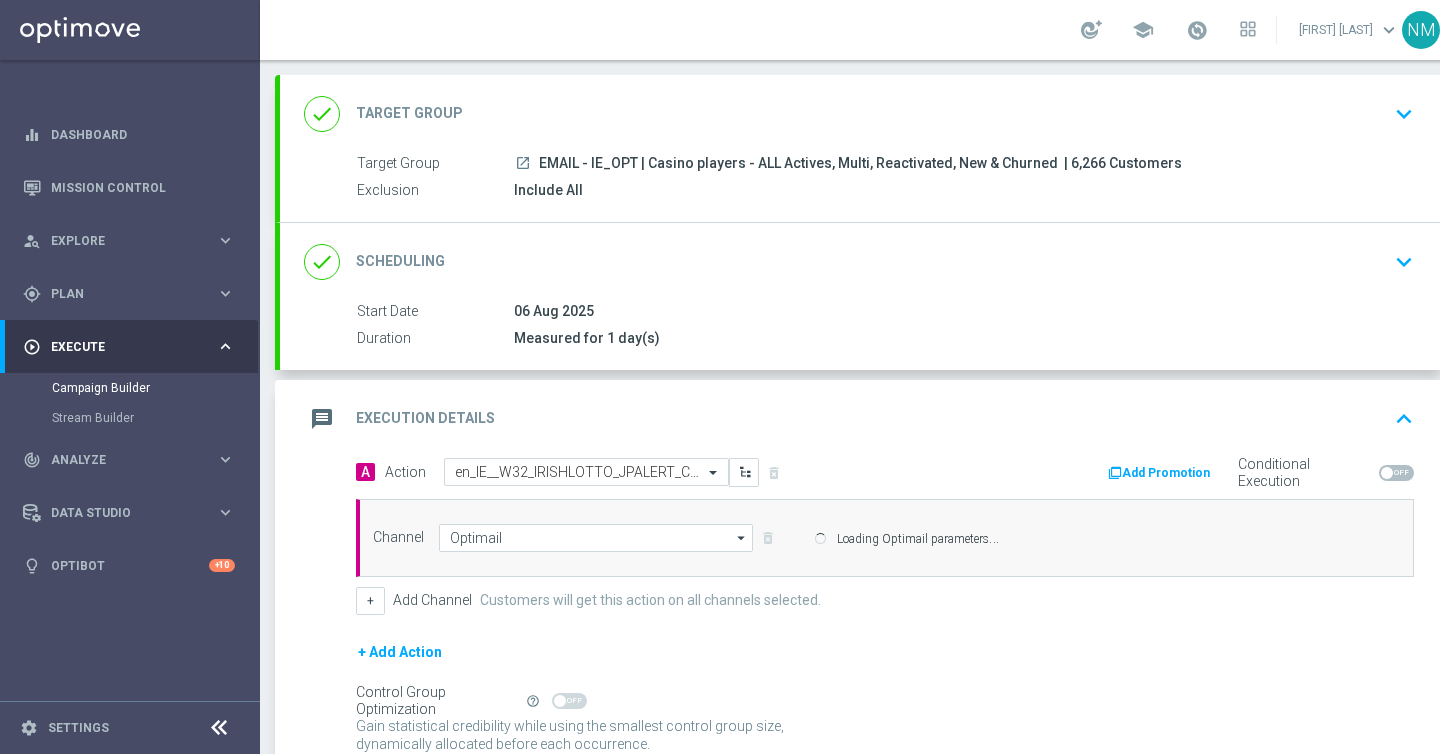 scroll, scrollTop: 166, scrollLeft: 0, axis: vertical 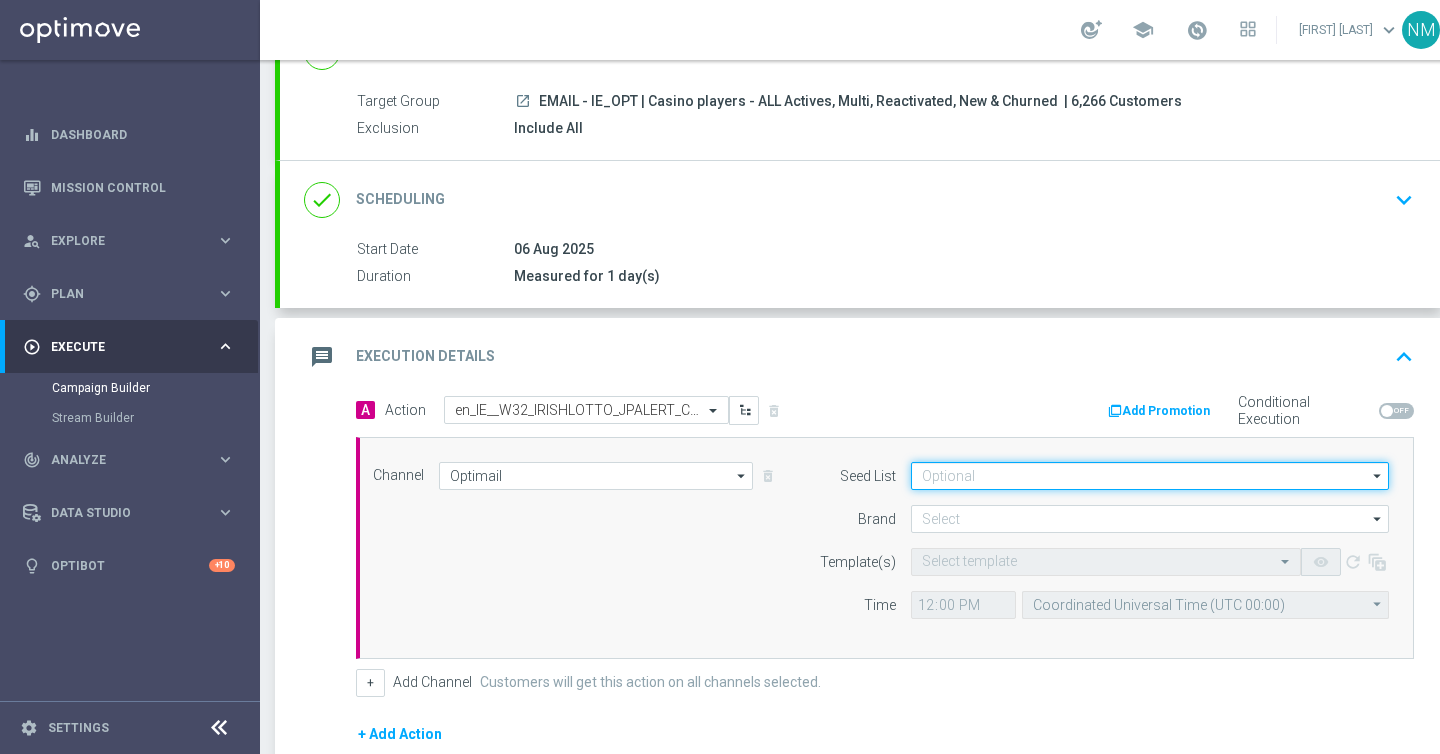 click 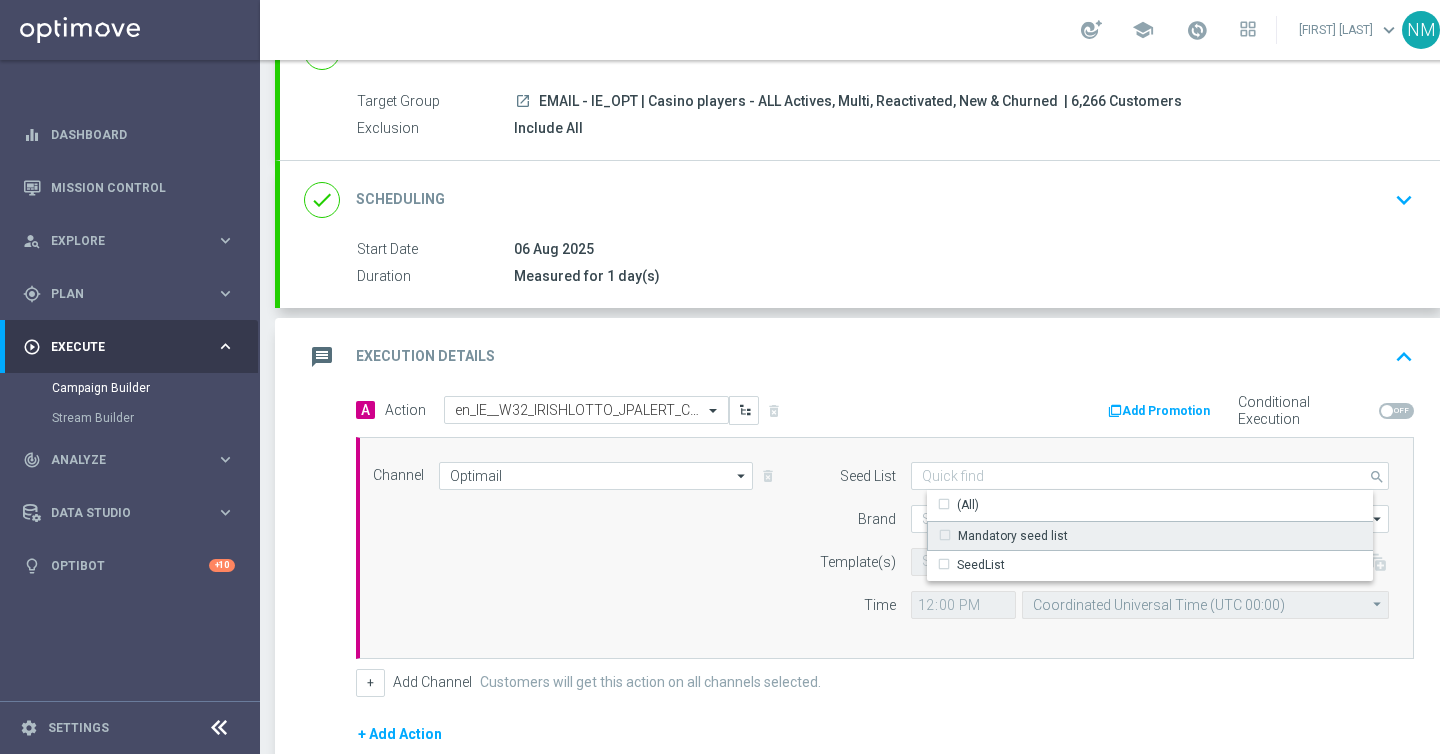 click on "Mandatory seed list" 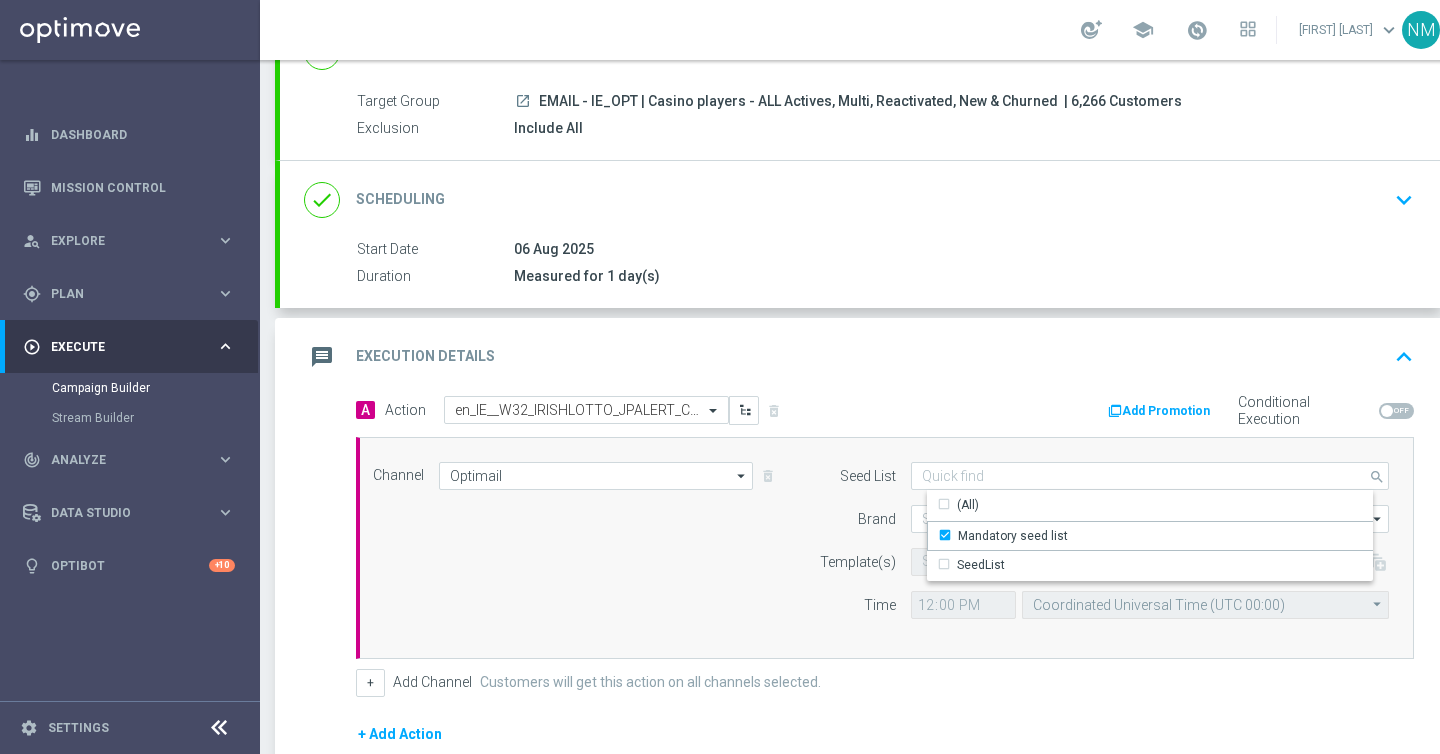 click on "Seed List
Mandatory seed list
search
Show Selected
0 of 2
(All)" 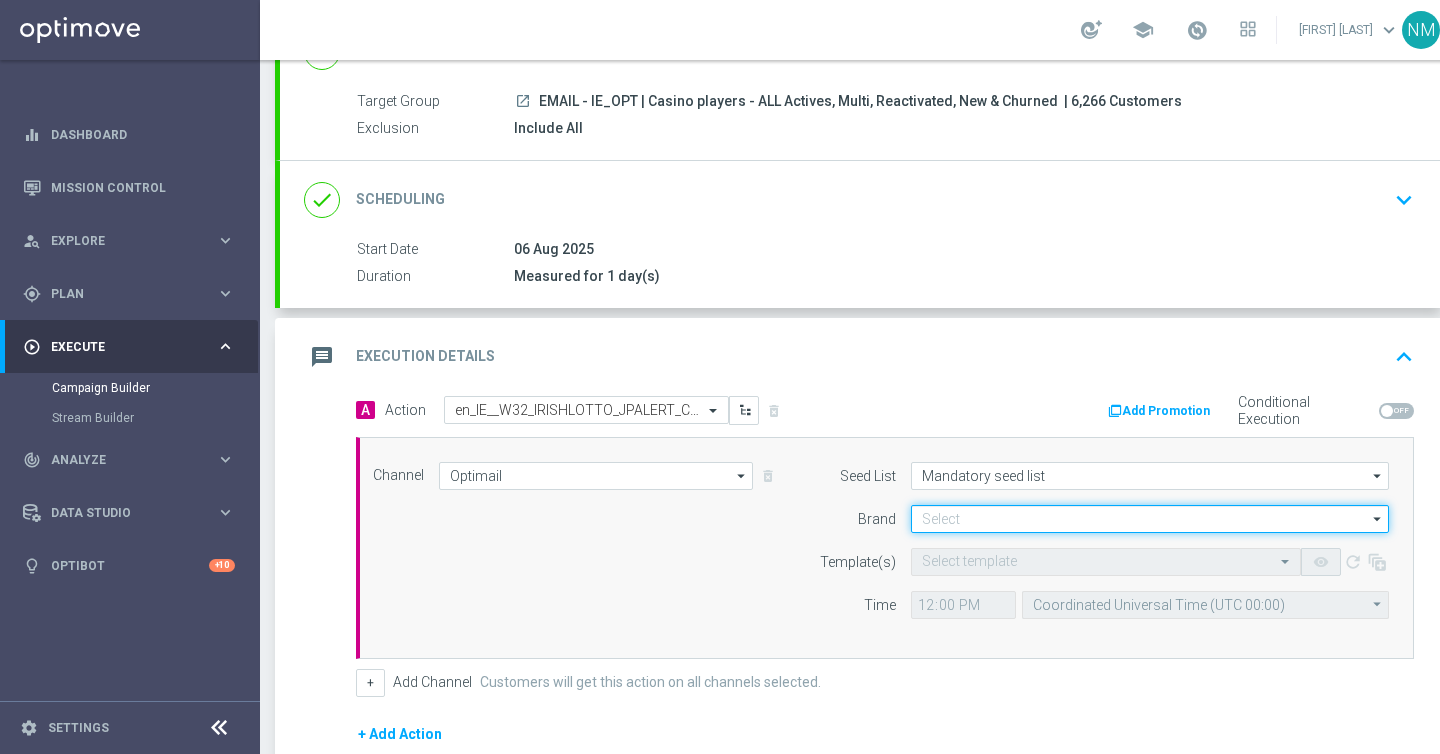 click 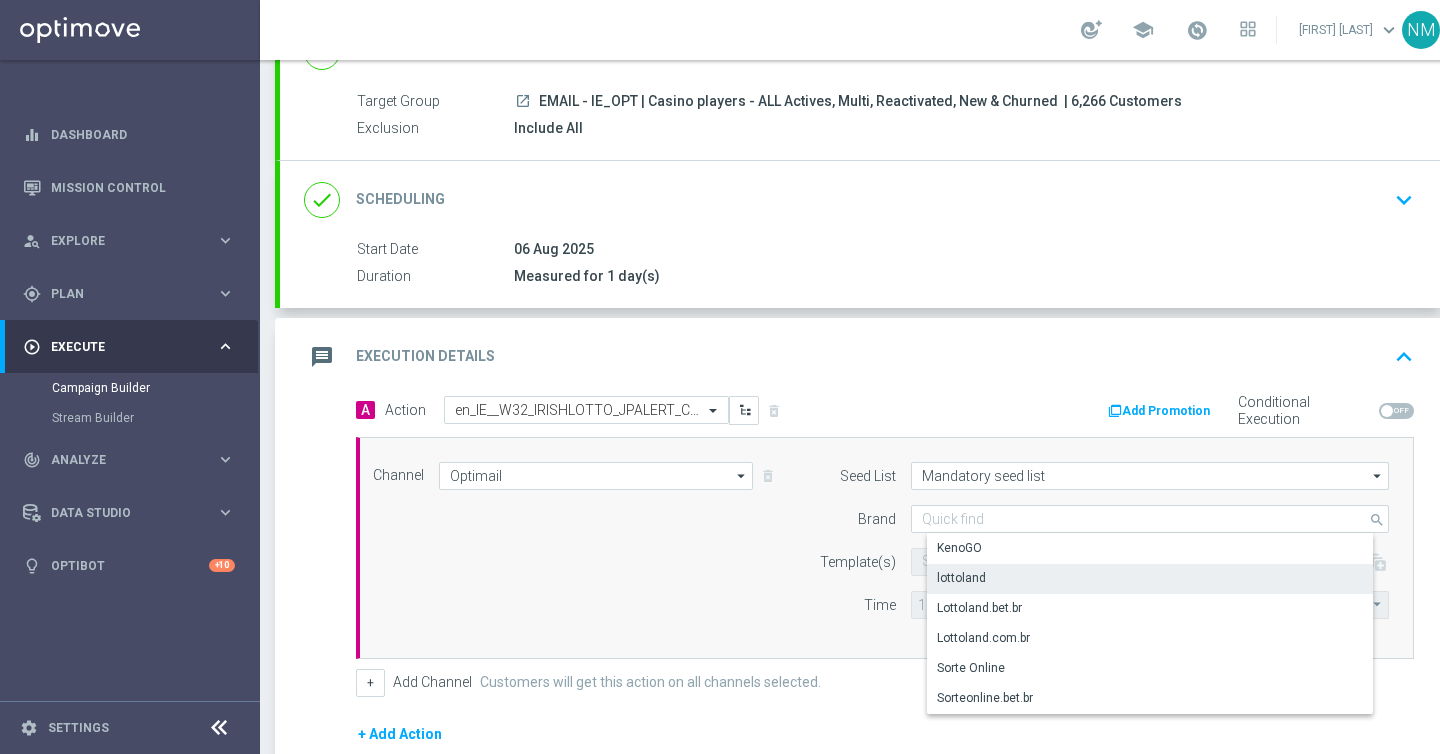 click on "lottoland" 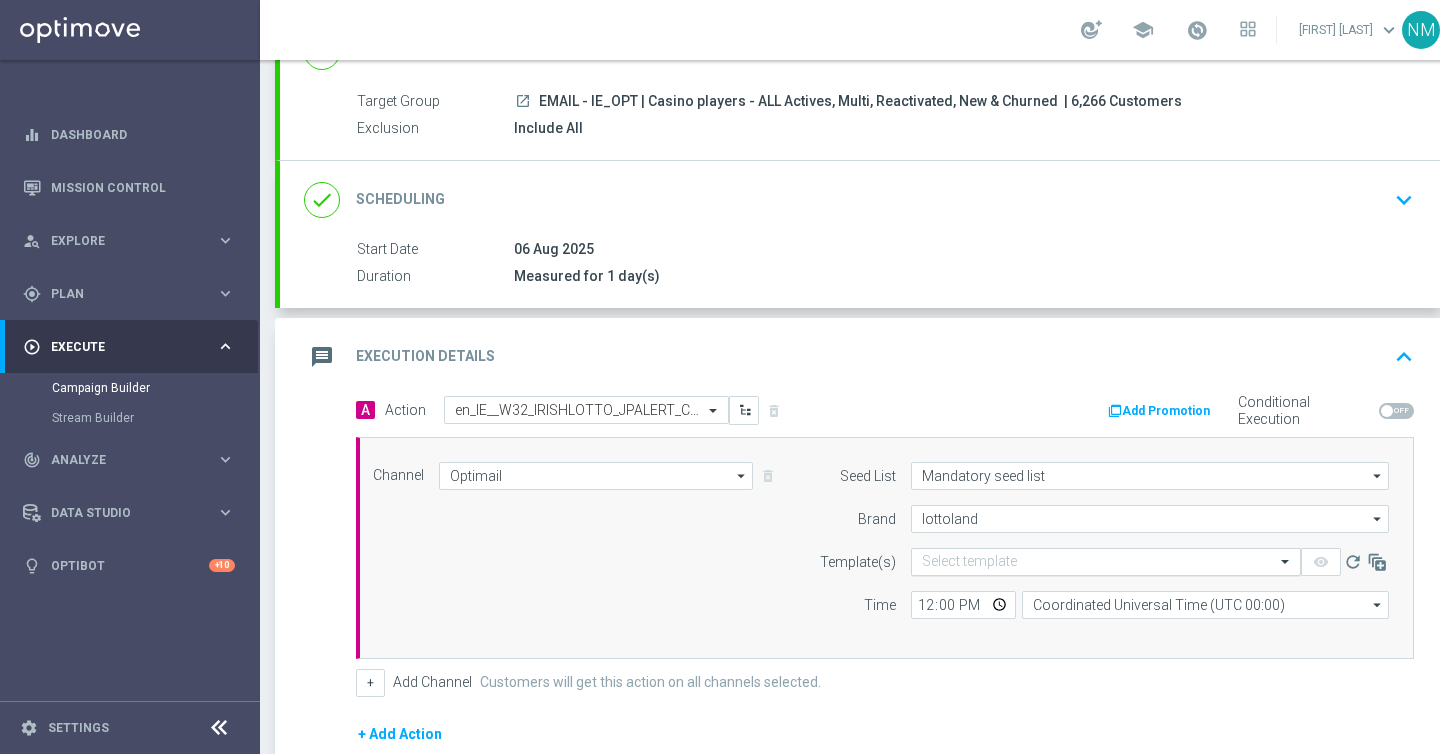 click 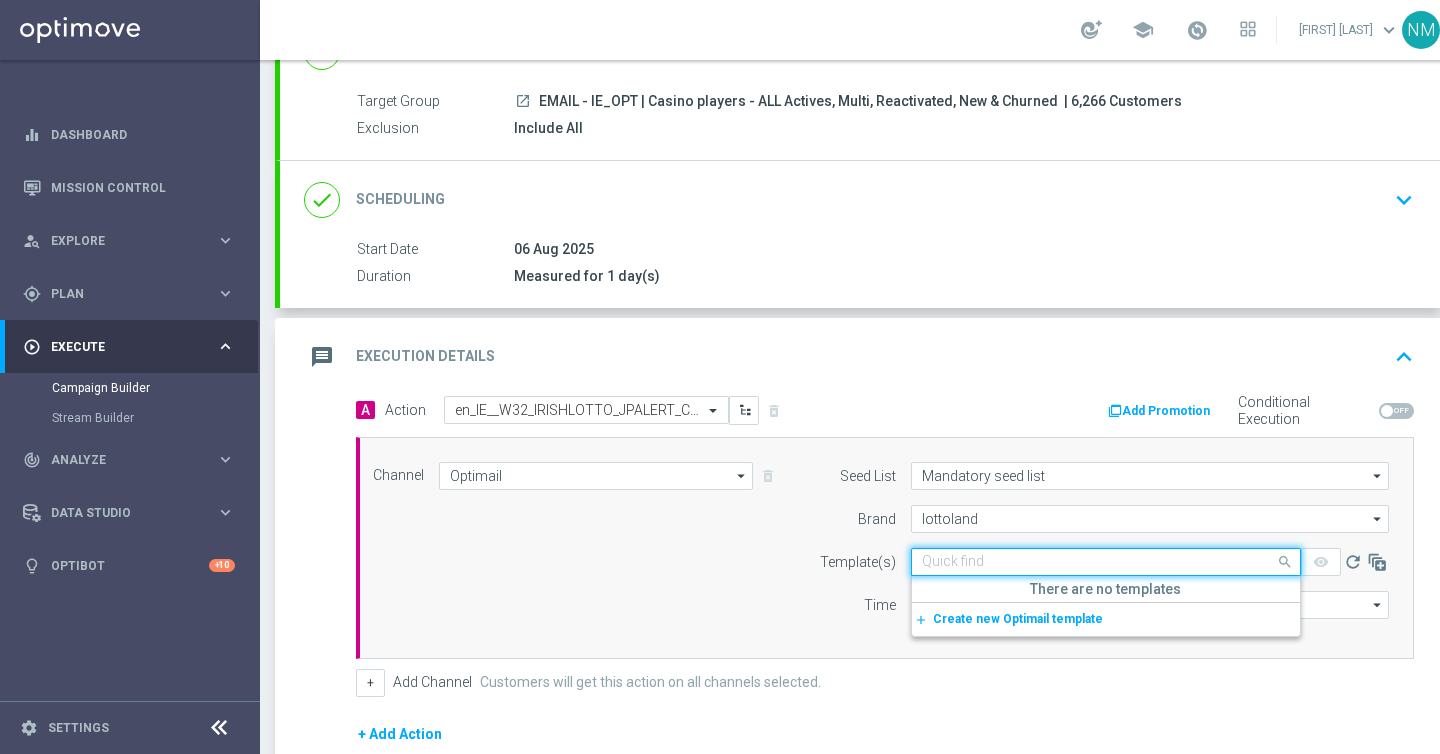 paste on "en_IE__W32_IRISHLOTTO_JPALERT_CASINO_OFFER_NVIP_EMA_TAC_LT" 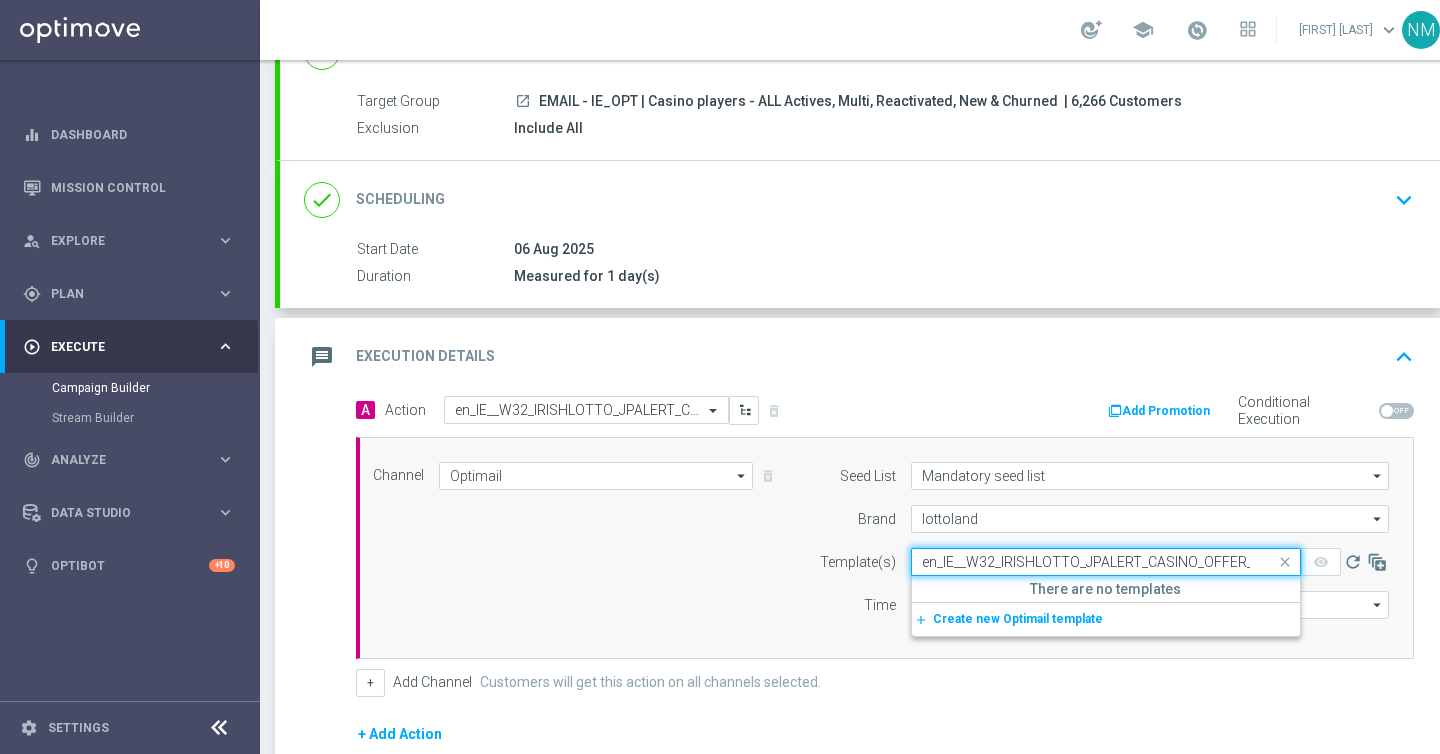 scroll, scrollTop: 0, scrollLeft: 116, axis: horizontal 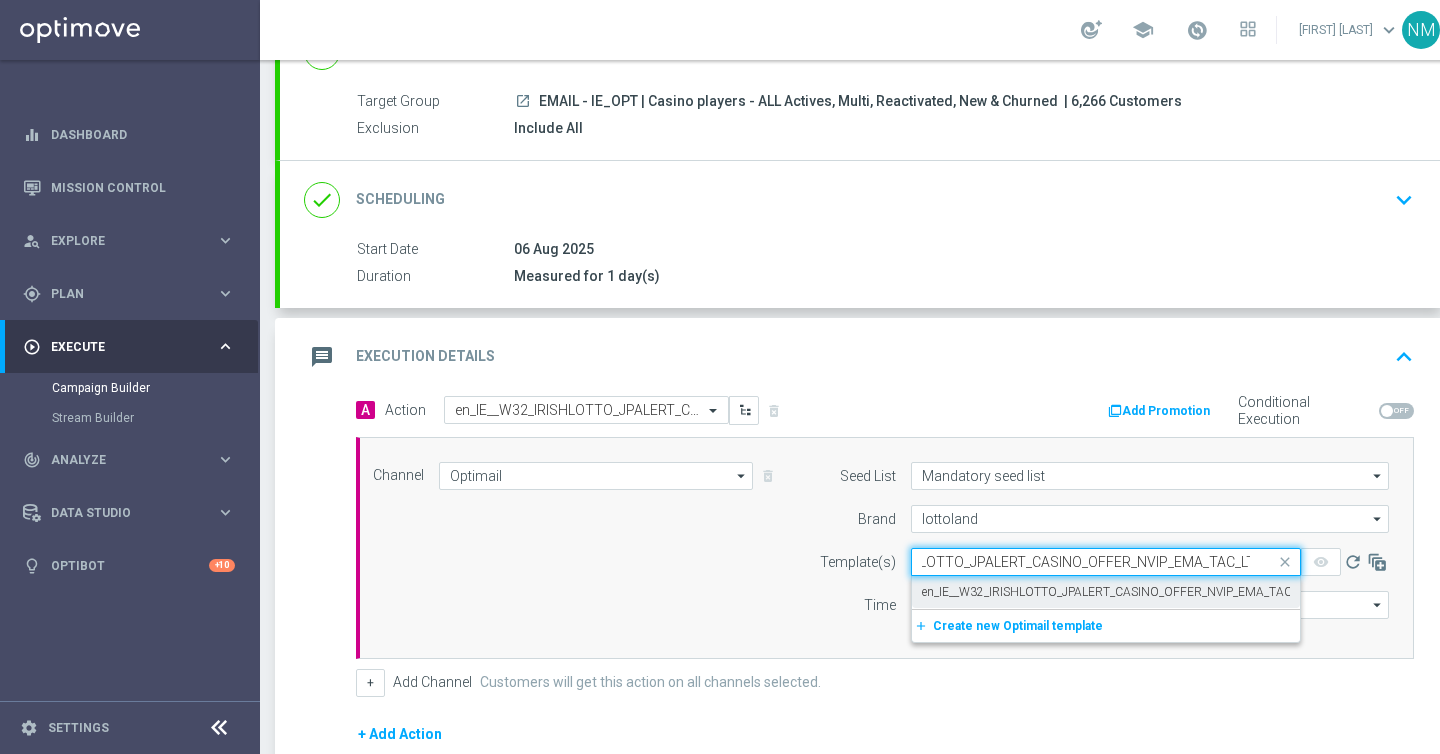 click on "en_IE__W32_IRISHLOTTO_JPALERT_CASINO_OFFER_NVIP_EMA_TAC_LT" at bounding box center (1106, 592) 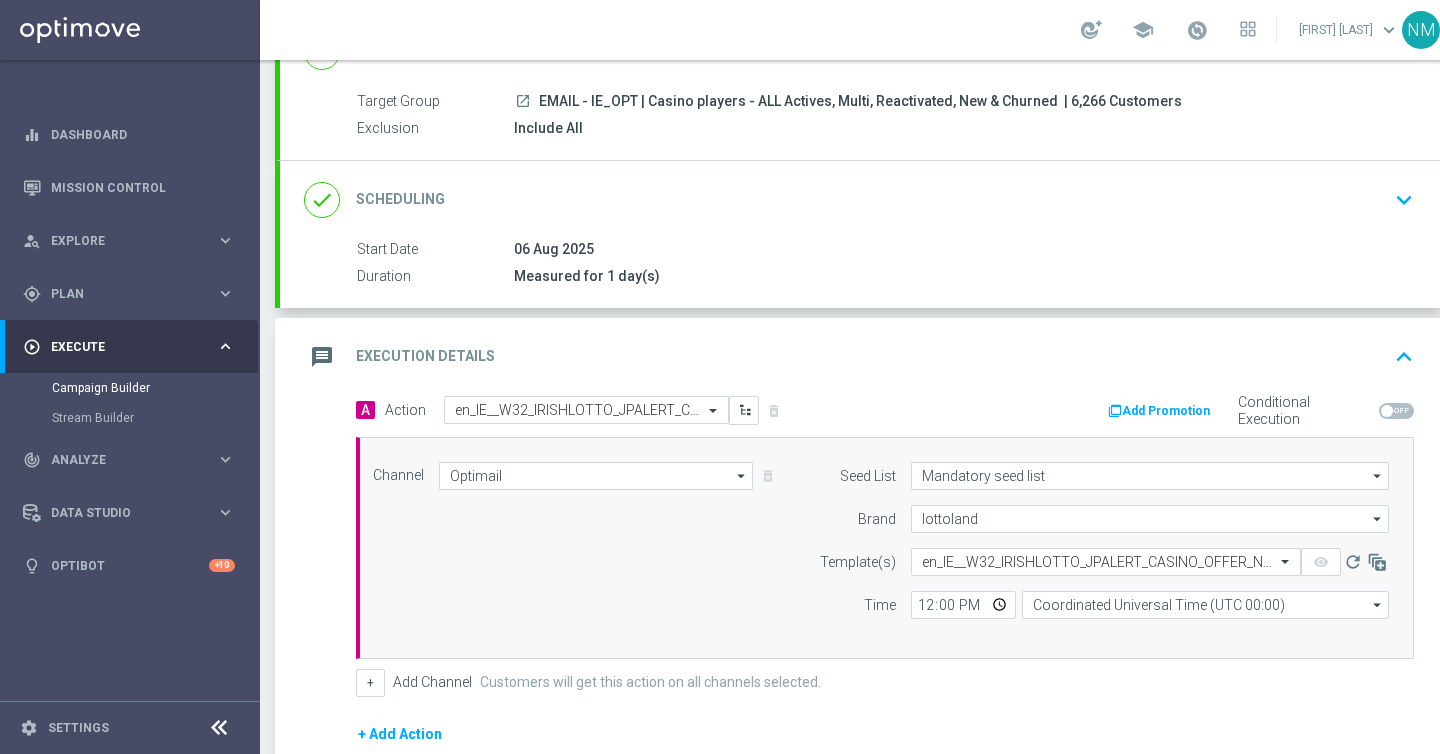 scroll, scrollTop: 0, scrollLeft: 0, axis: both 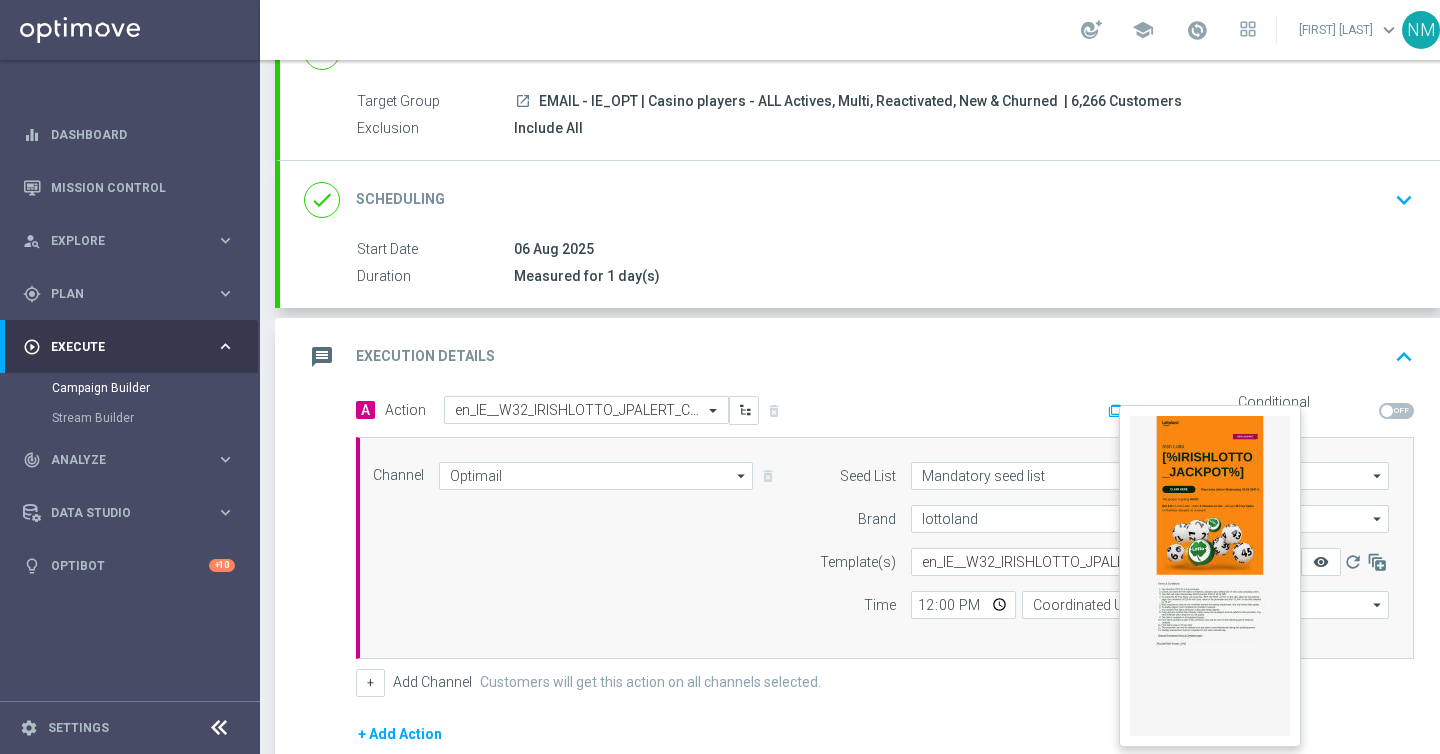 click on "remove_red_eye" 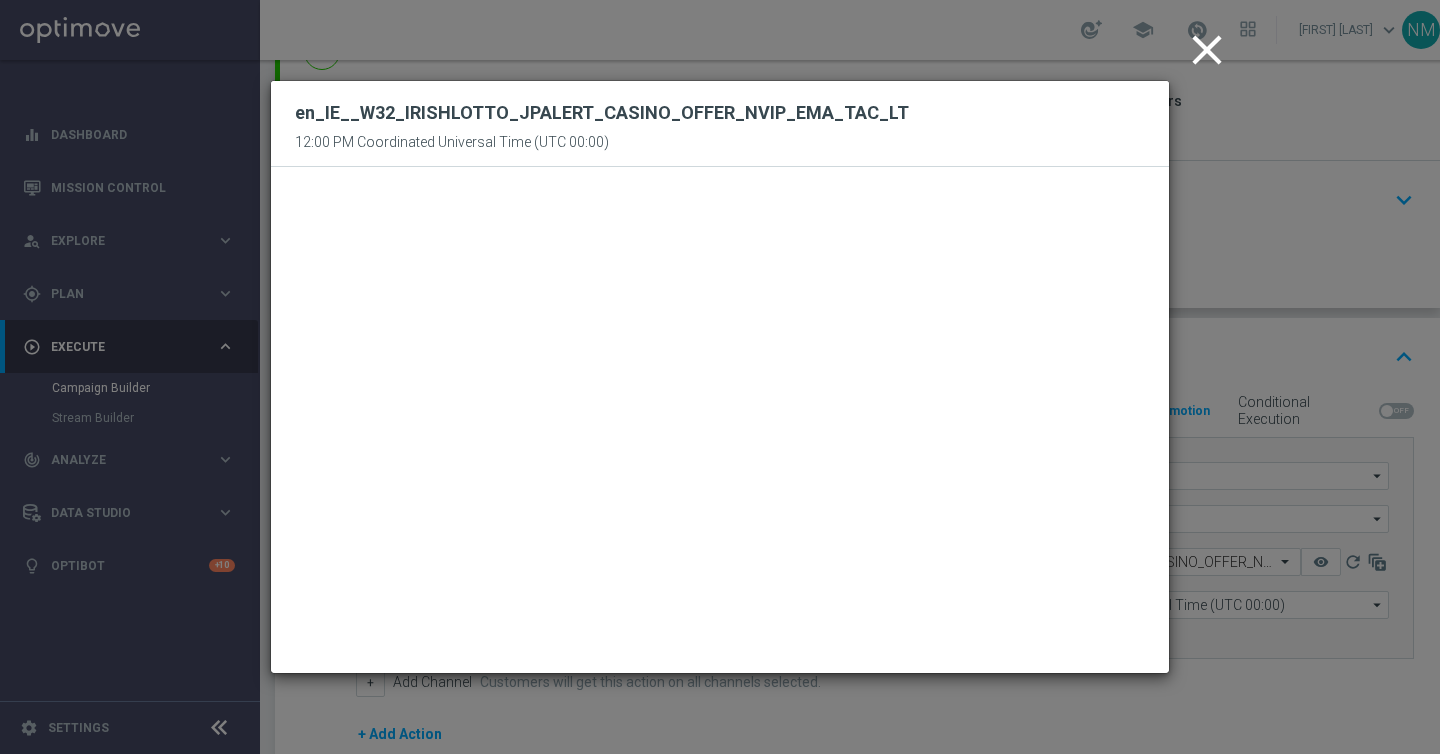 click on "close" 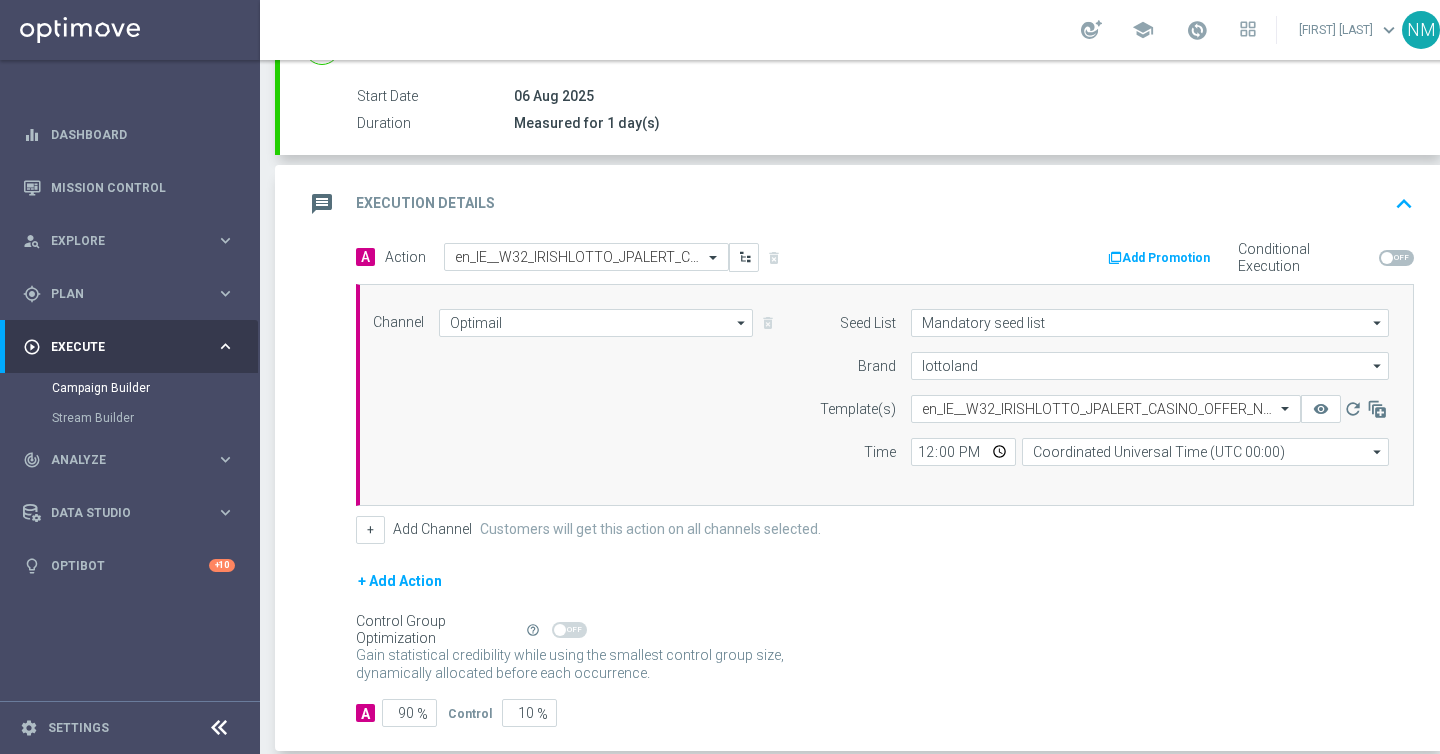 scroll, scrollTop: 384, scrollLeft: 0, axis: vertical 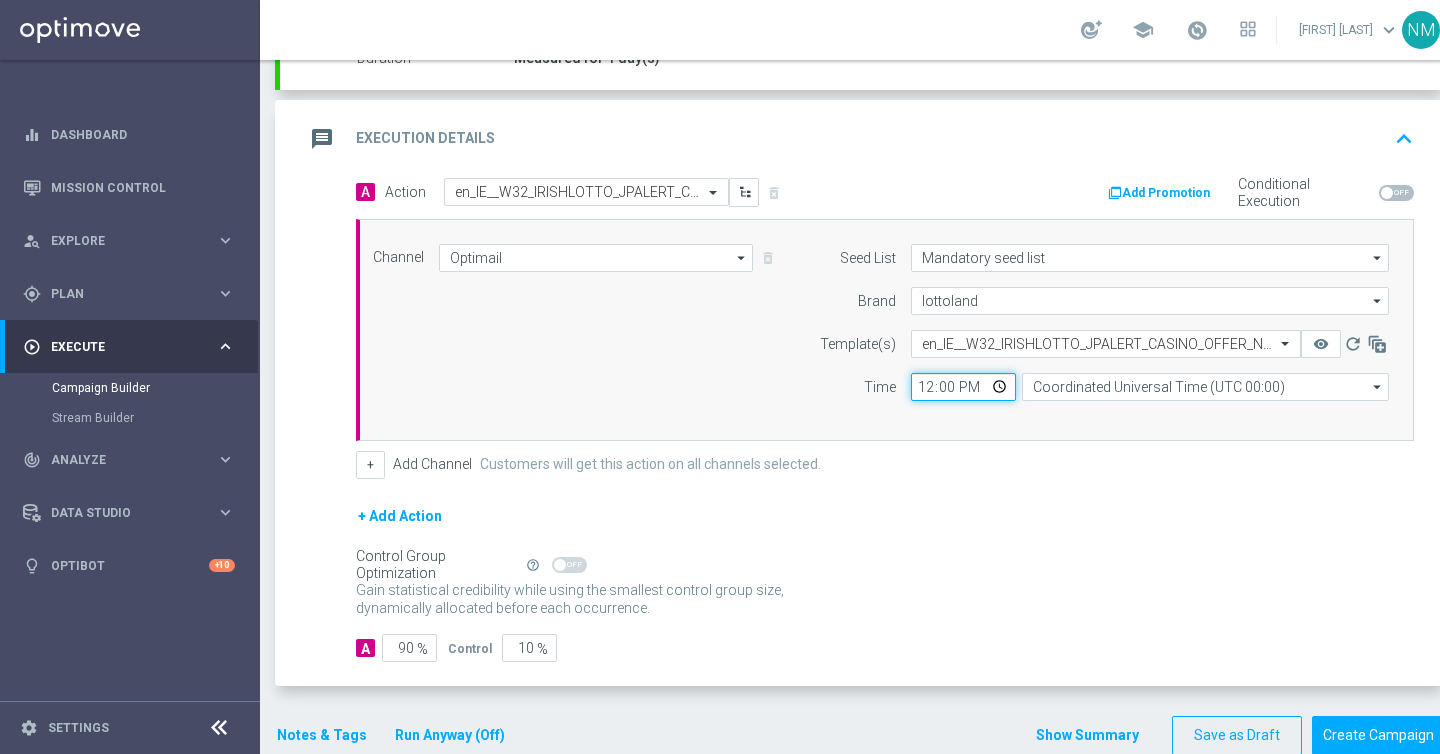 click on "12:00" 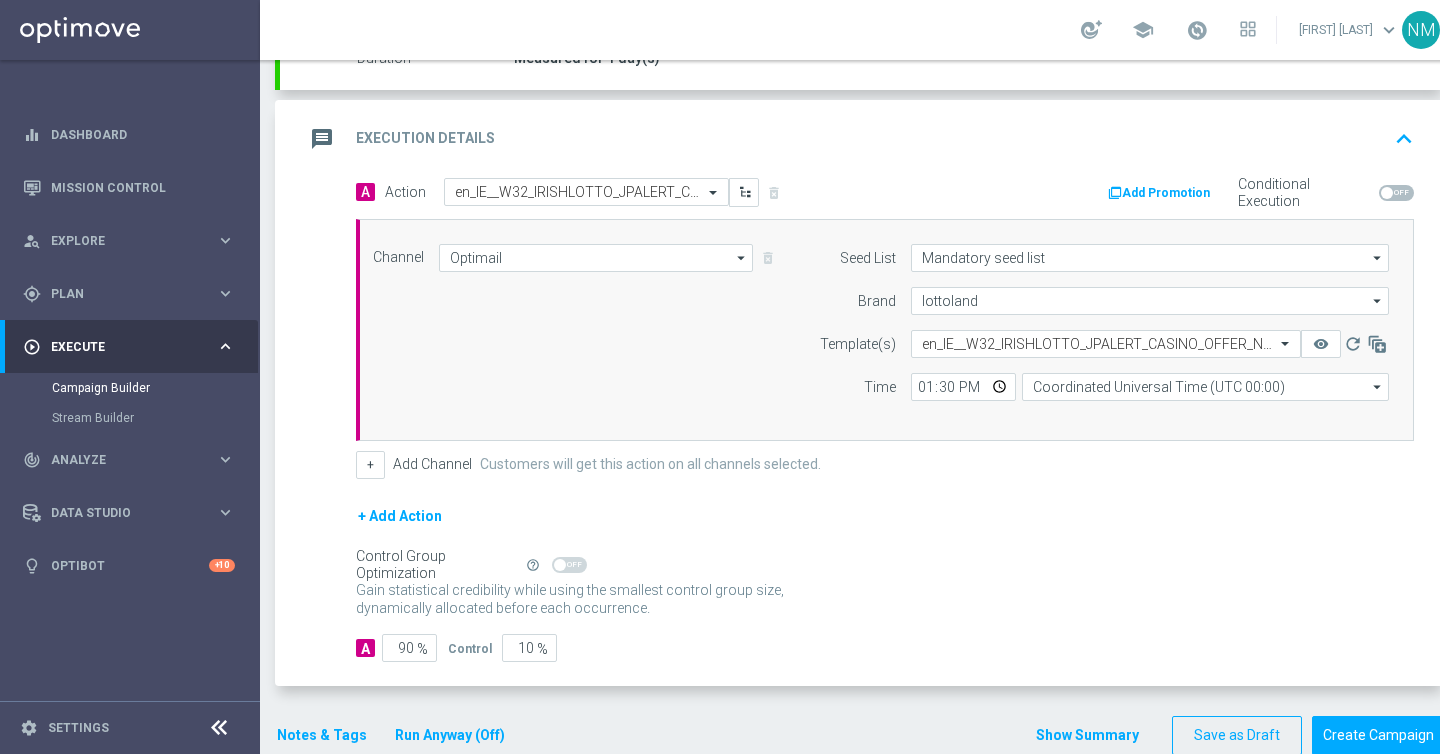type on "13:30" 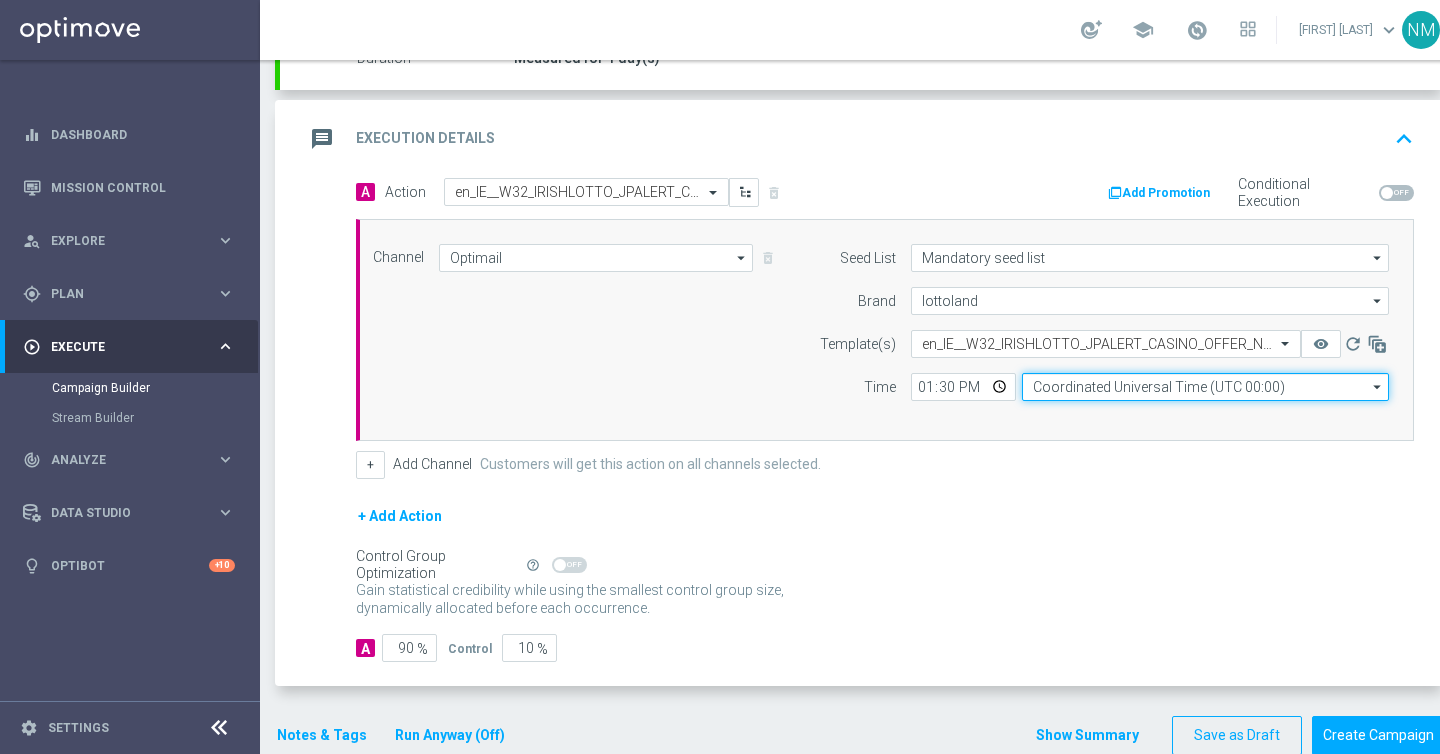 click on "Coordinated Universal Time (UTC 00:00)" 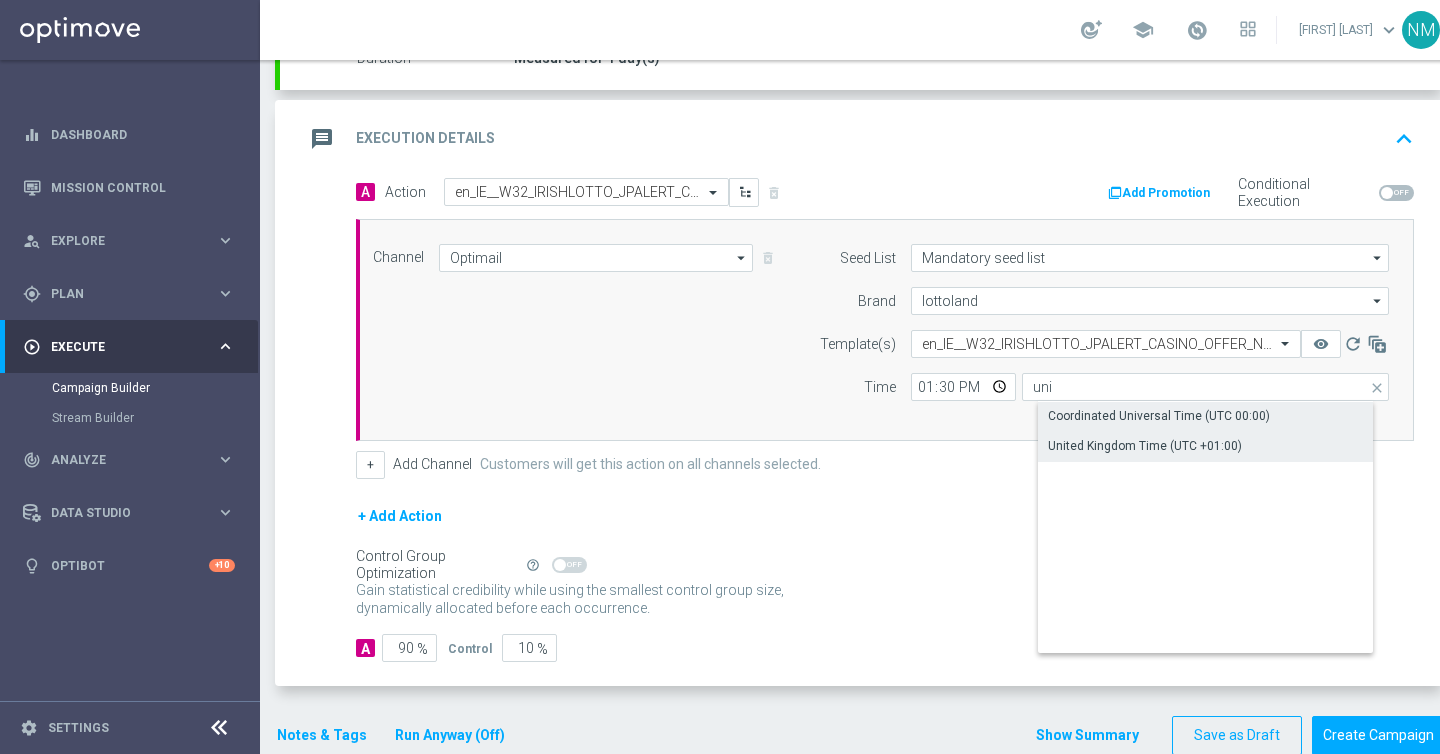 click on "United Kingdom Time (UTC +01:00)" 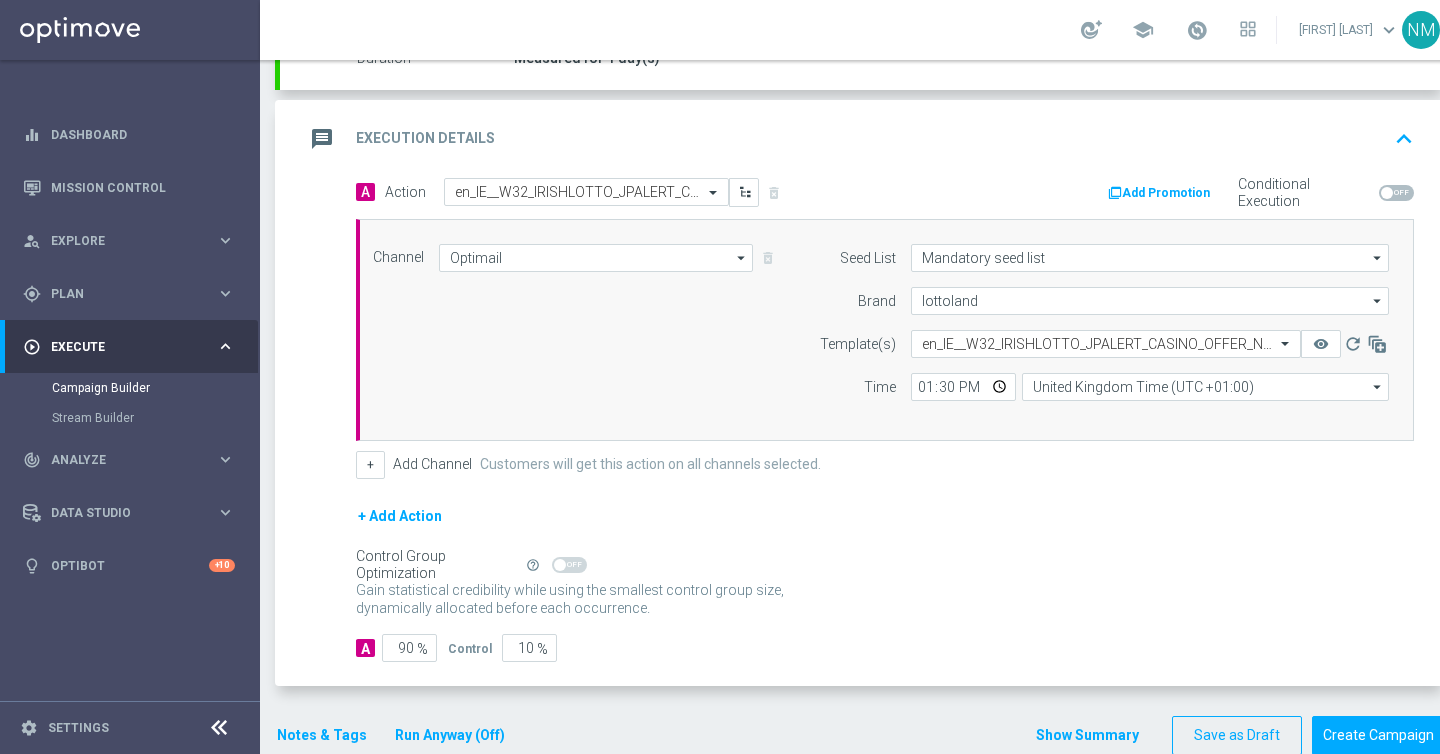 scroll, scrollTop: 425, scrollLeft: 0, axis: vertical 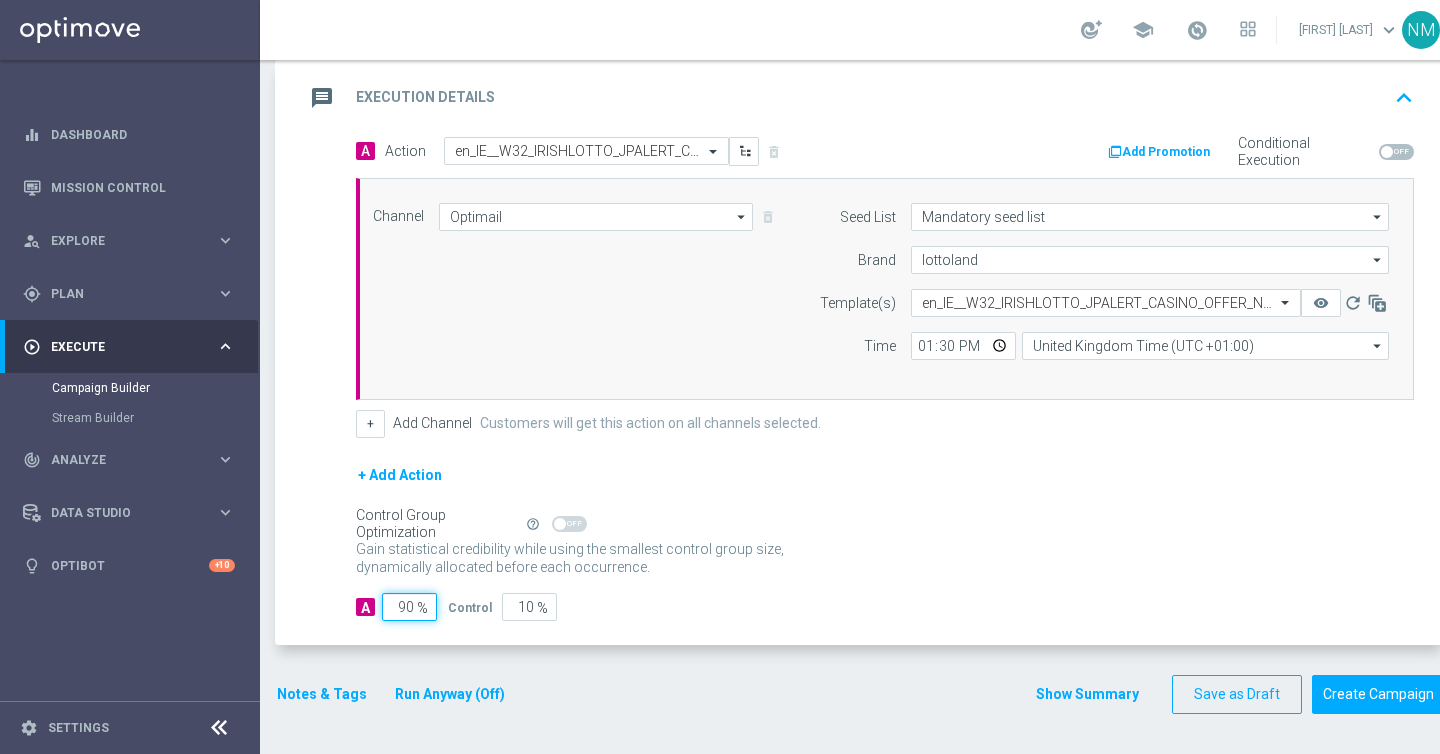 click on "90" 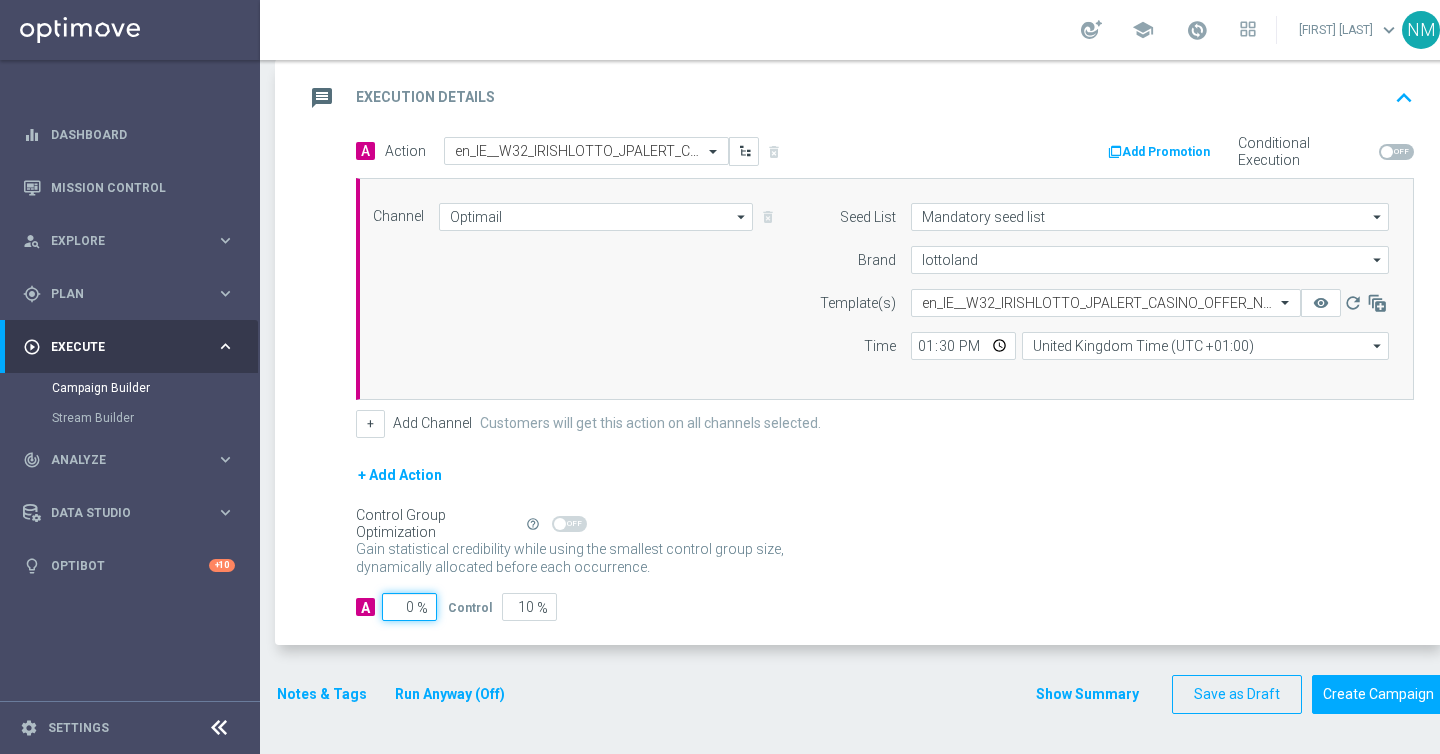 type on "100" 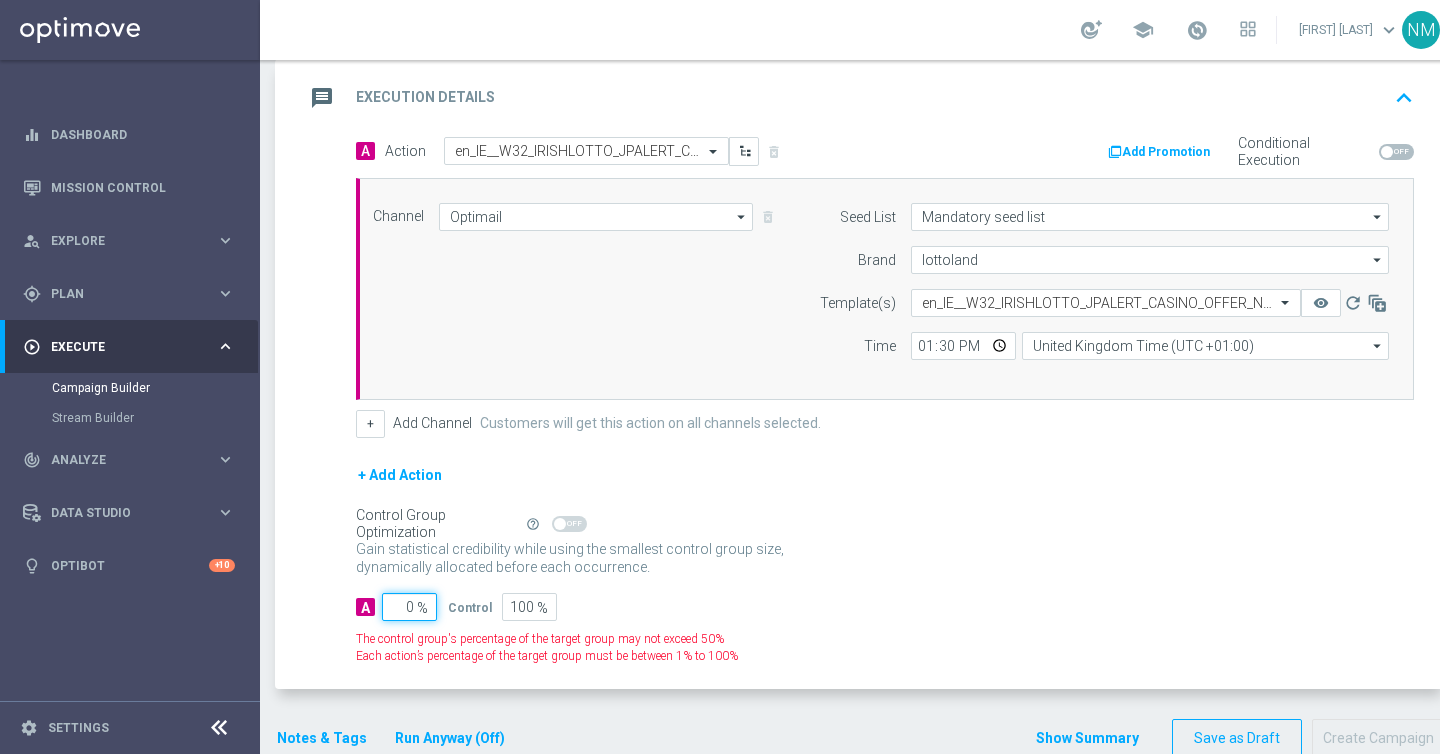type on "10" 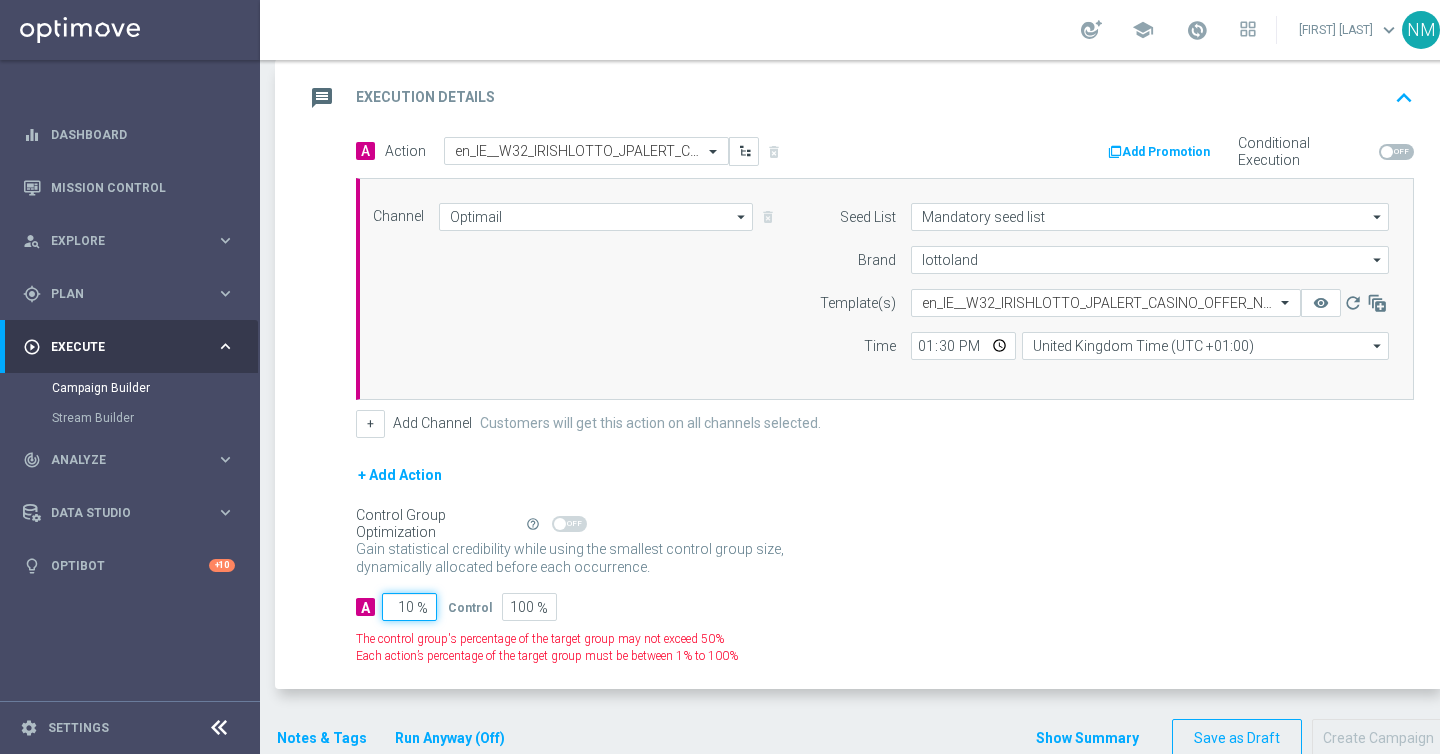 type on "90" 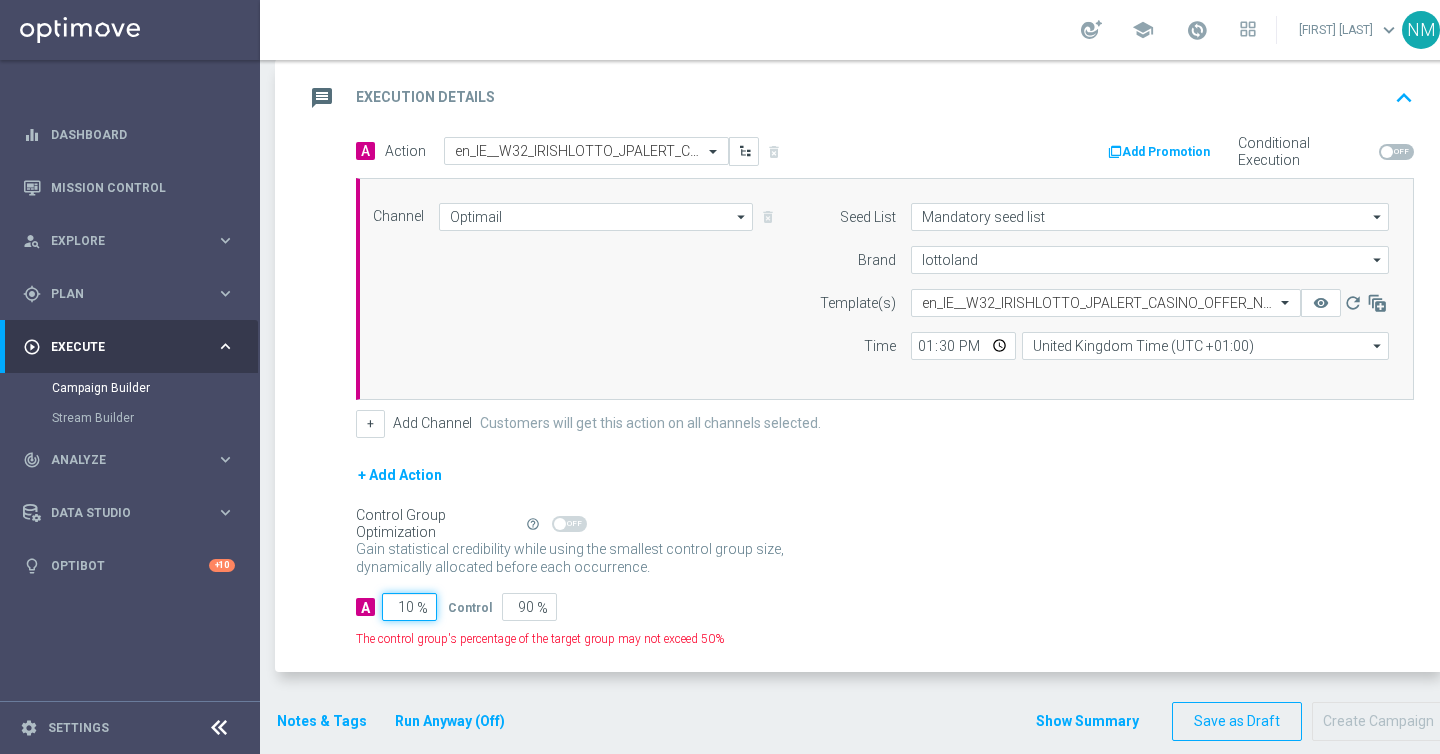 type on "100" 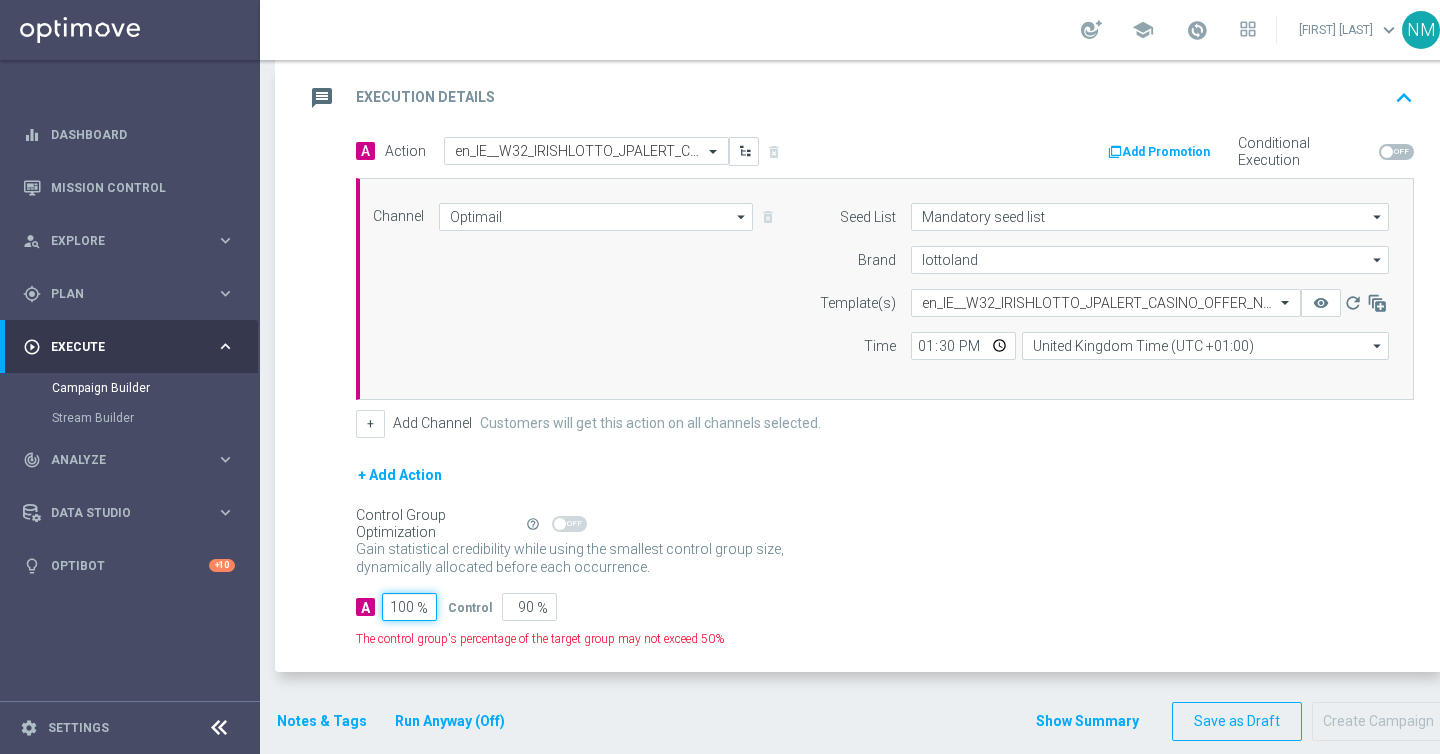 type on "0" 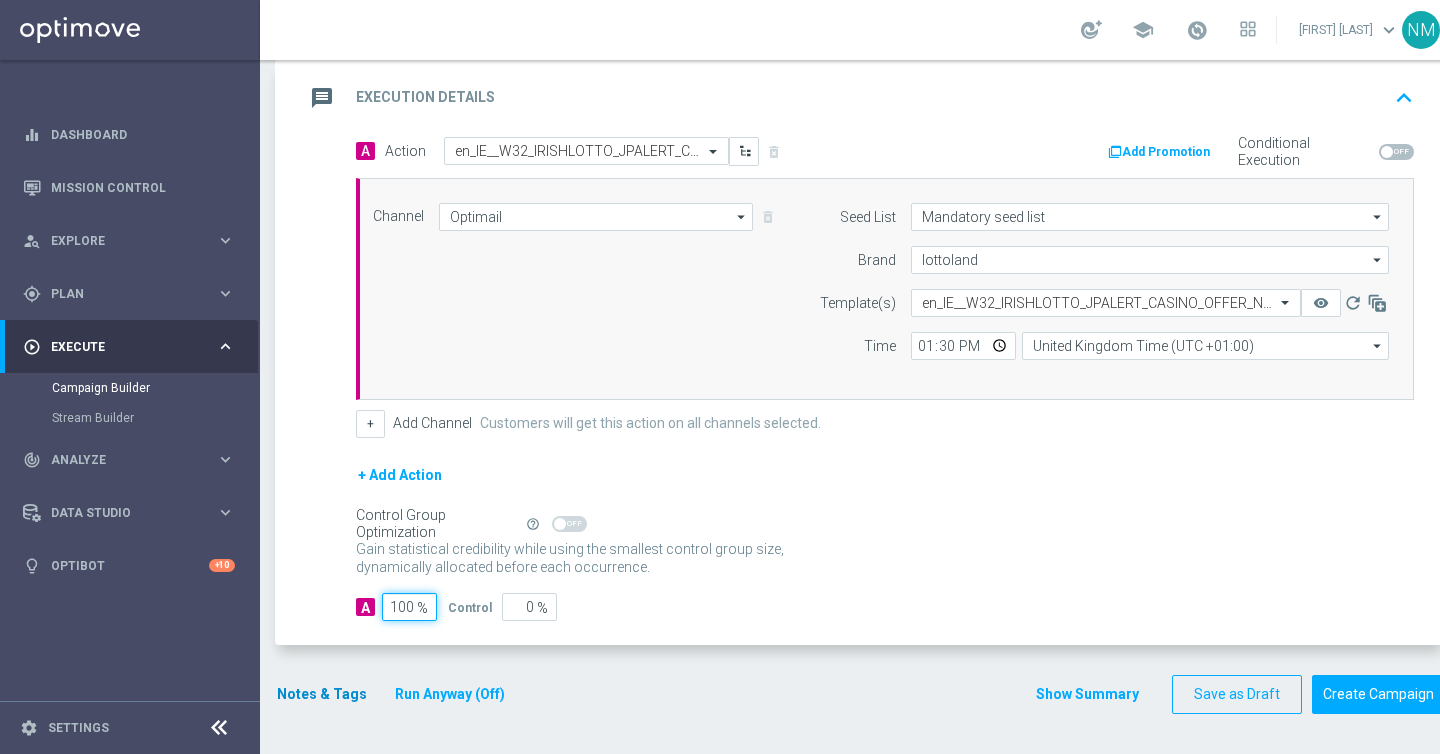 type on "100" 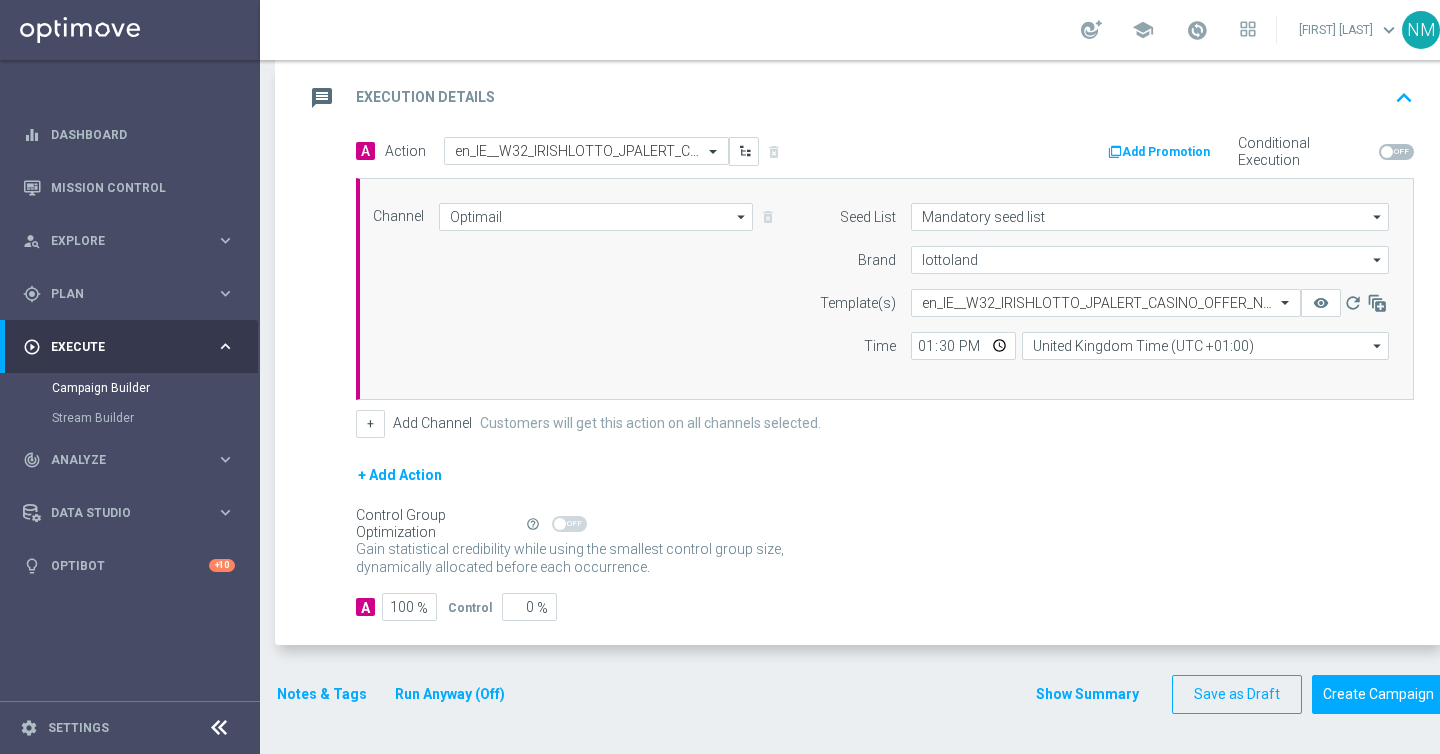 click on "Notes & Tags" 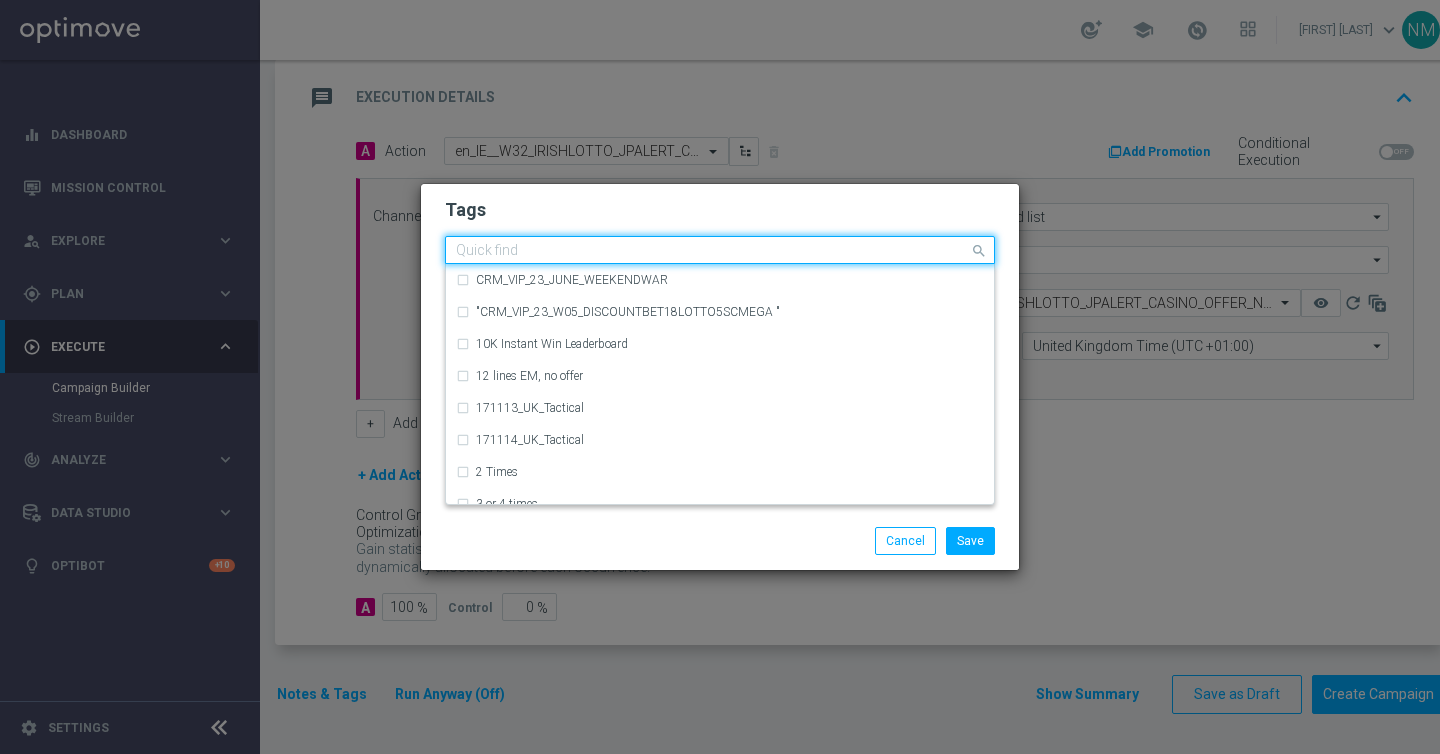 click 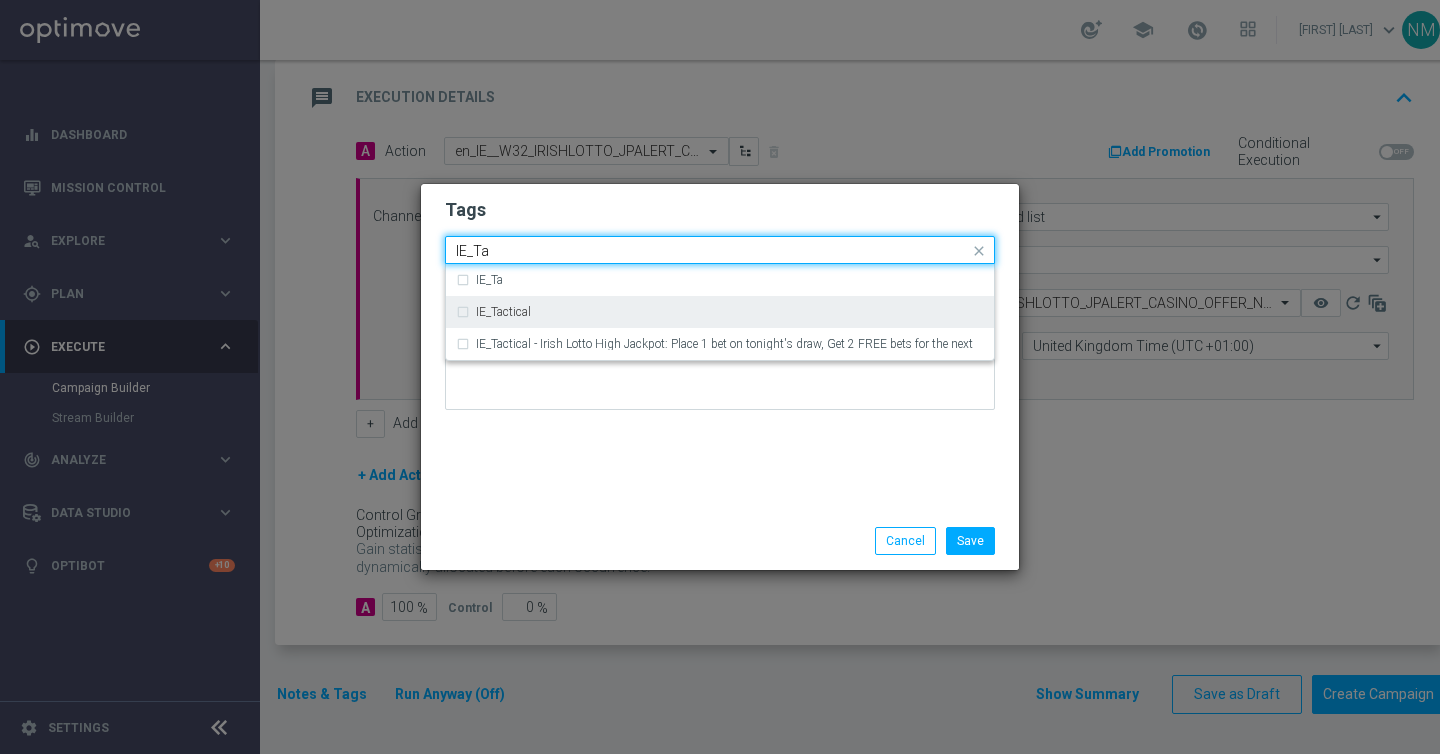 click on "IE_Tactical" at bounding box center (730, 312) 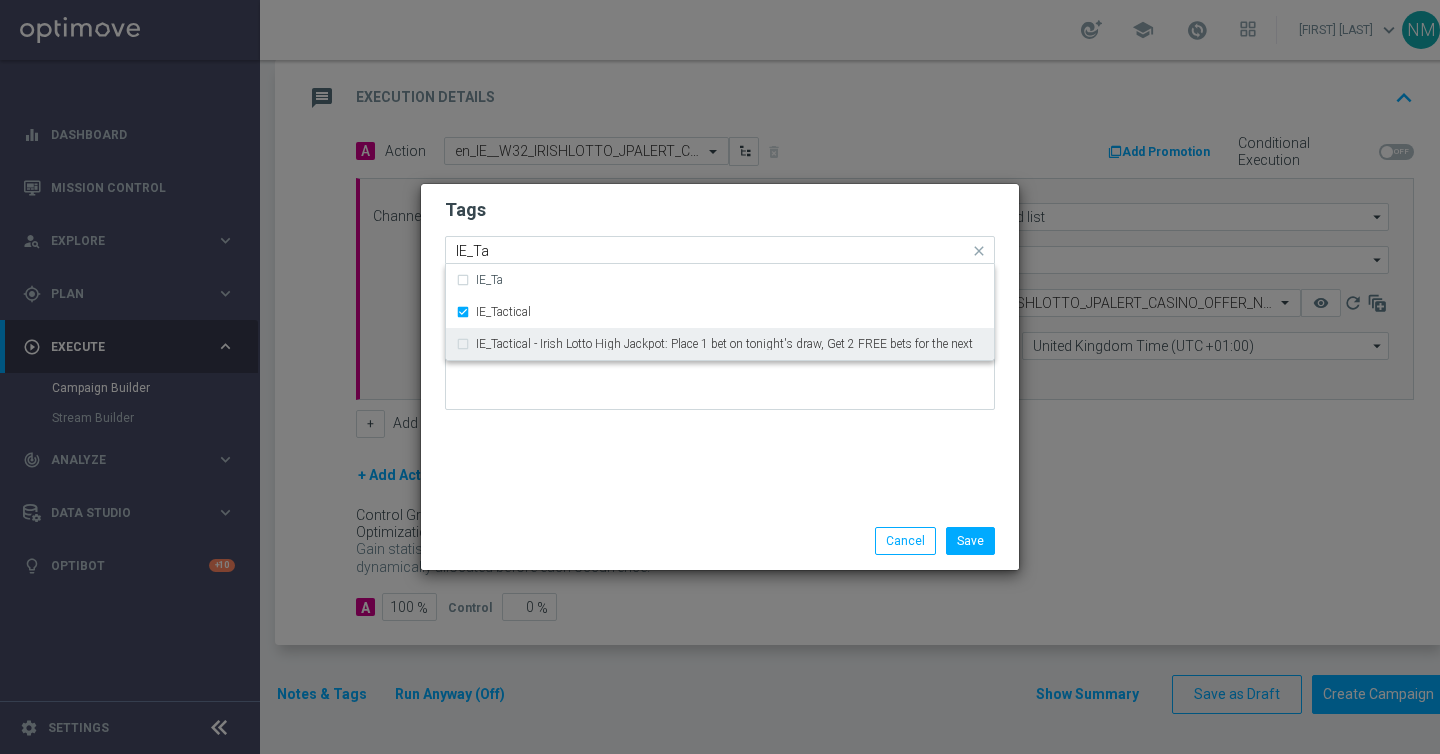 type 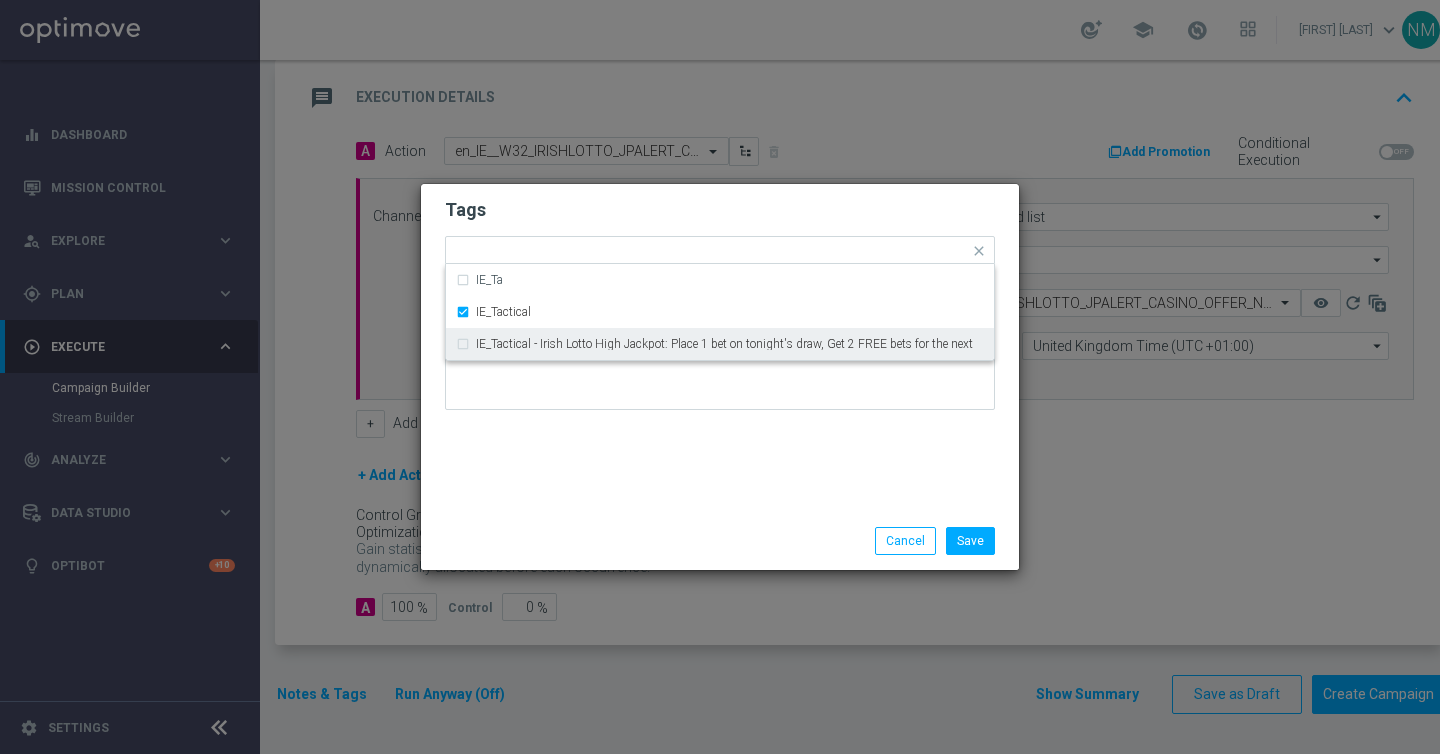 click on "Tags
Quick find × IE_Tactical IE_Ta IE_Tactical IE_Tactical - Irish Lotto High Jackpot: Place 1 bet on tonight's draw, Get 2 FREE bets for the next
Notes" 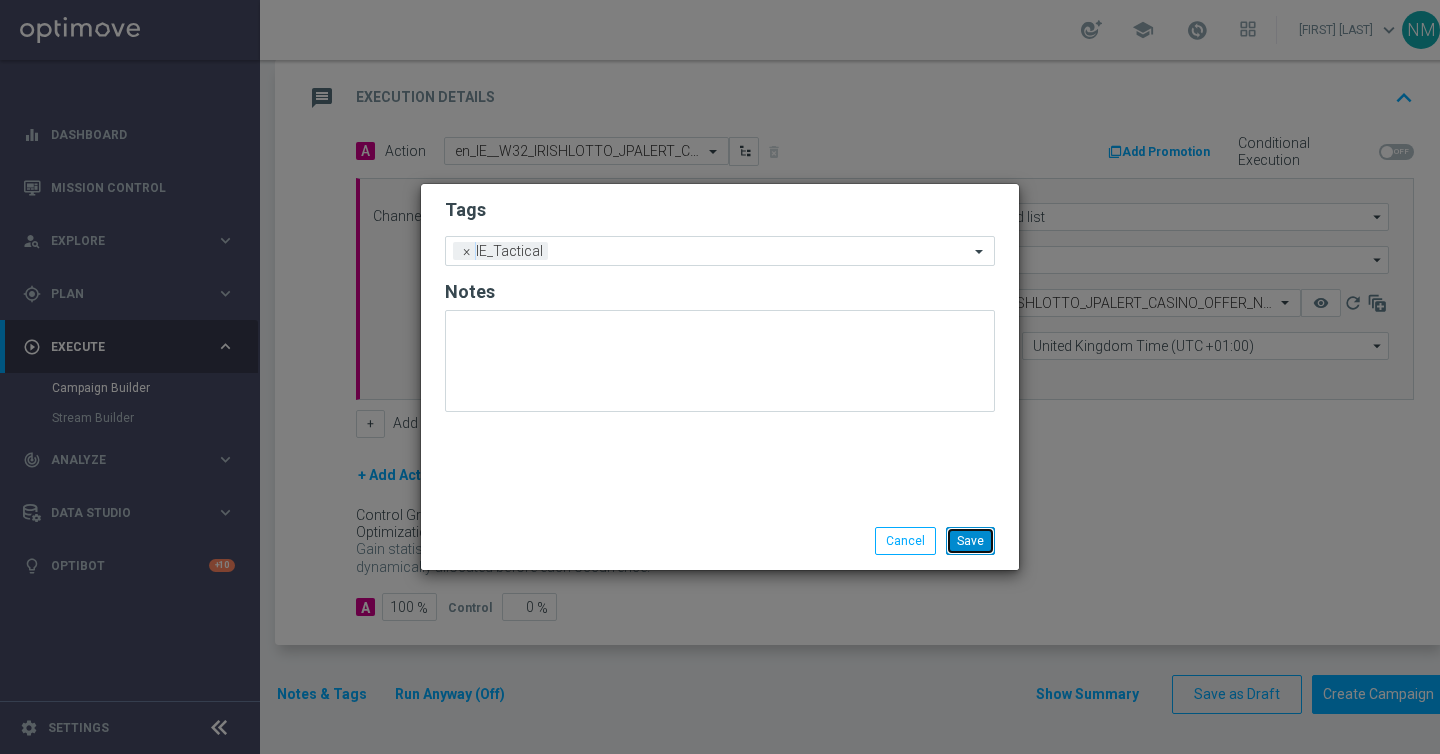 click on "Save" 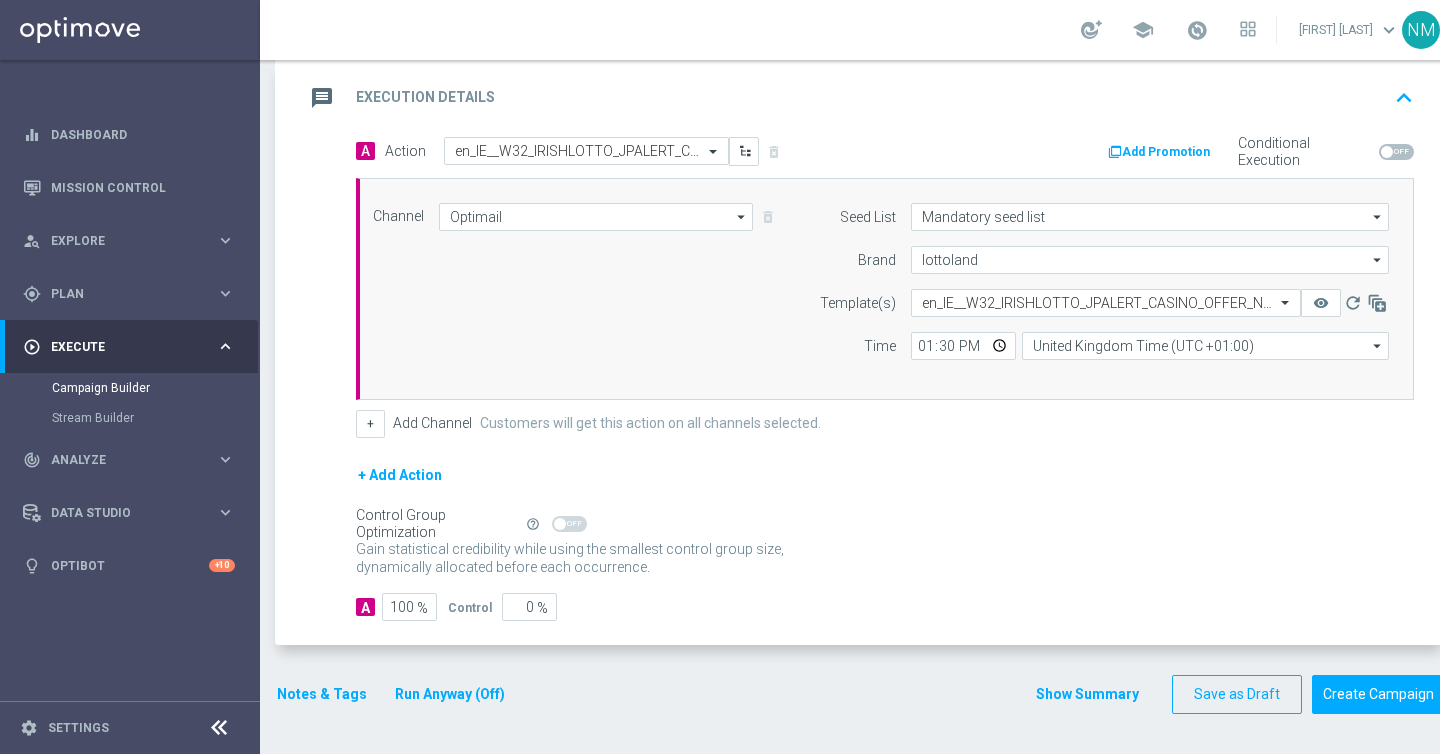 scroll, scrollTop: 402, scrollLeft: 0, axis: vertical 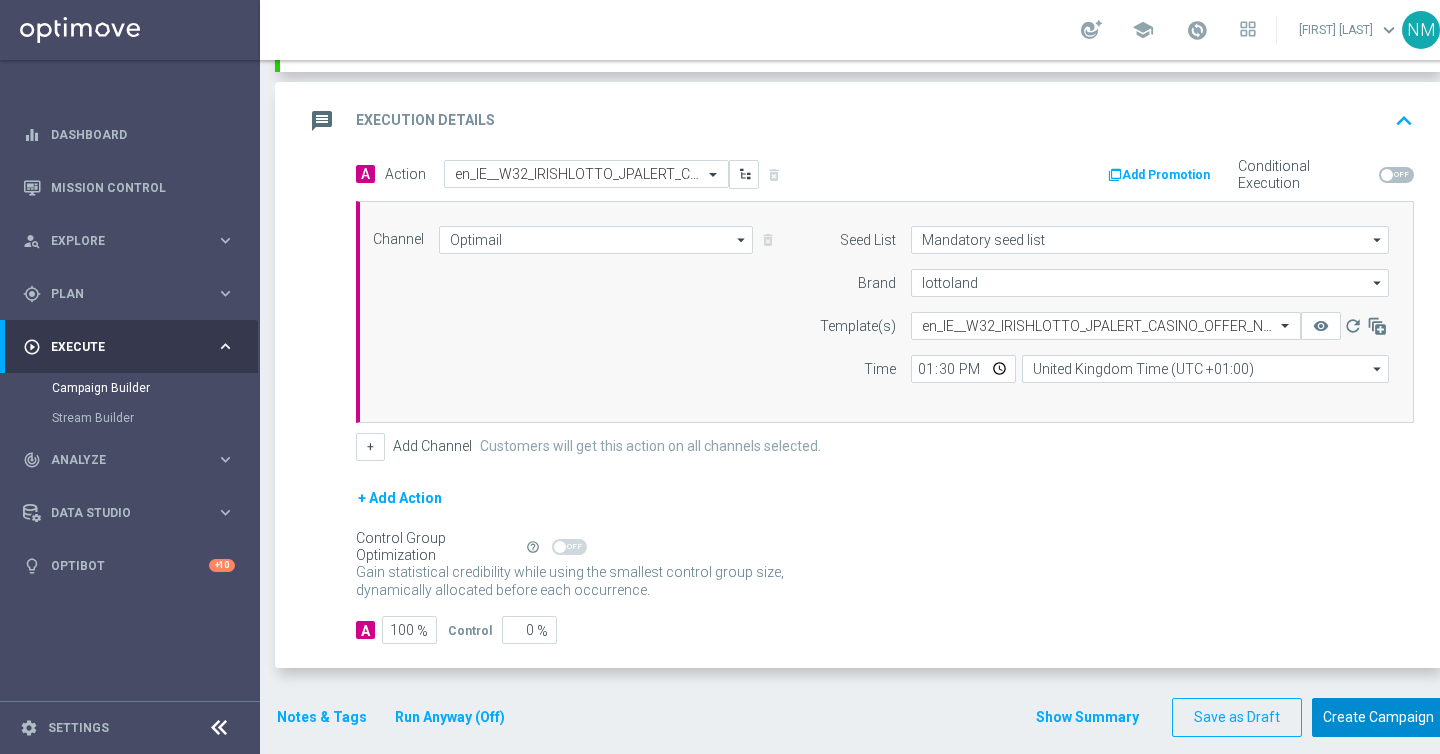 click on "Create Campaign" 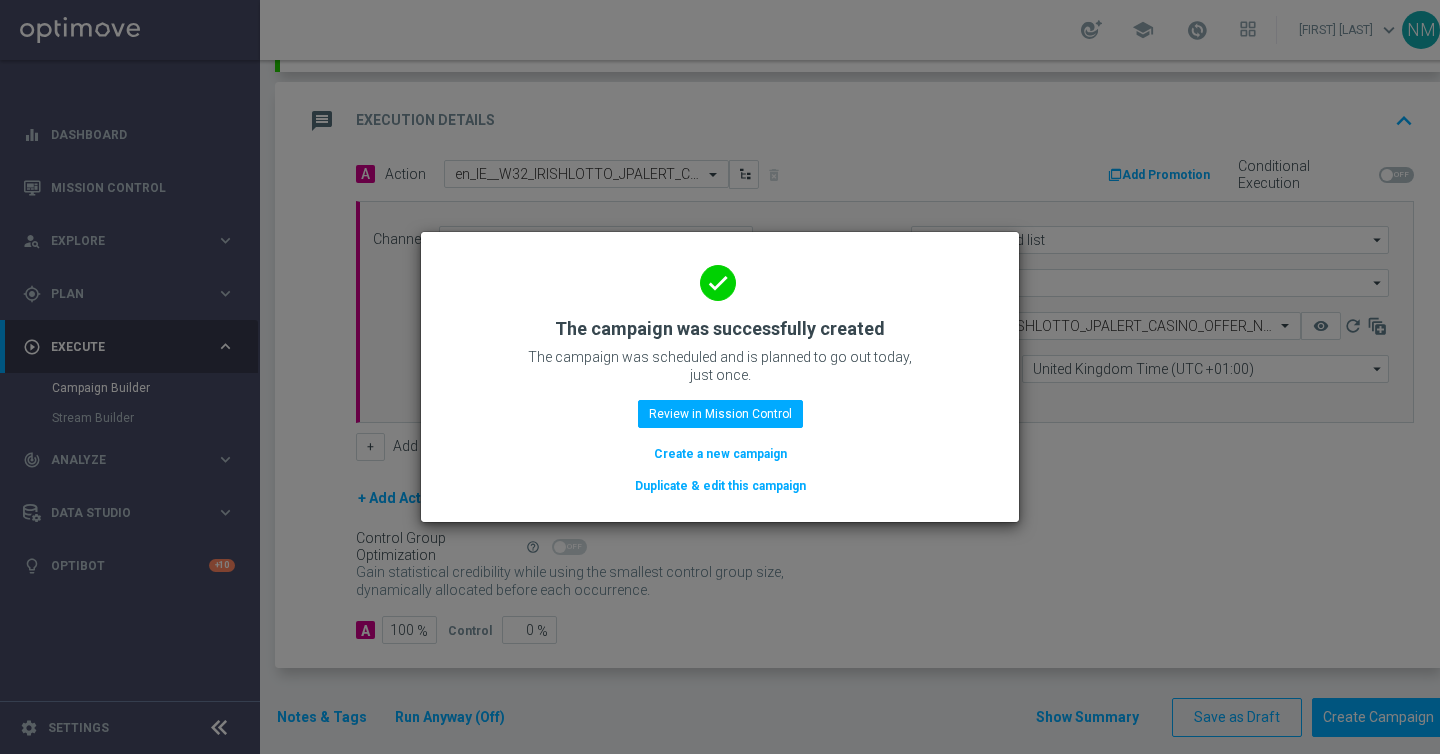 click on "Create a new campaign" 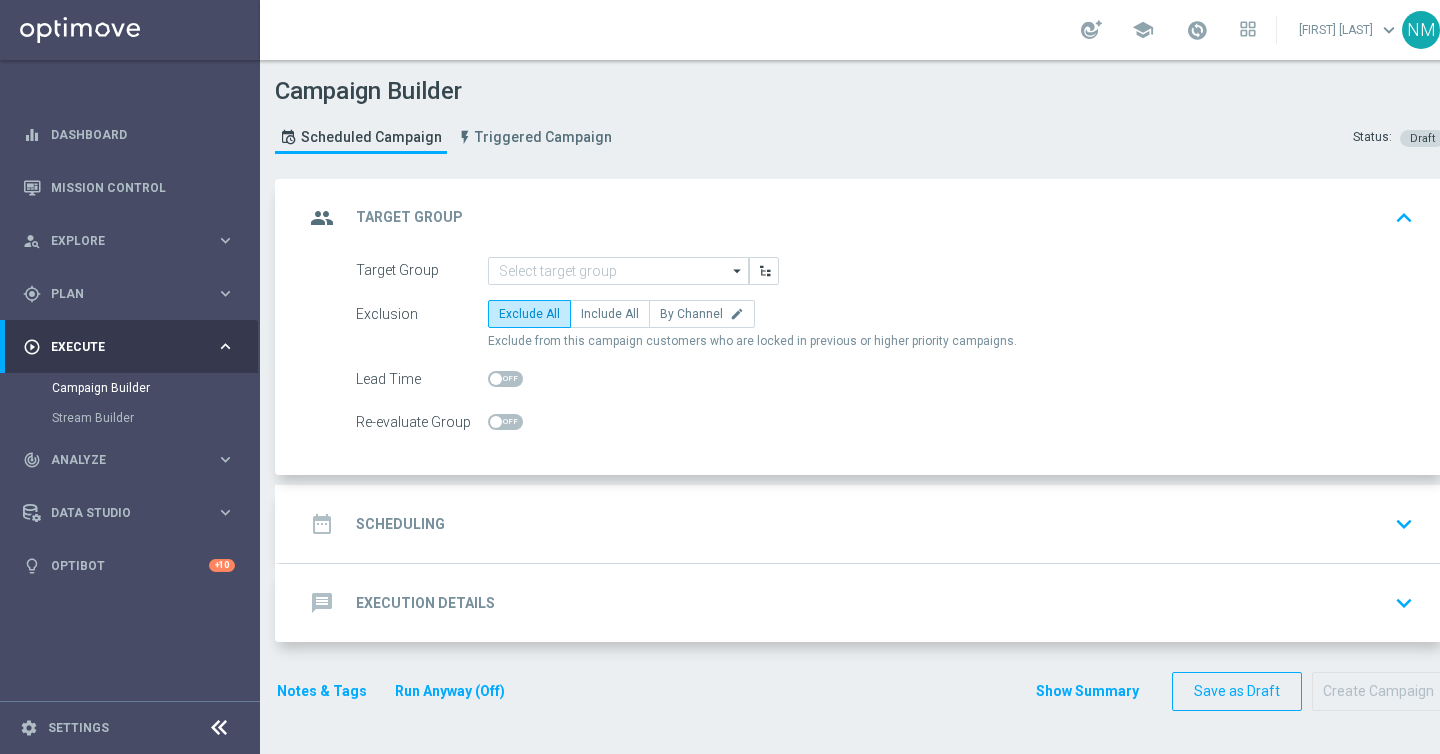 scroll, scrollTop: 0, scrollLeft: 0, axis: both 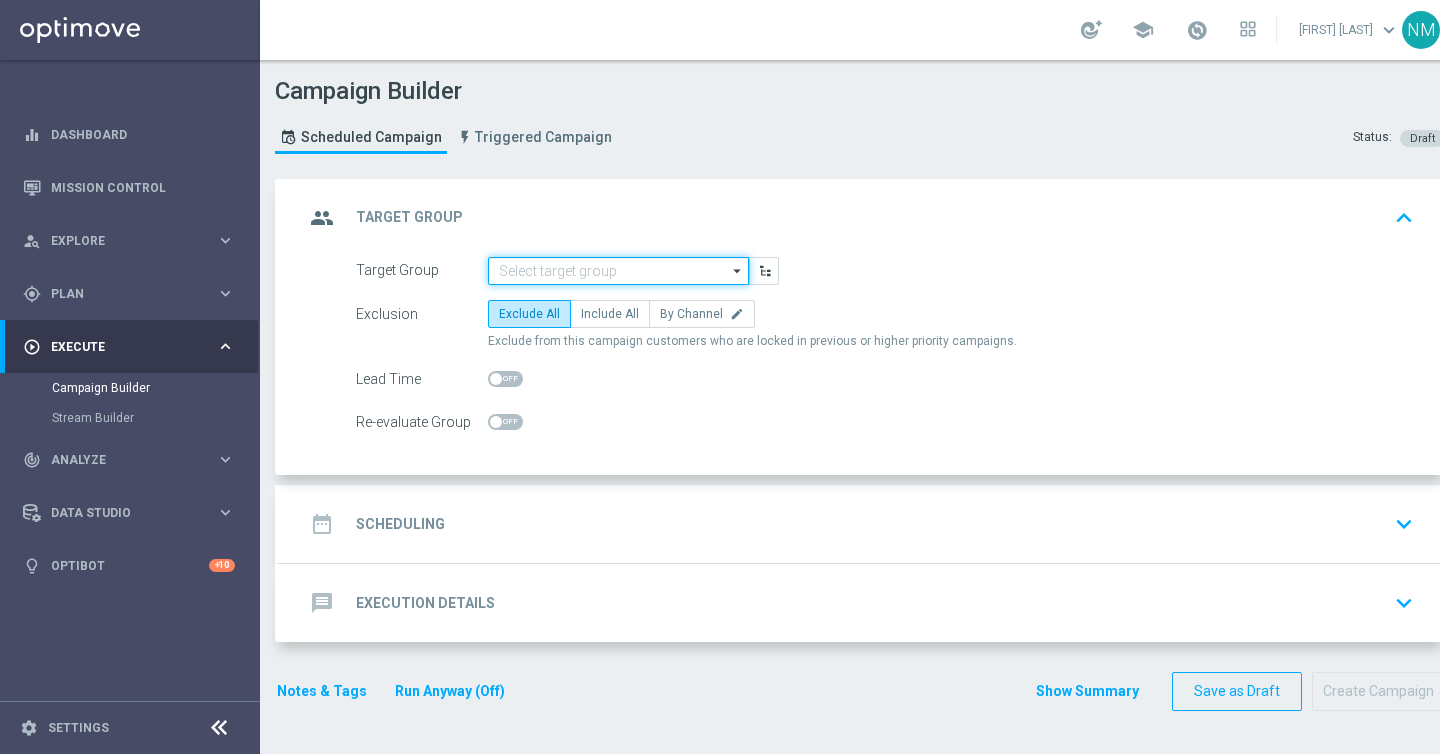 click 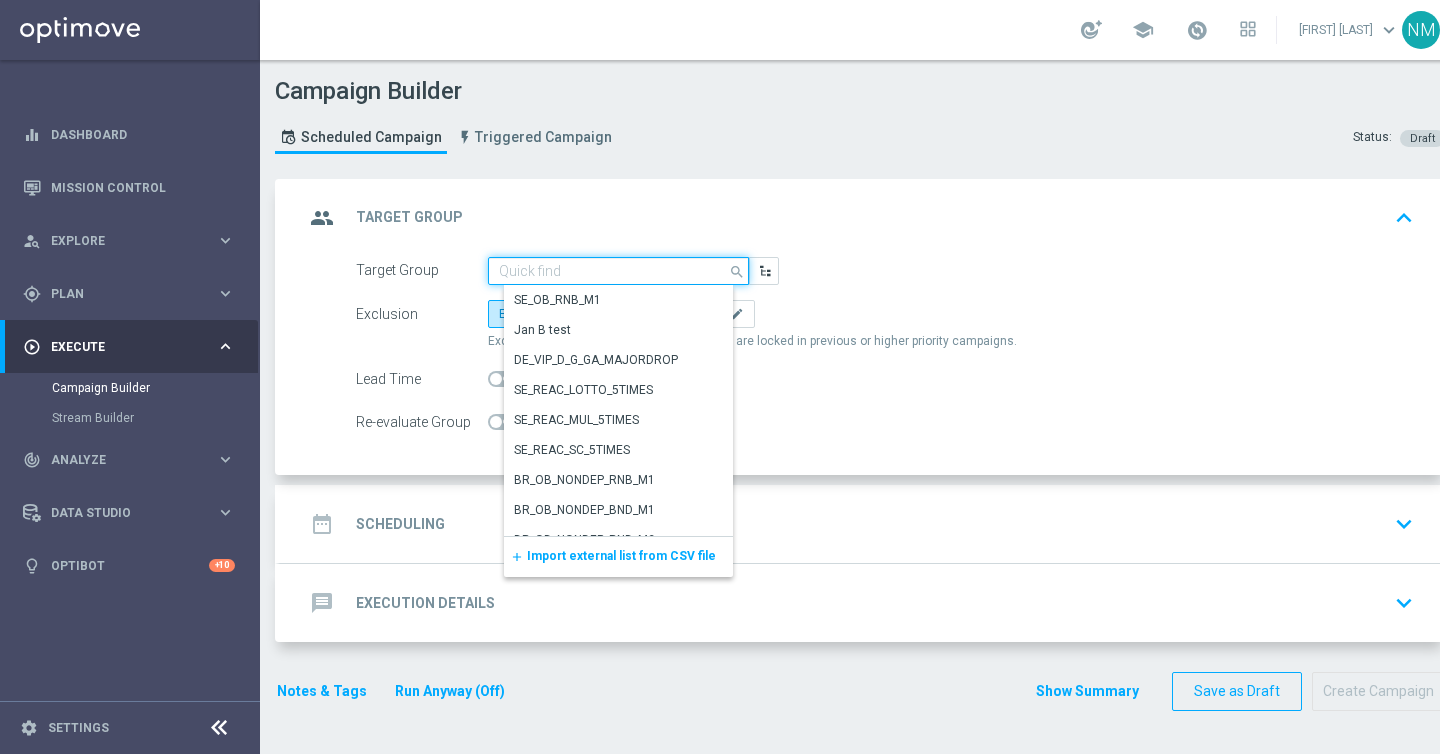 paste on "EMAIL - IE_OPT | Lotto players - ALL Actives, Multi, Reactivated, New & Churned" 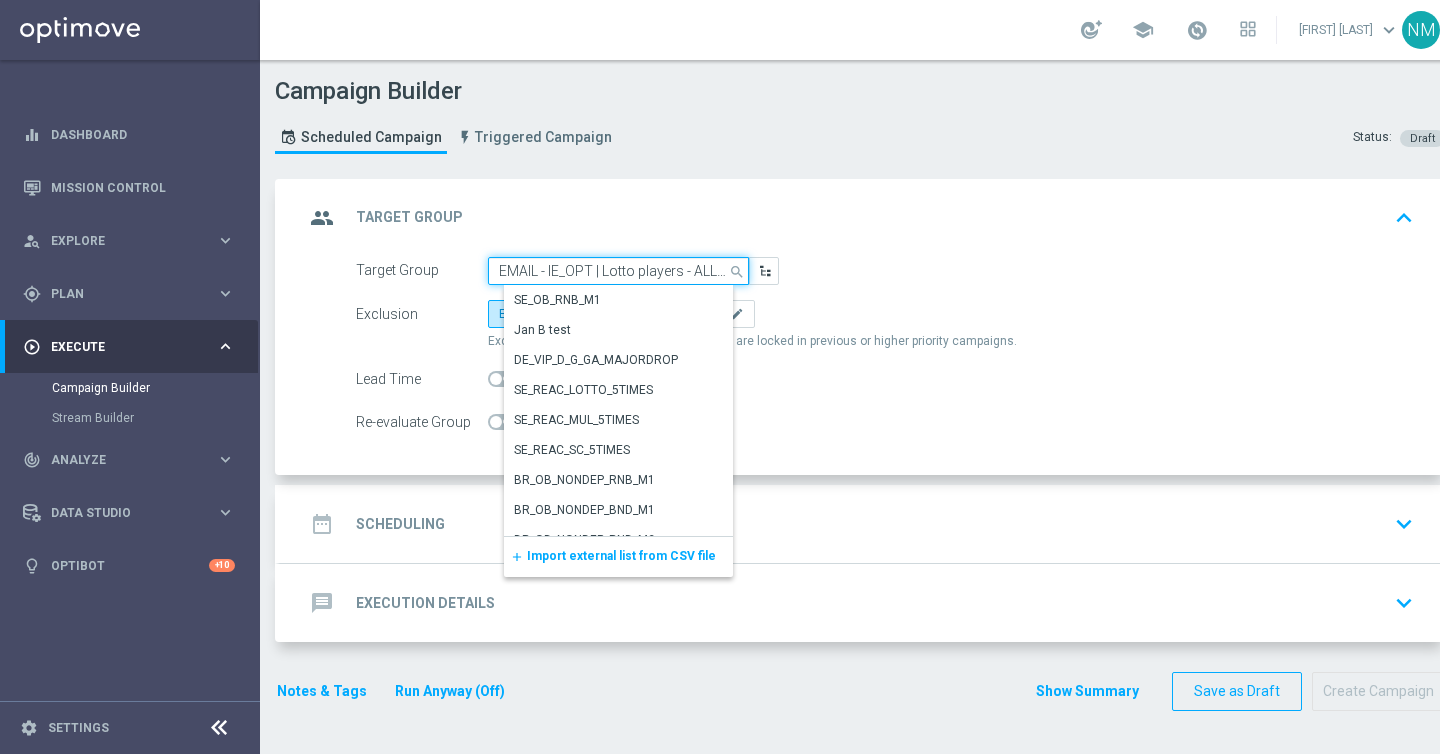 scroll, scrollTop: 0, scrollLeft: 252, axis: horizontal 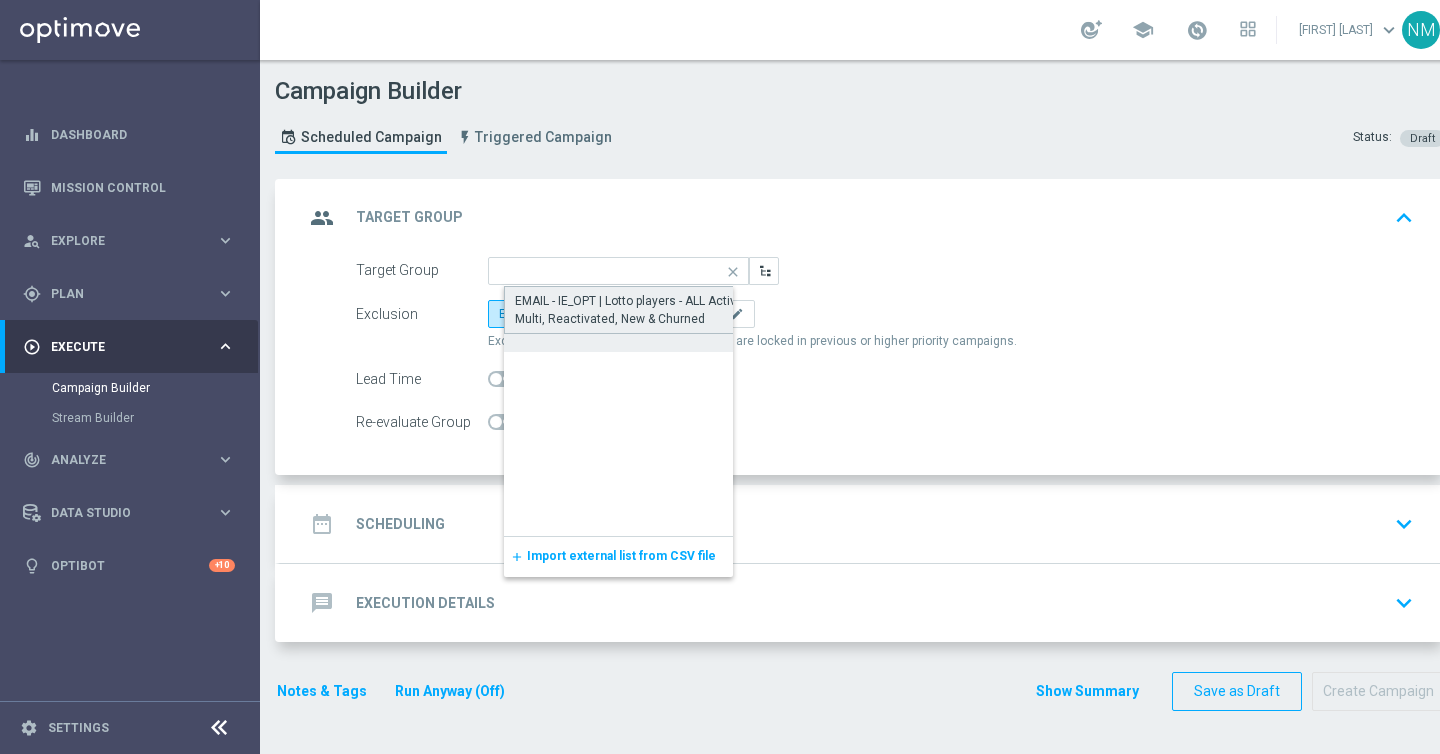 click on "EMAIL - IE_OPT | Lotto players - ALL Actives, Multi, Reactivated, New & Churned" 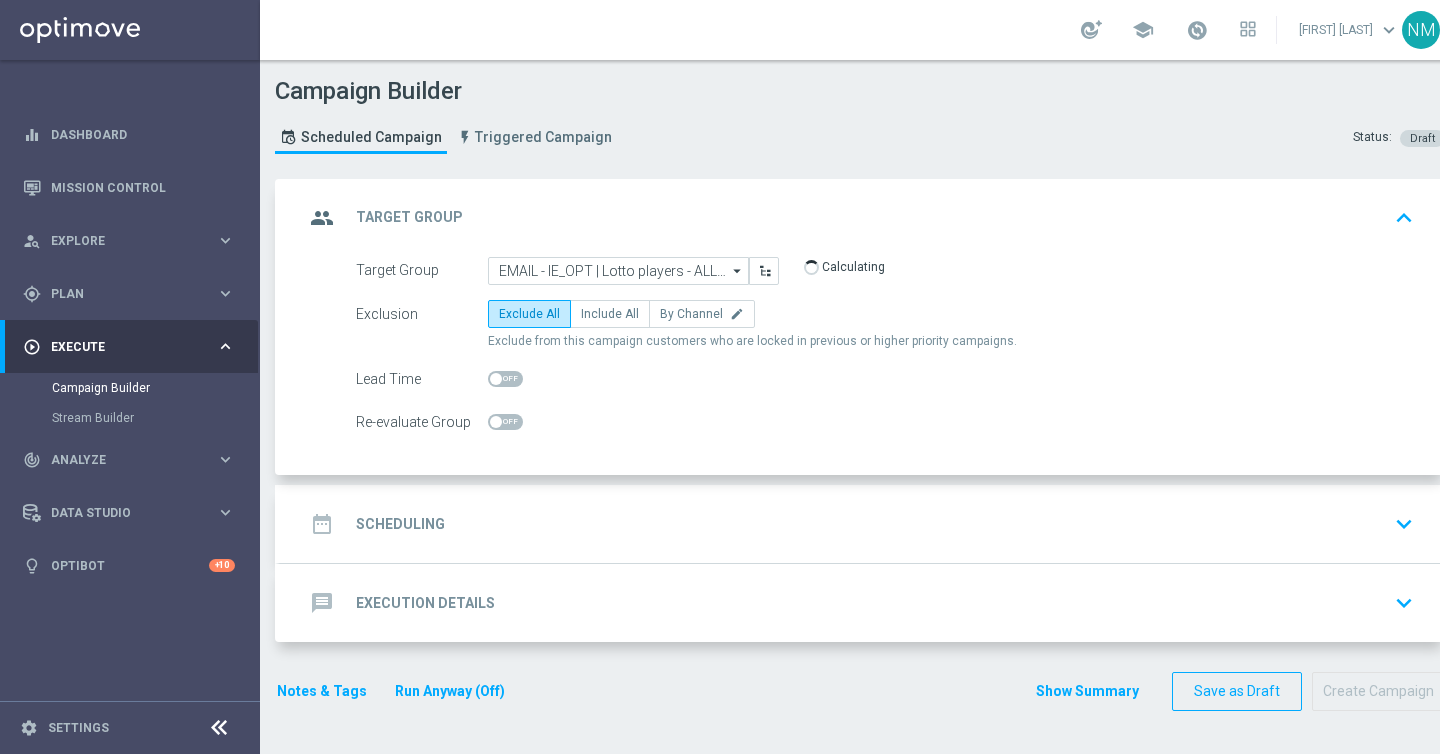 click on "Include All" 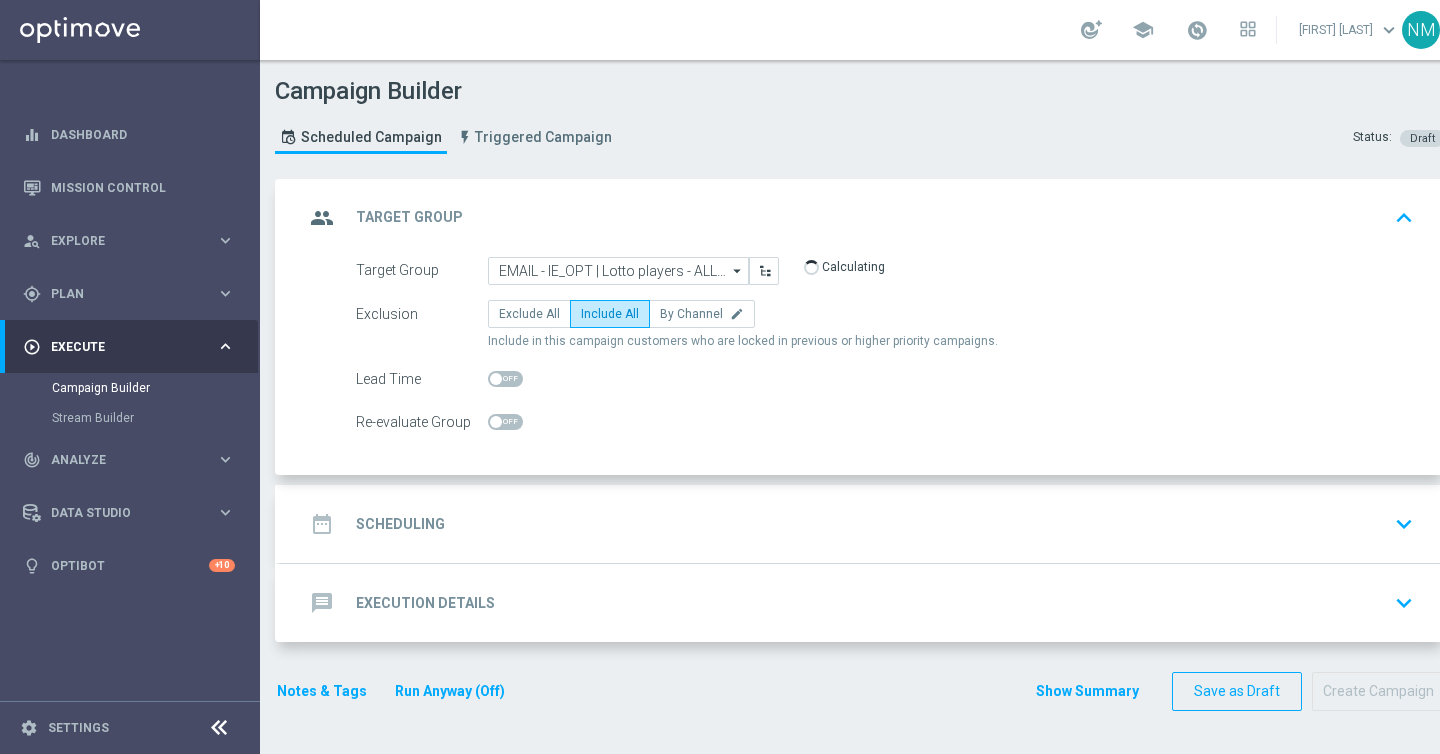 click on "date_range
Scheduling
keyboard_arrow_down" 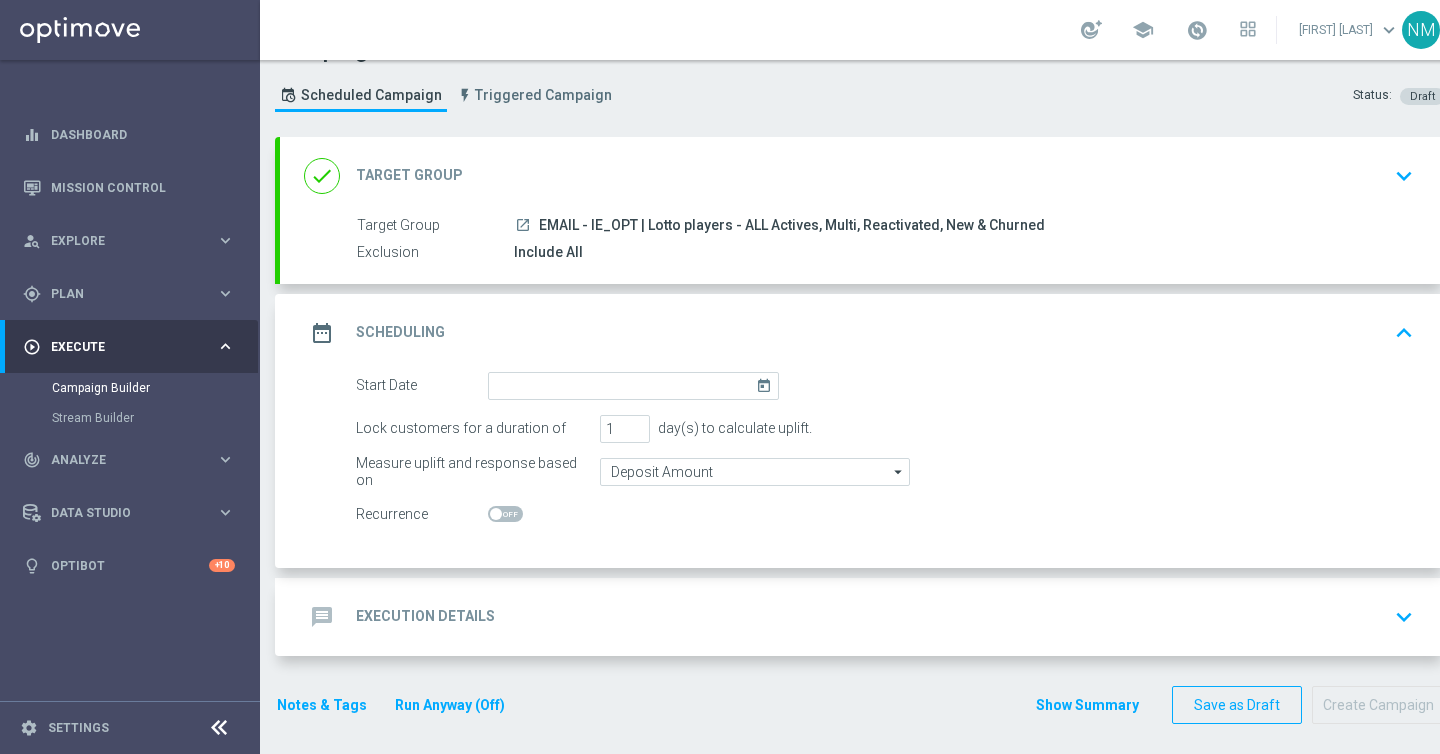 scroll, scrollTop: 52, scrollLeft: 0, axis: vertical 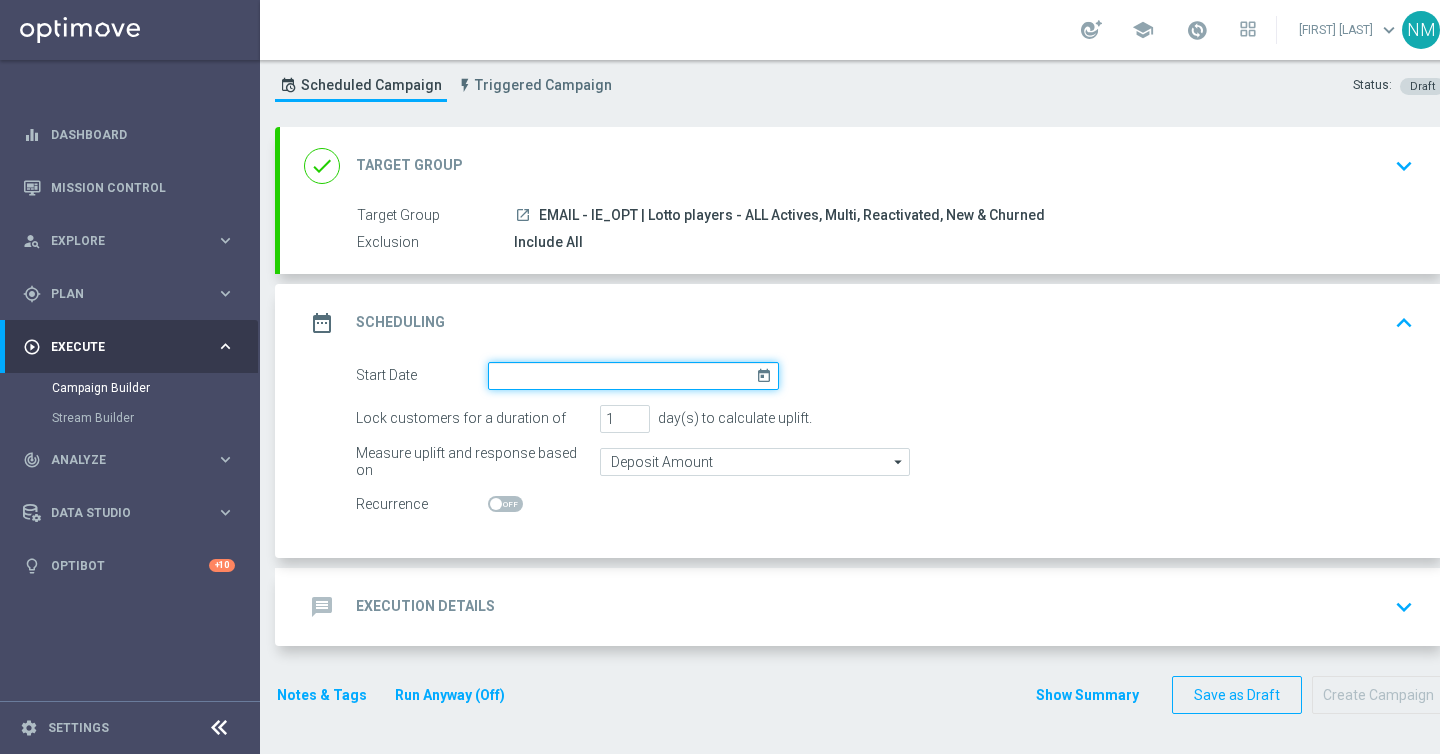 click 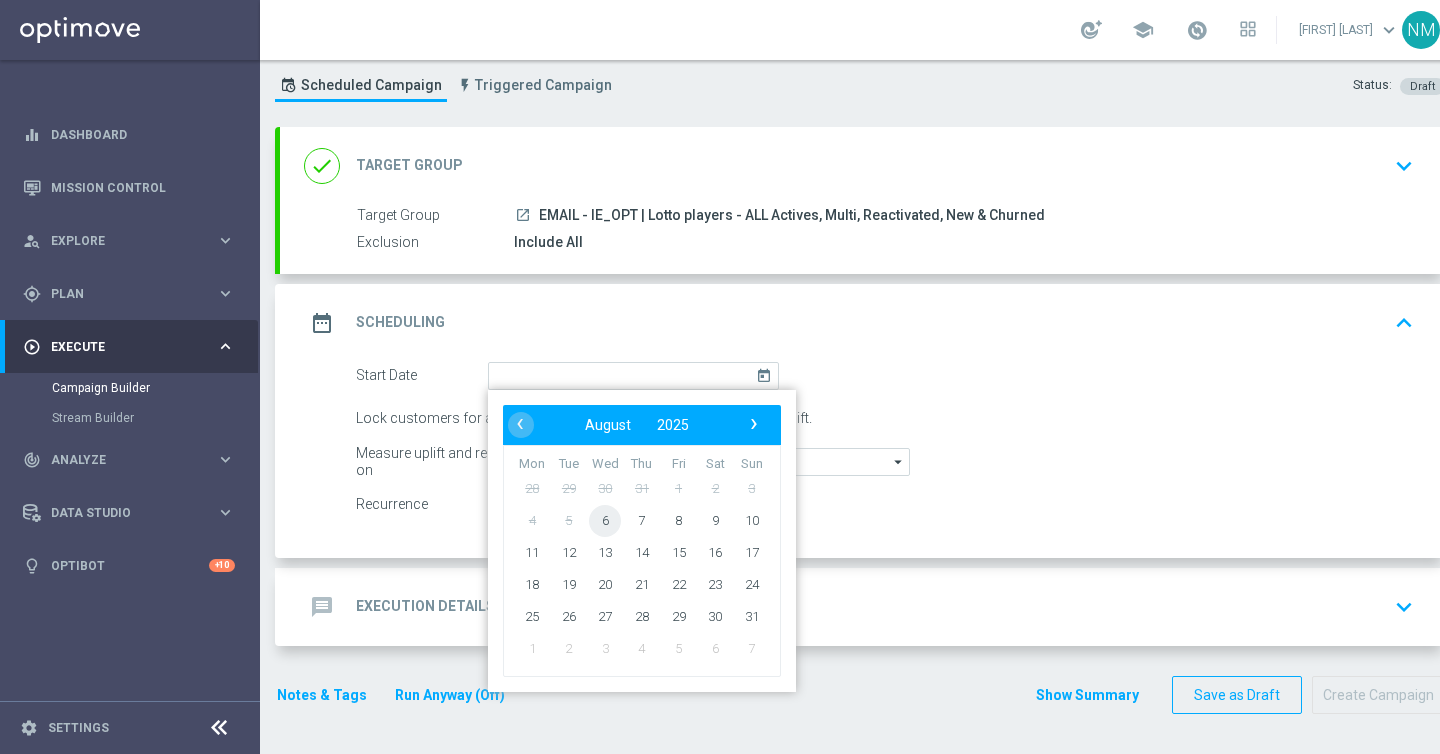 click on "6" 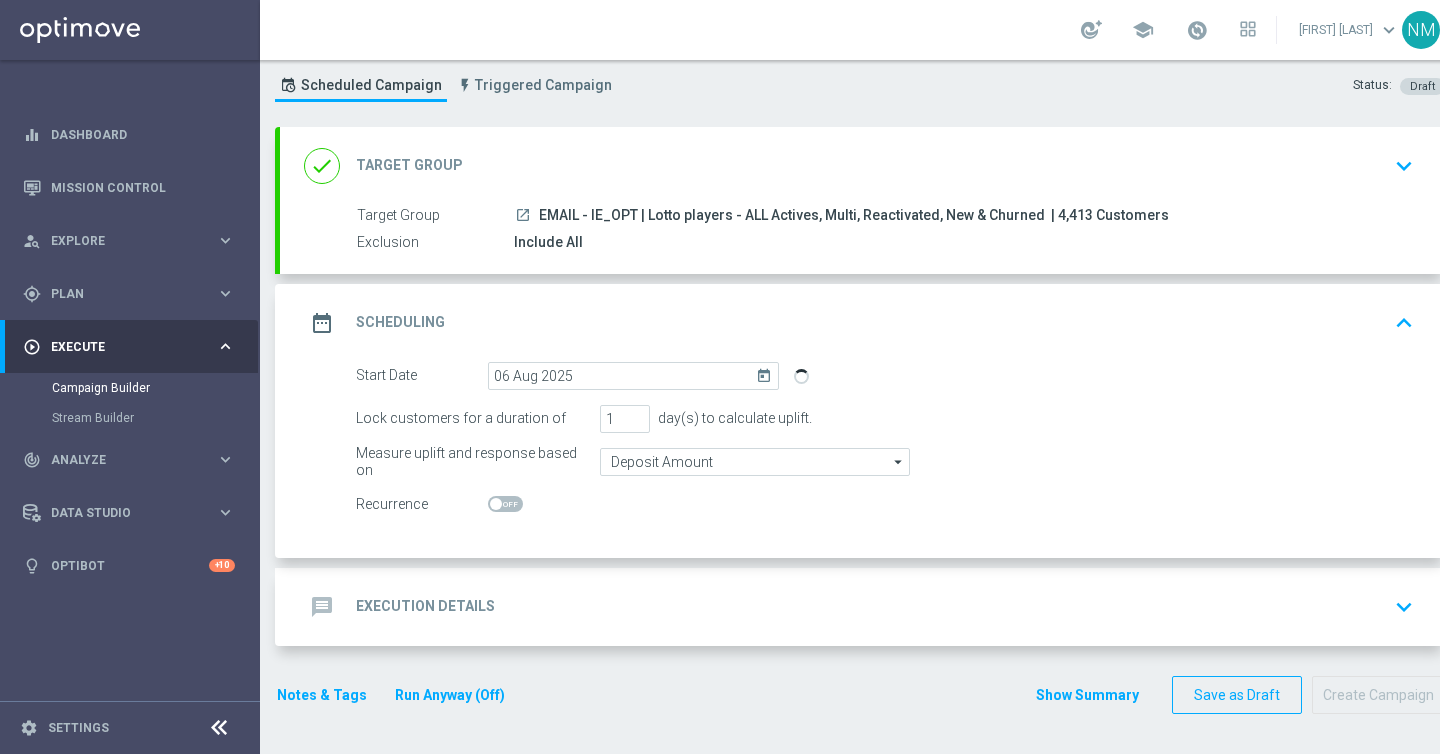 click on "message
Execution Details
keyboard_arrow_down" 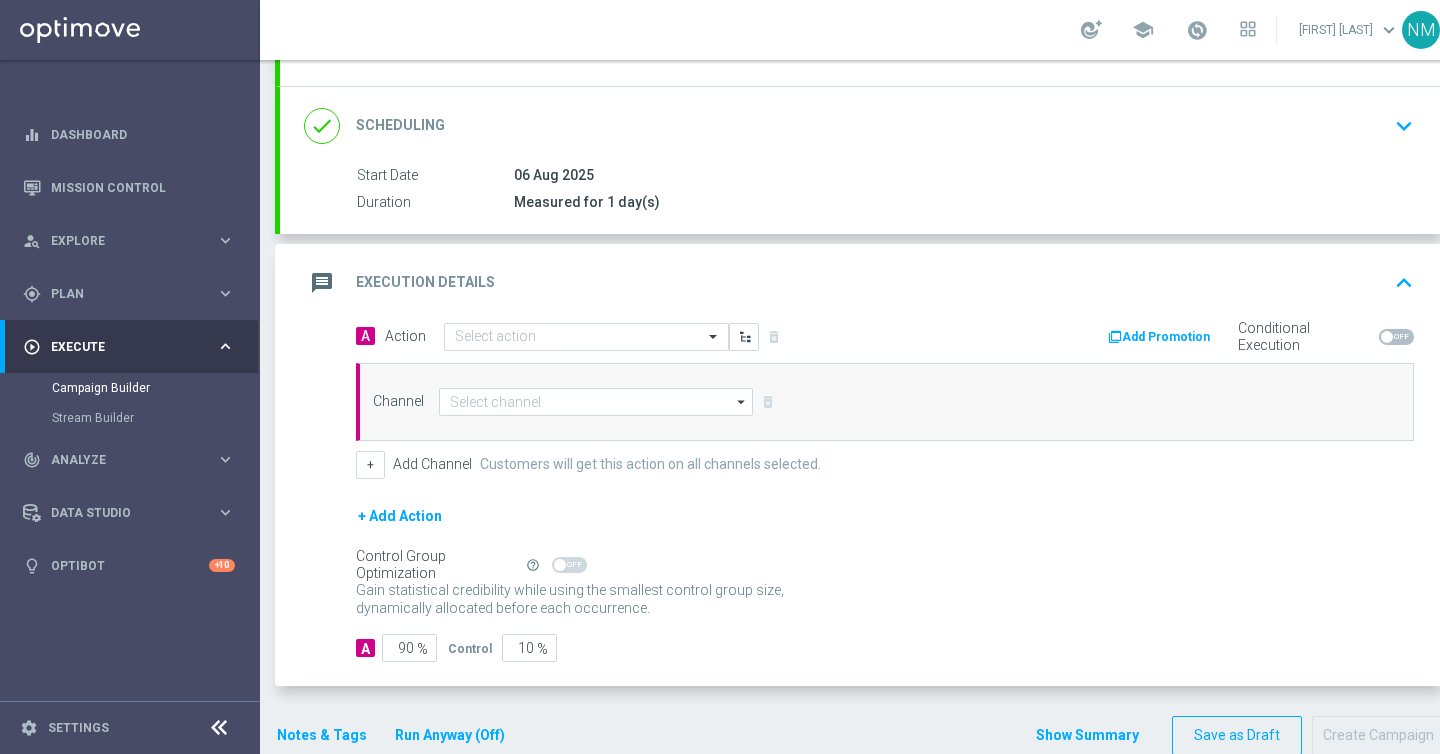 scroll, scrollTop: 281, scrollLeft: 0, axis: vertical 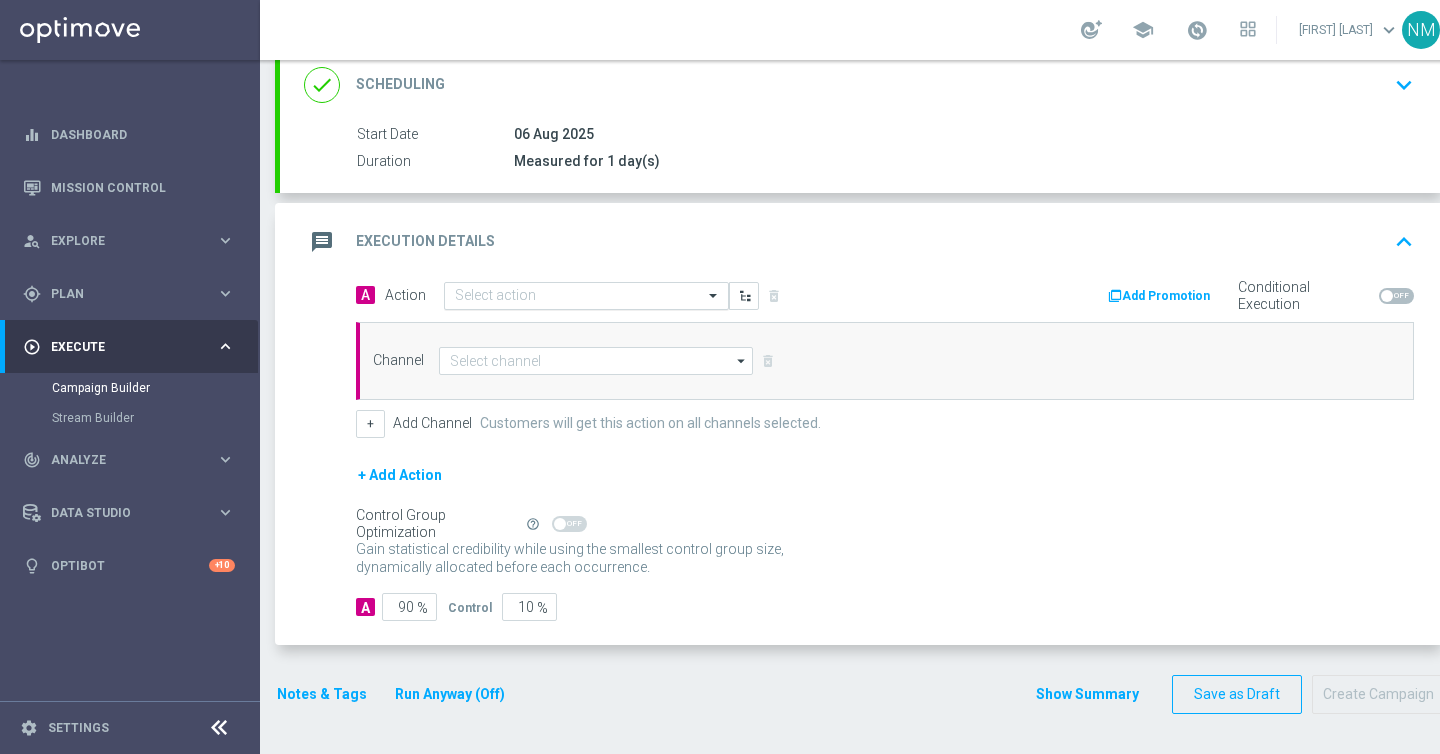 click 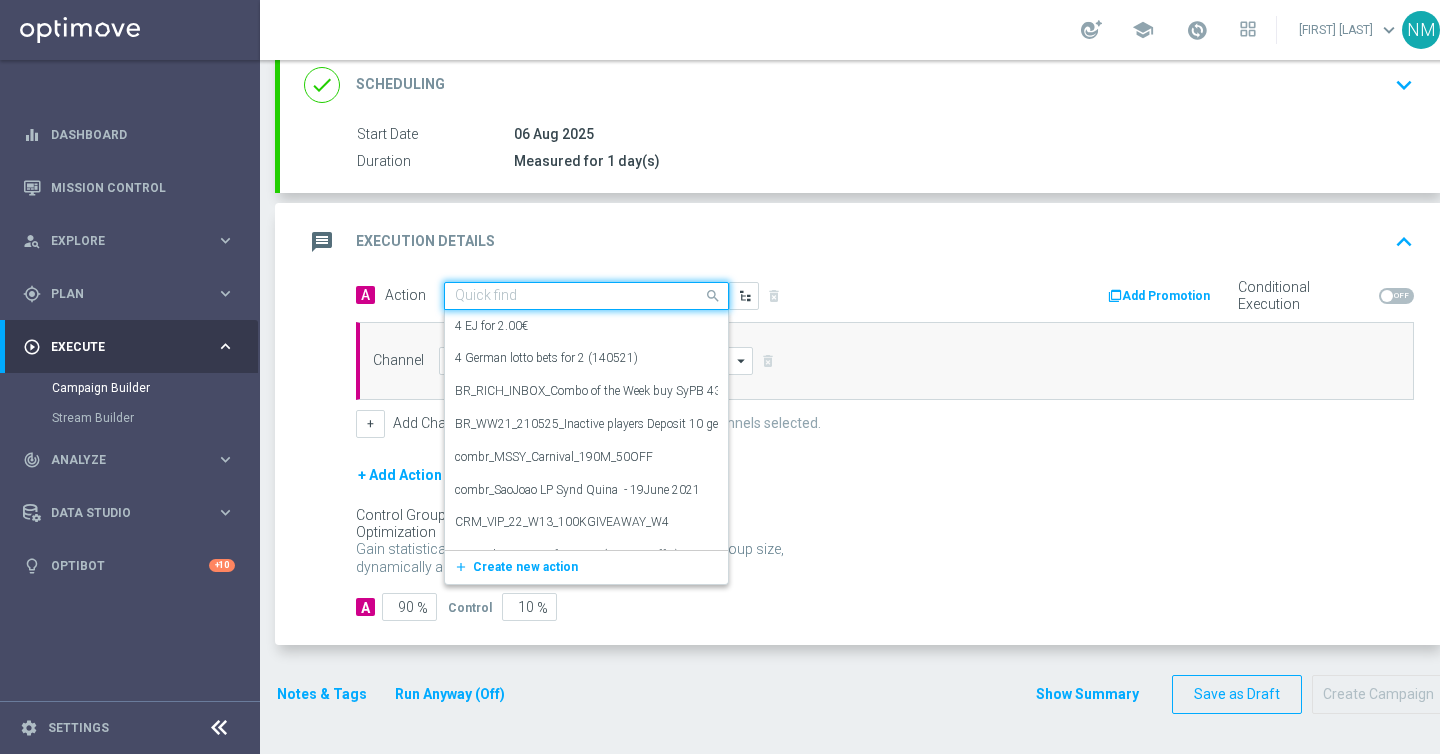 paste on "en_IE__W32_IRISHLOTTO_JPALERT_6FOR5_OFFER_NVIP_EMA_TAC_LT" 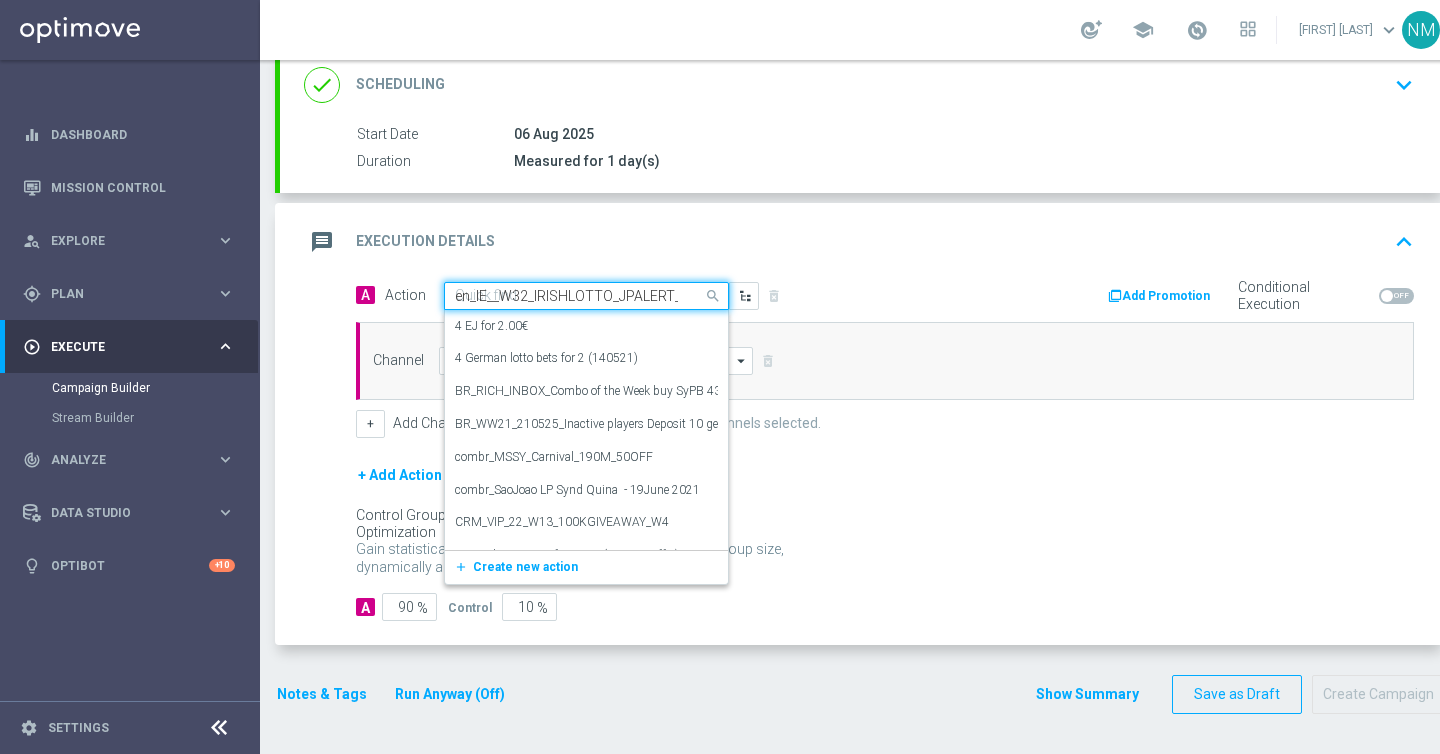 scroll, scrollTop: 0, scrollLeft: 214, axis: horizontal 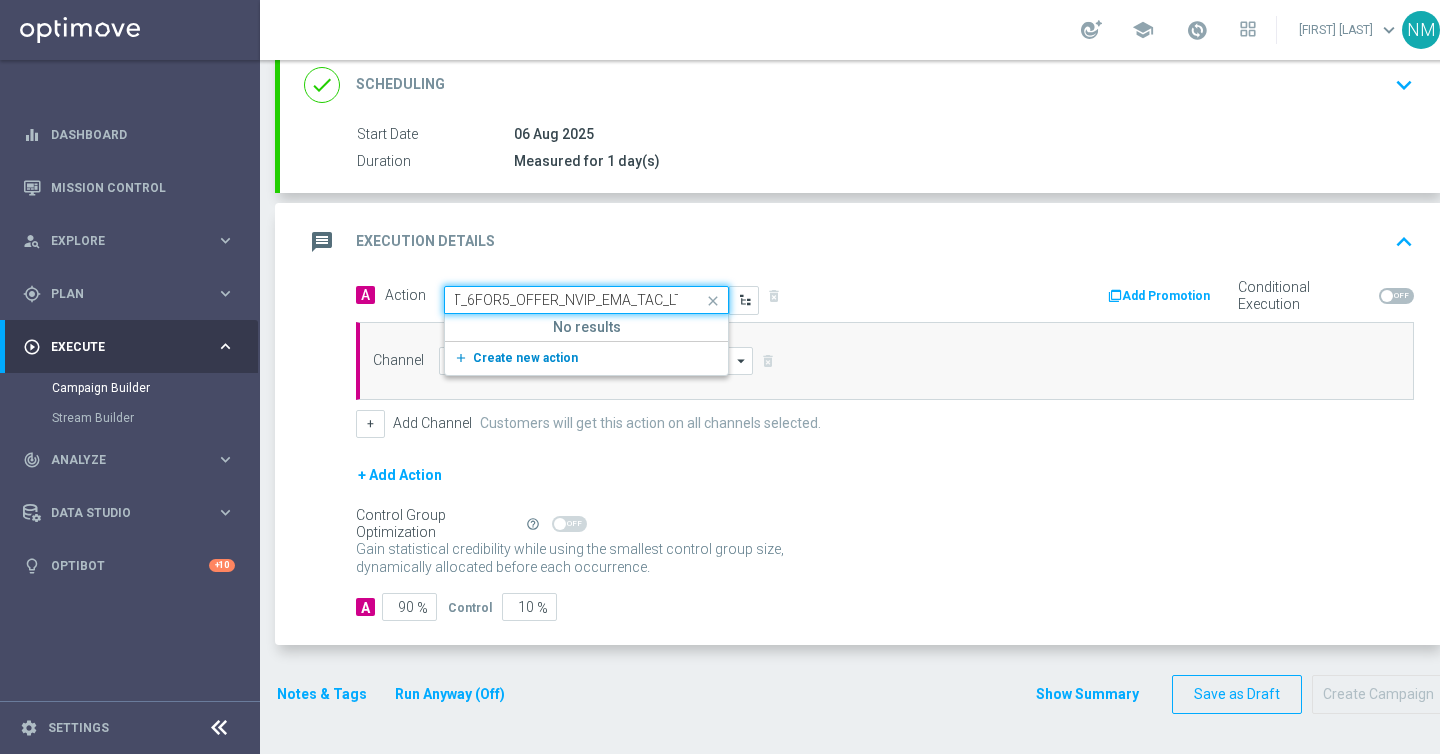 click on "Create new action" at bounding box center [525, 358] 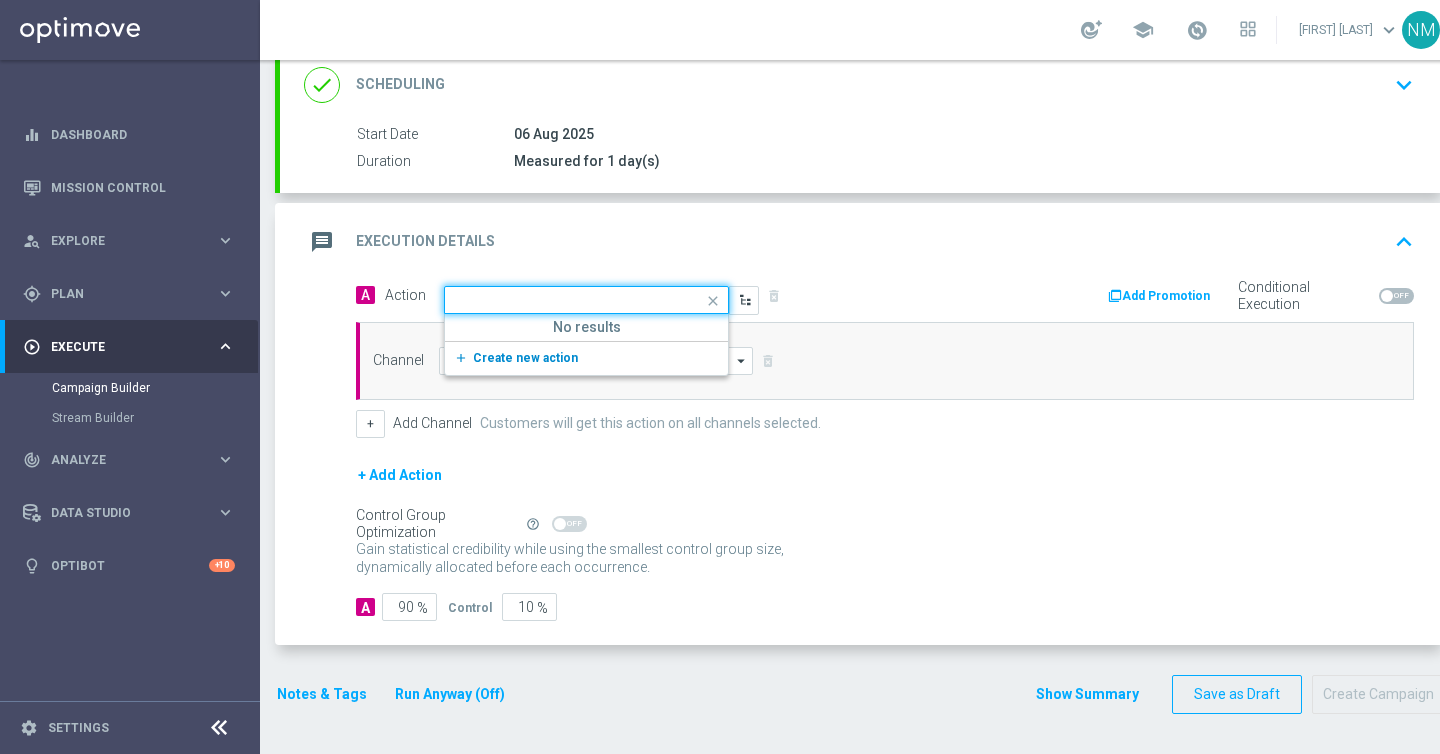 scroll, scrollTop: 0, scrollLeft: 0, axis: both 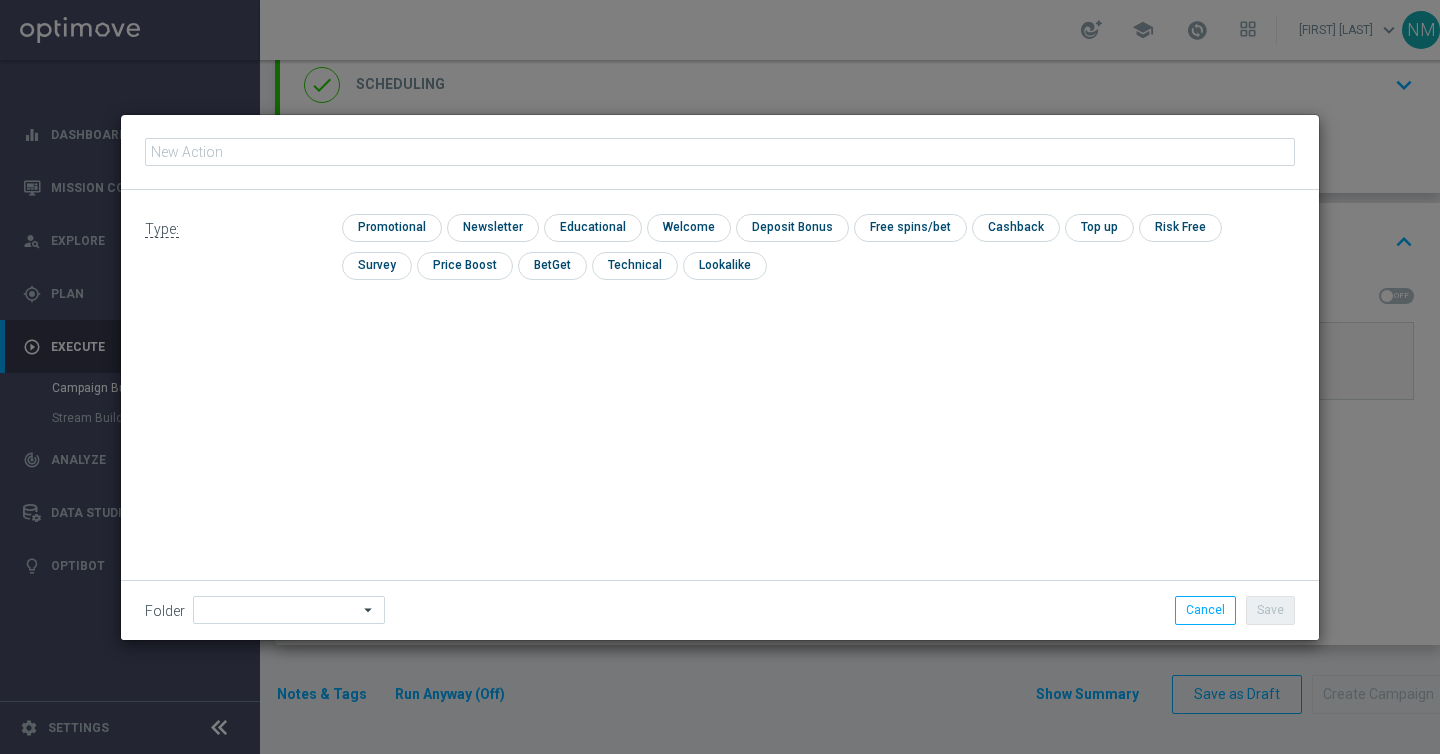 type on "en_IE__W32_IRISHLOTTO_JPALERT_6FOR5_OFFER_NVIP_EMA_TAC_LT" 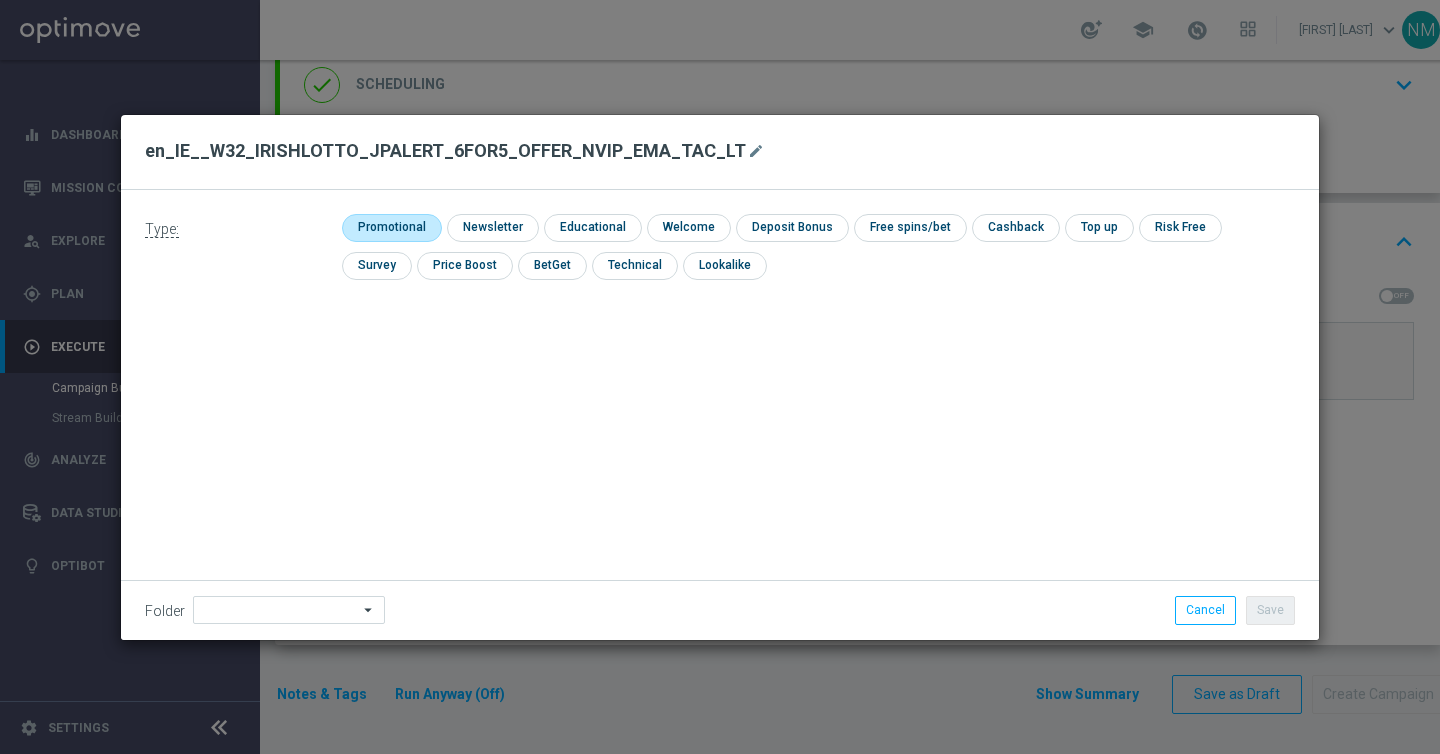 click 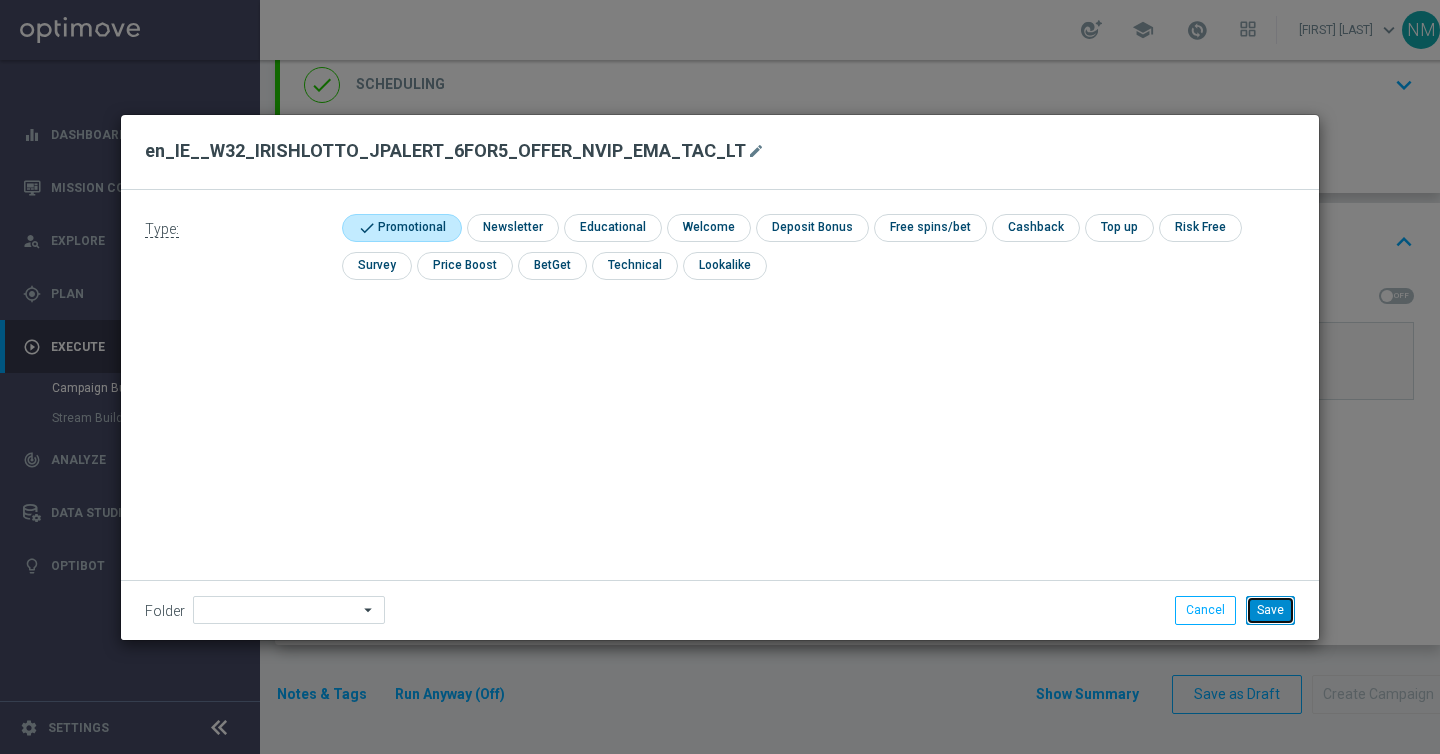 click on "Save" 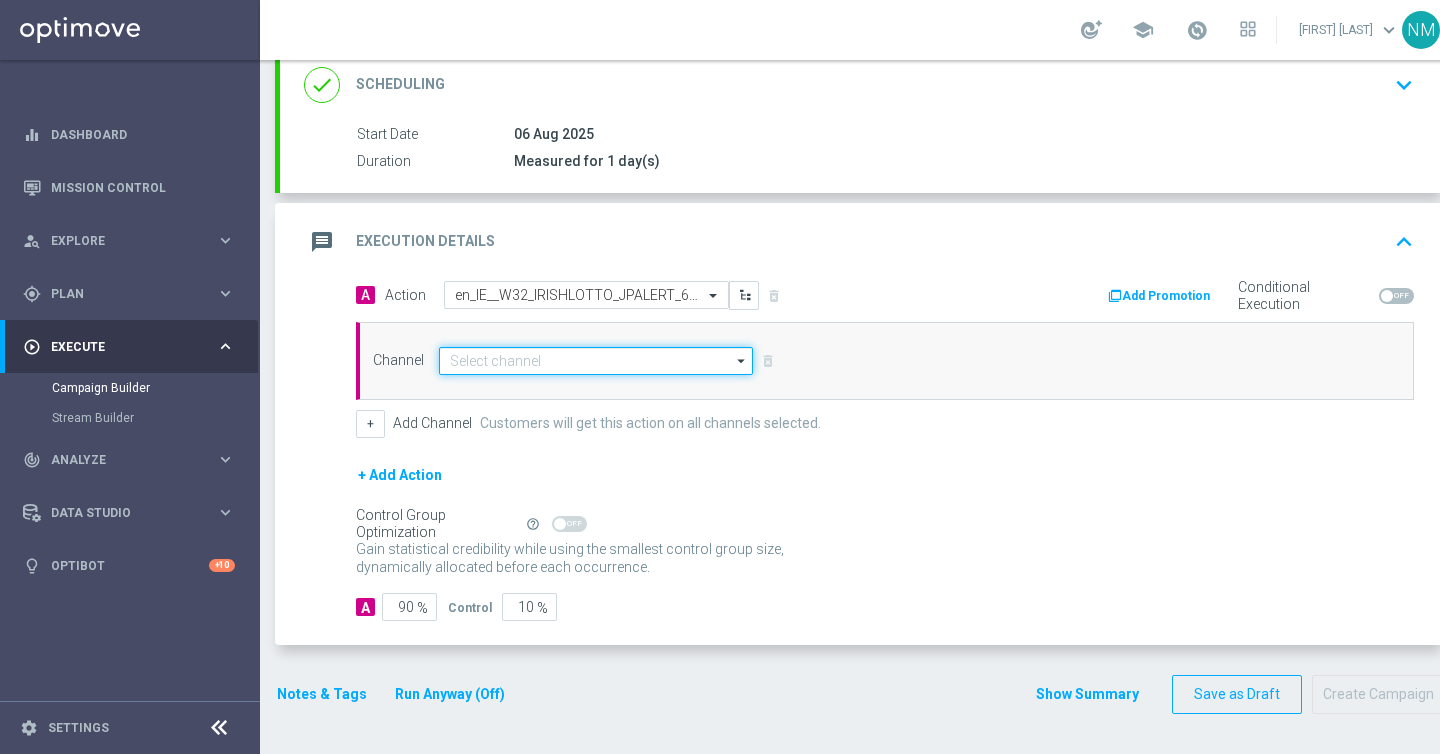 click 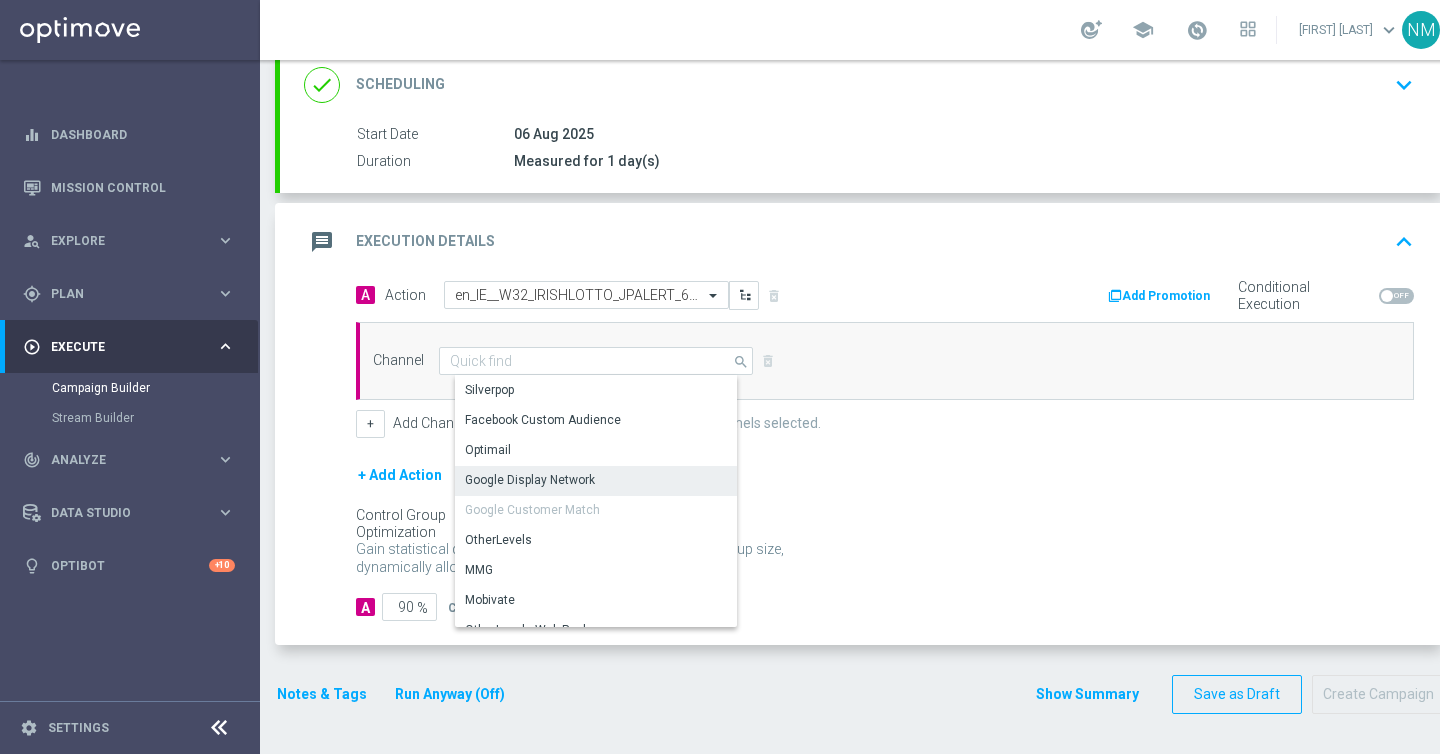 click on "Optimail" 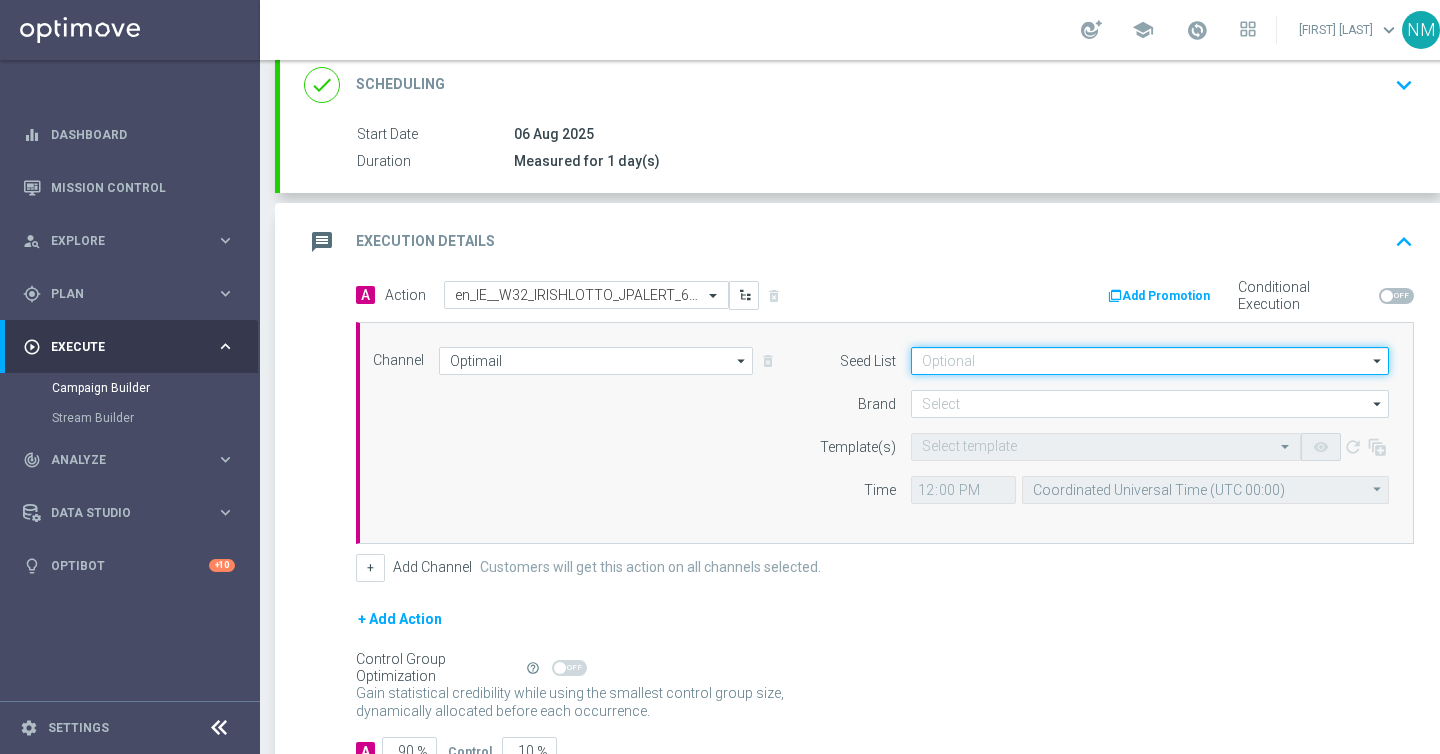 click 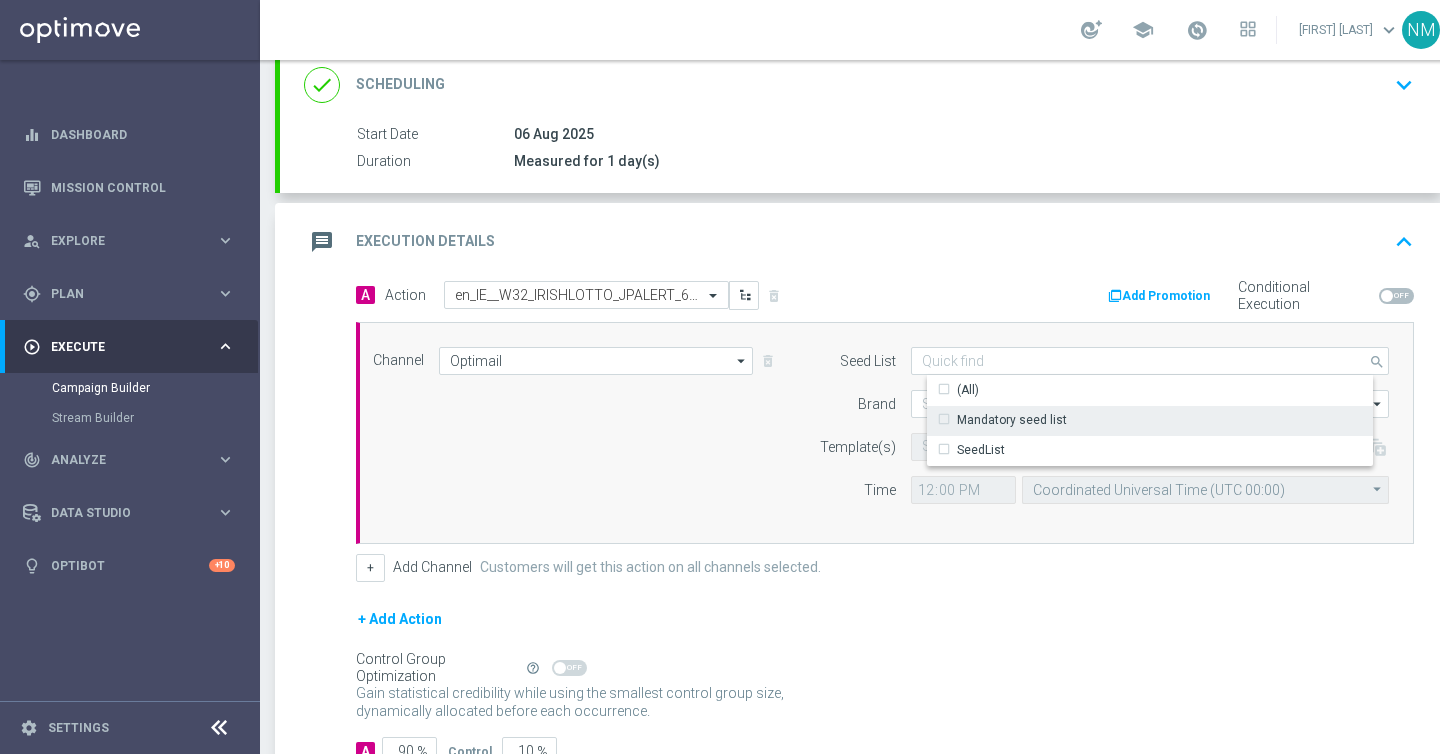 click on "Mandatory seed list" 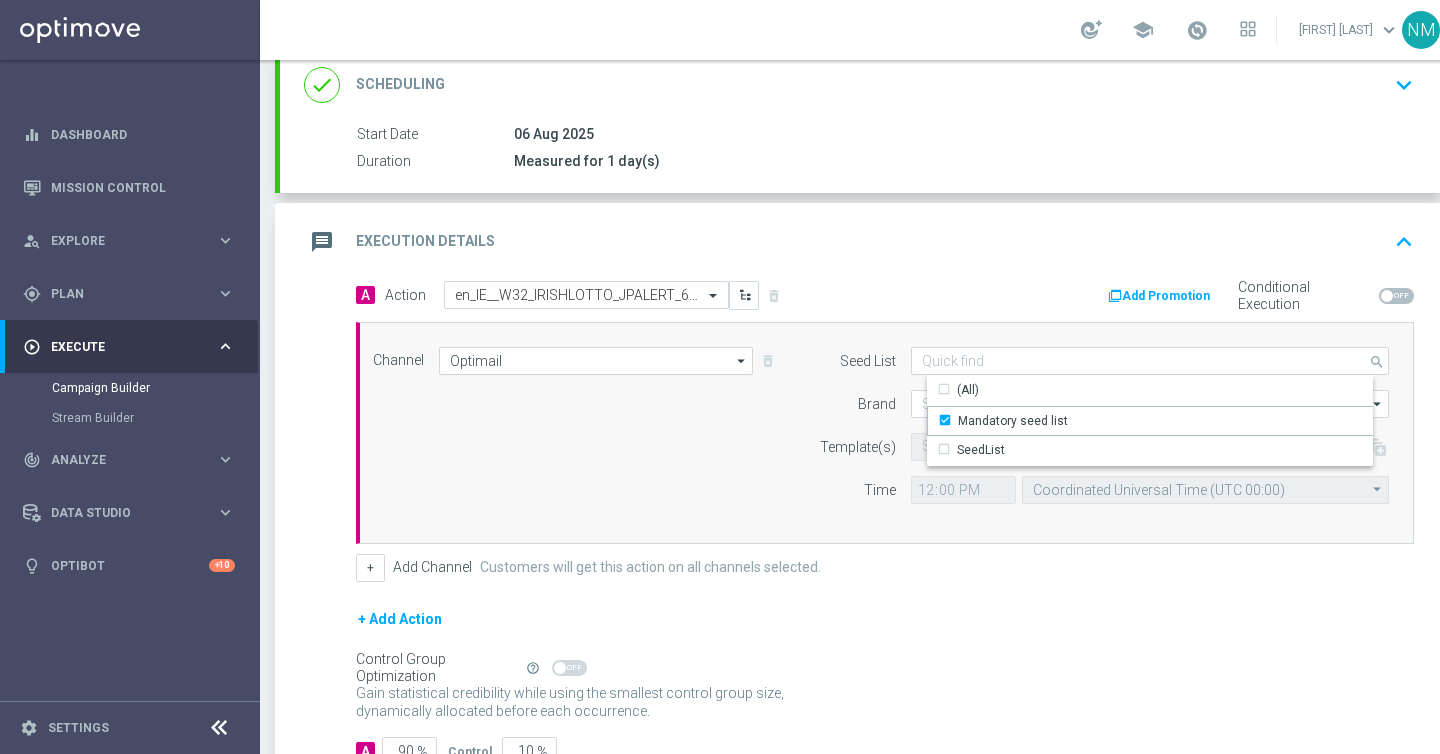 click on "Brand" 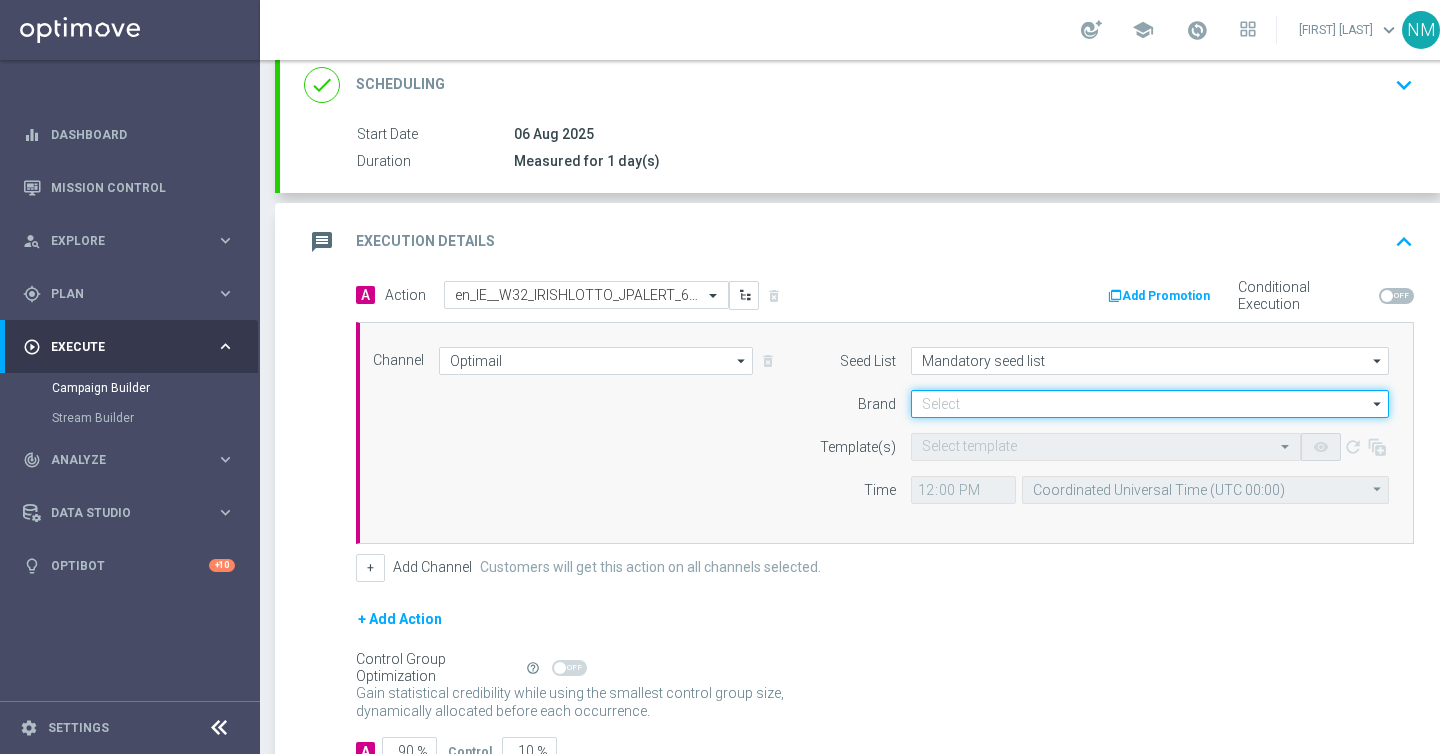 click 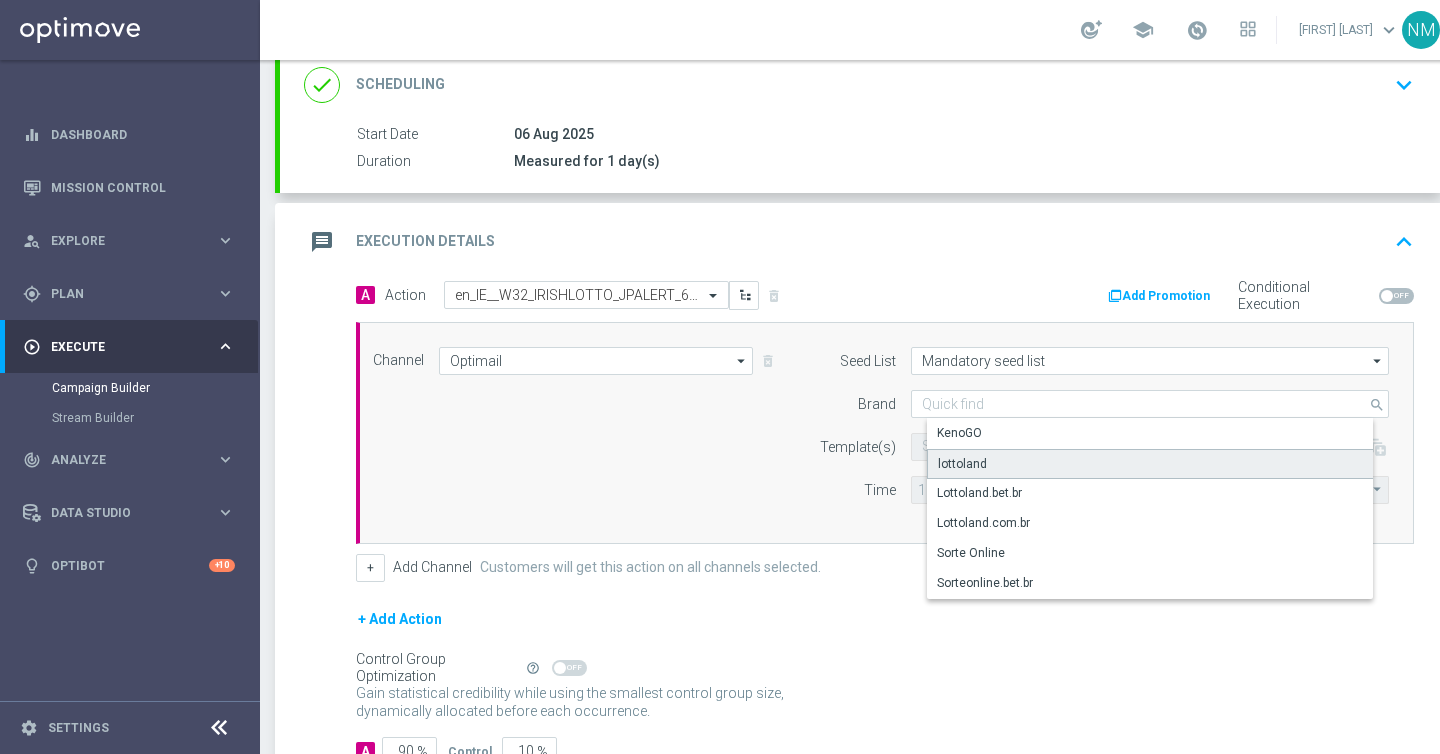 click on "lottoland" 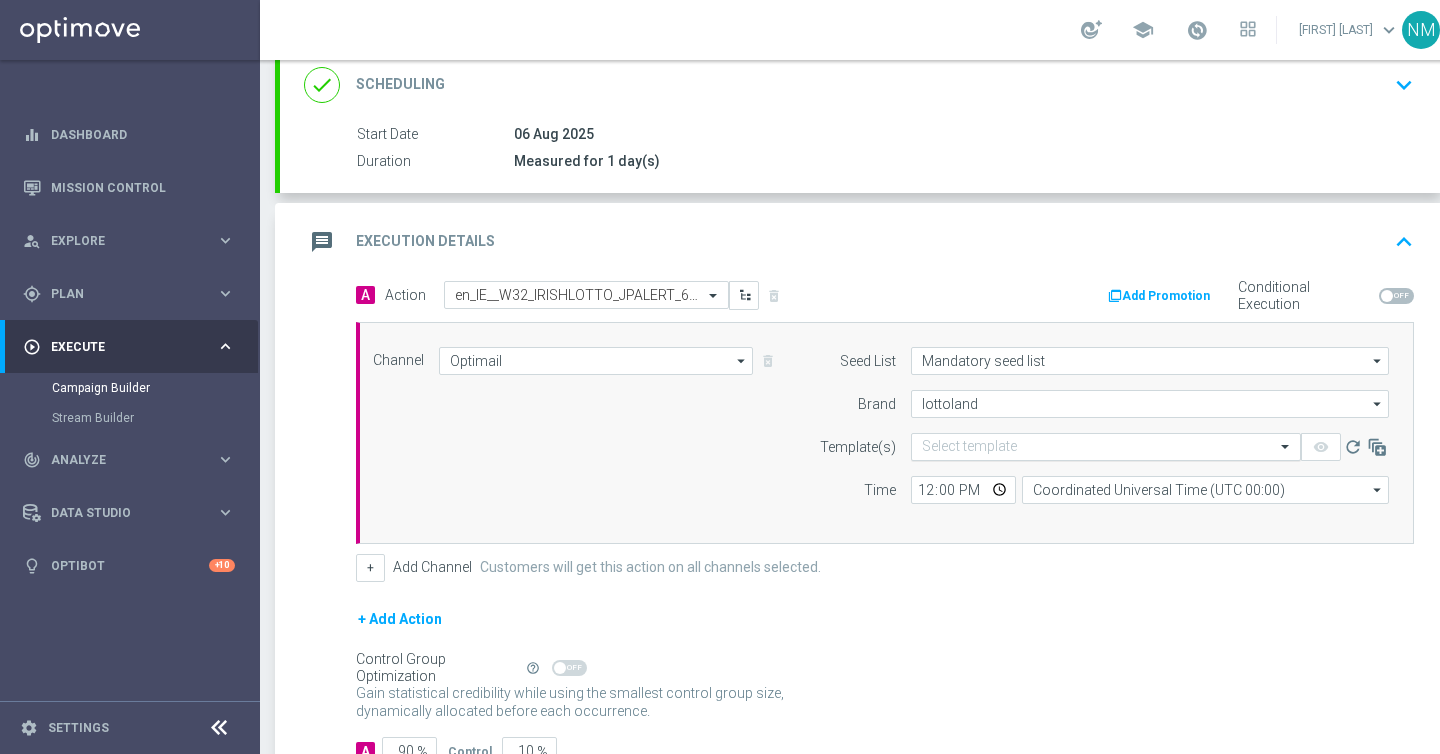 click 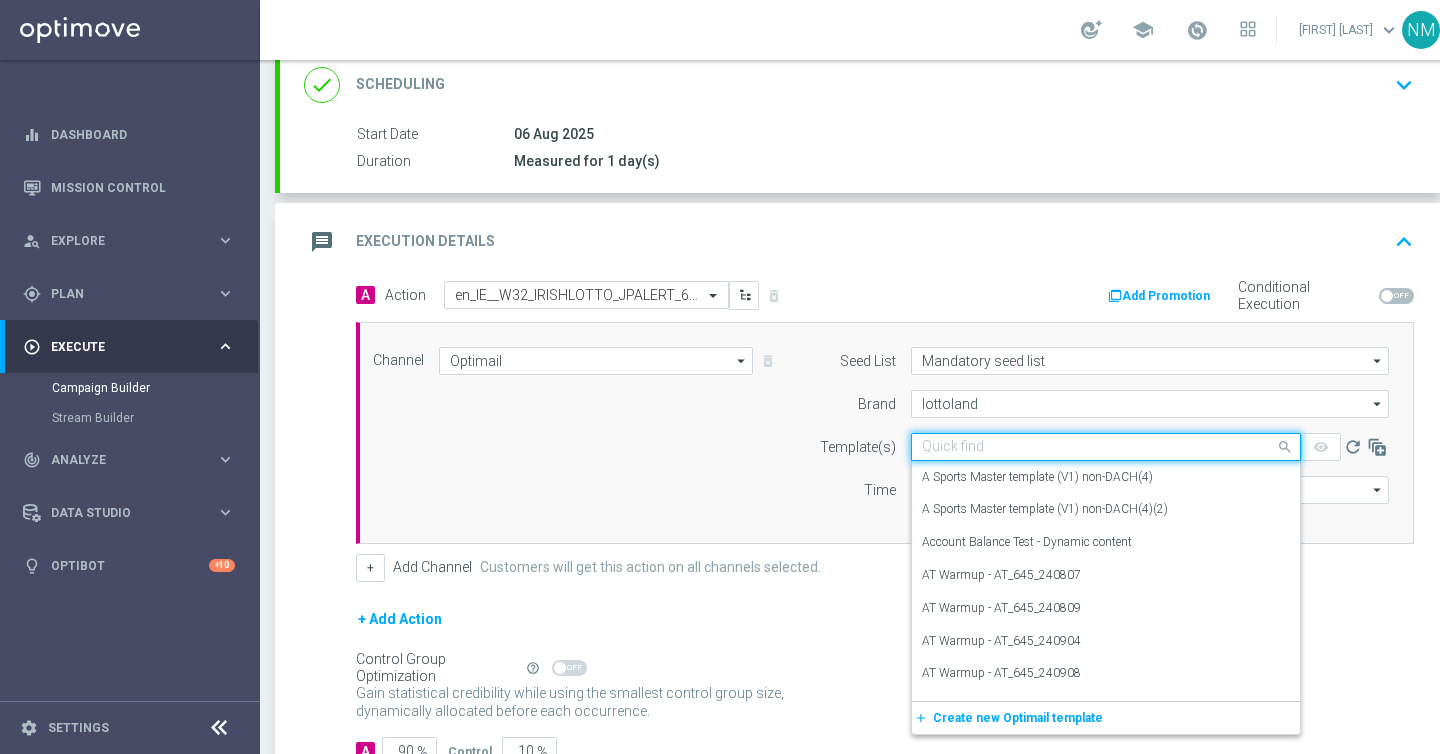 paste on "en_IE__W32_IRISHLOTTO_JPALERT_6FOR5_OFFER_NVIP_EMA_TAC_LT" 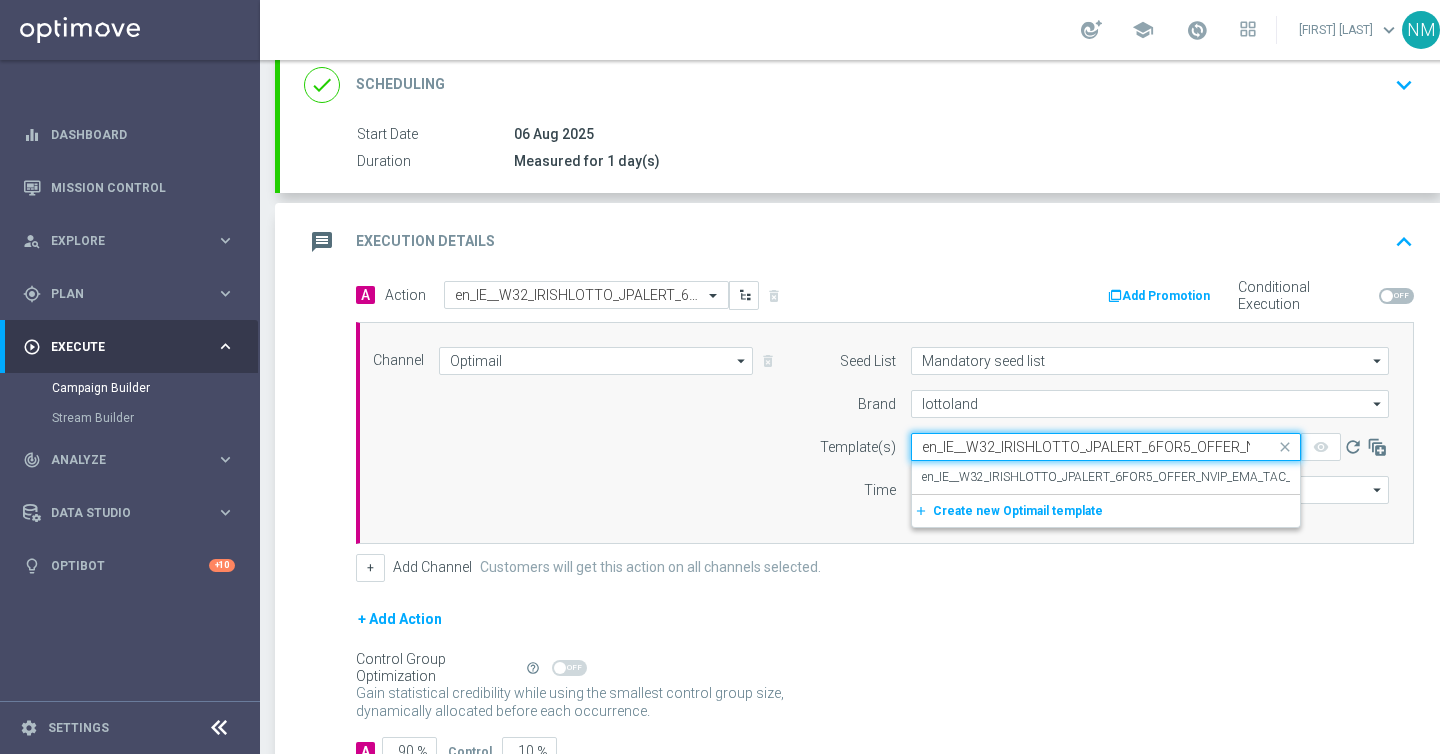 scroll, scrollTop: 0, scrollLeft: 109, axis: horizontal 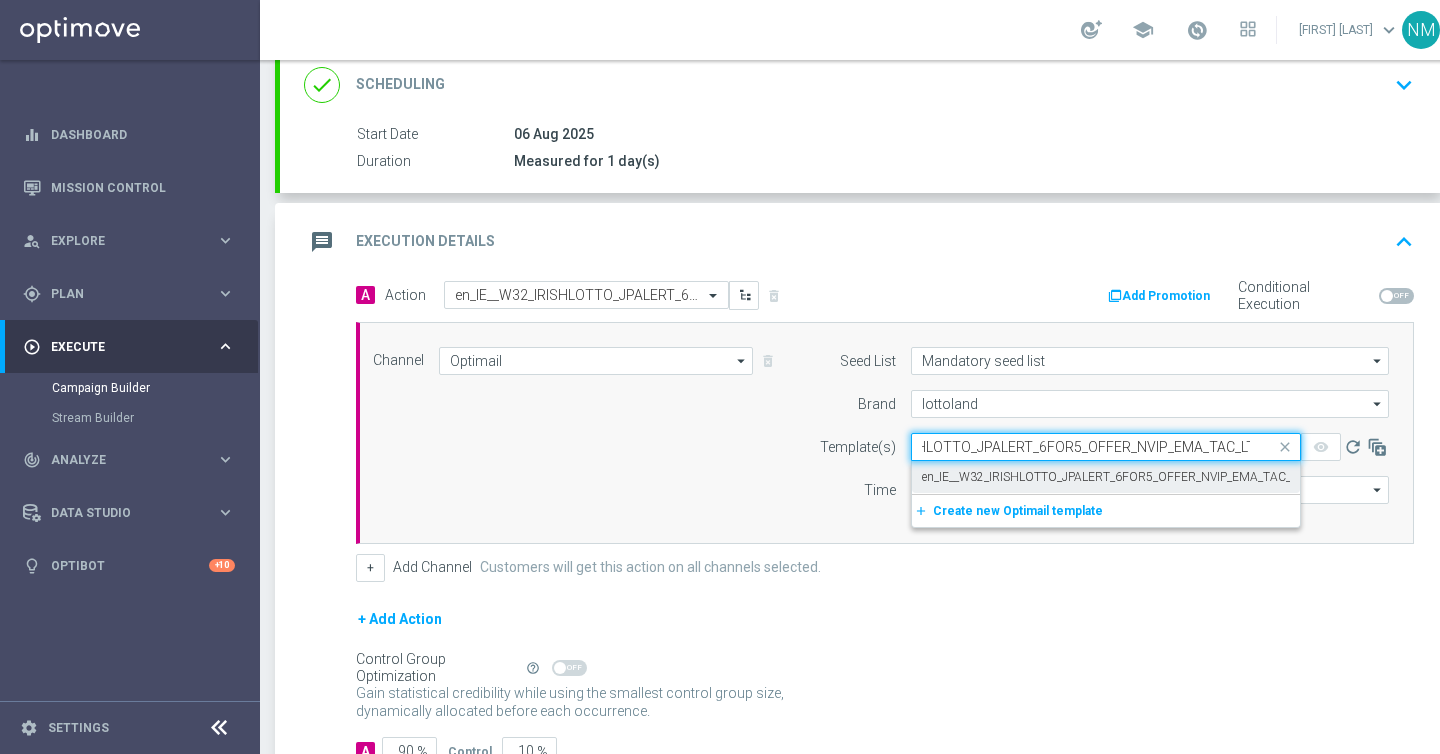 click on "en_IE__W32_IRISHLOTTO_JPALERT_6FOR5_OFFER_NVIP_EMA_TAC_LT" at bounding box center (1106, 477) 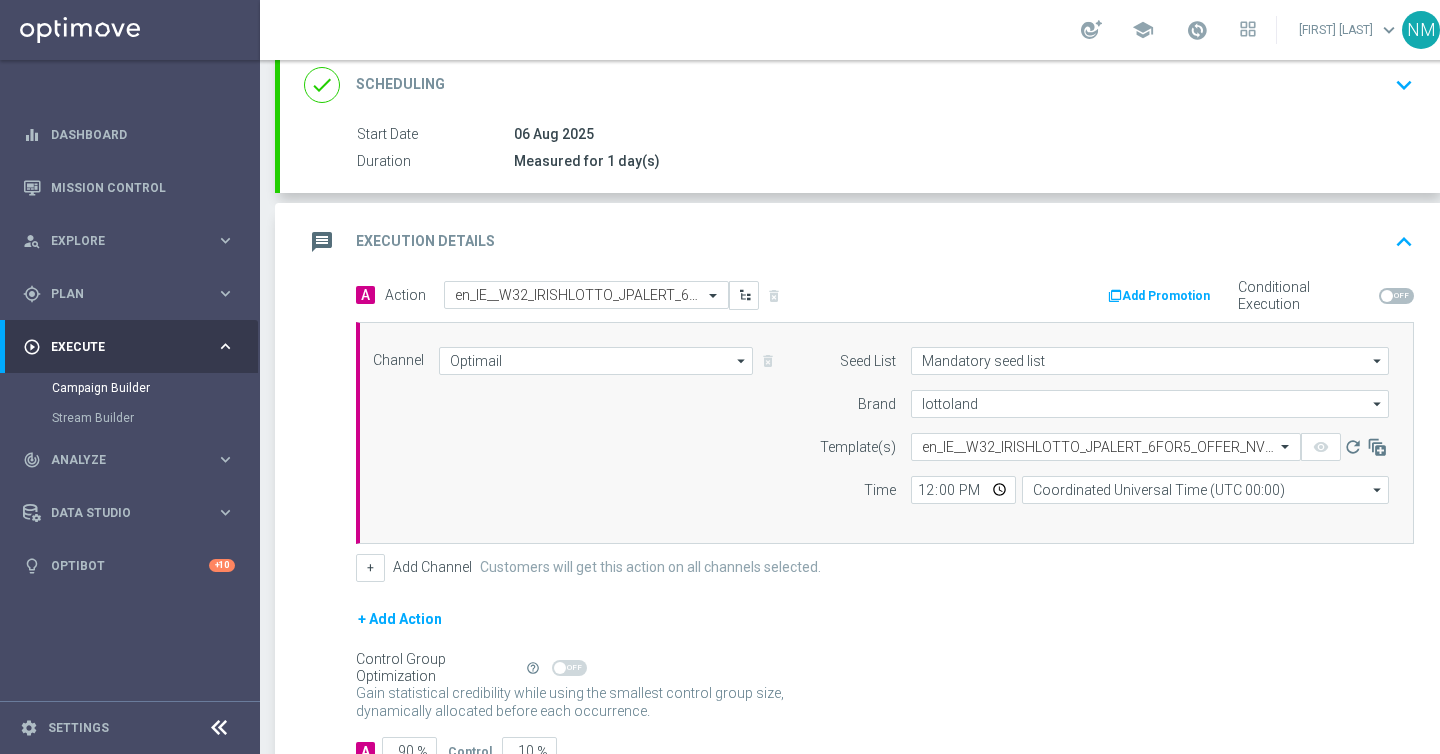 scroll, scrollTop: 0, scrollLeft: 0, axis: both 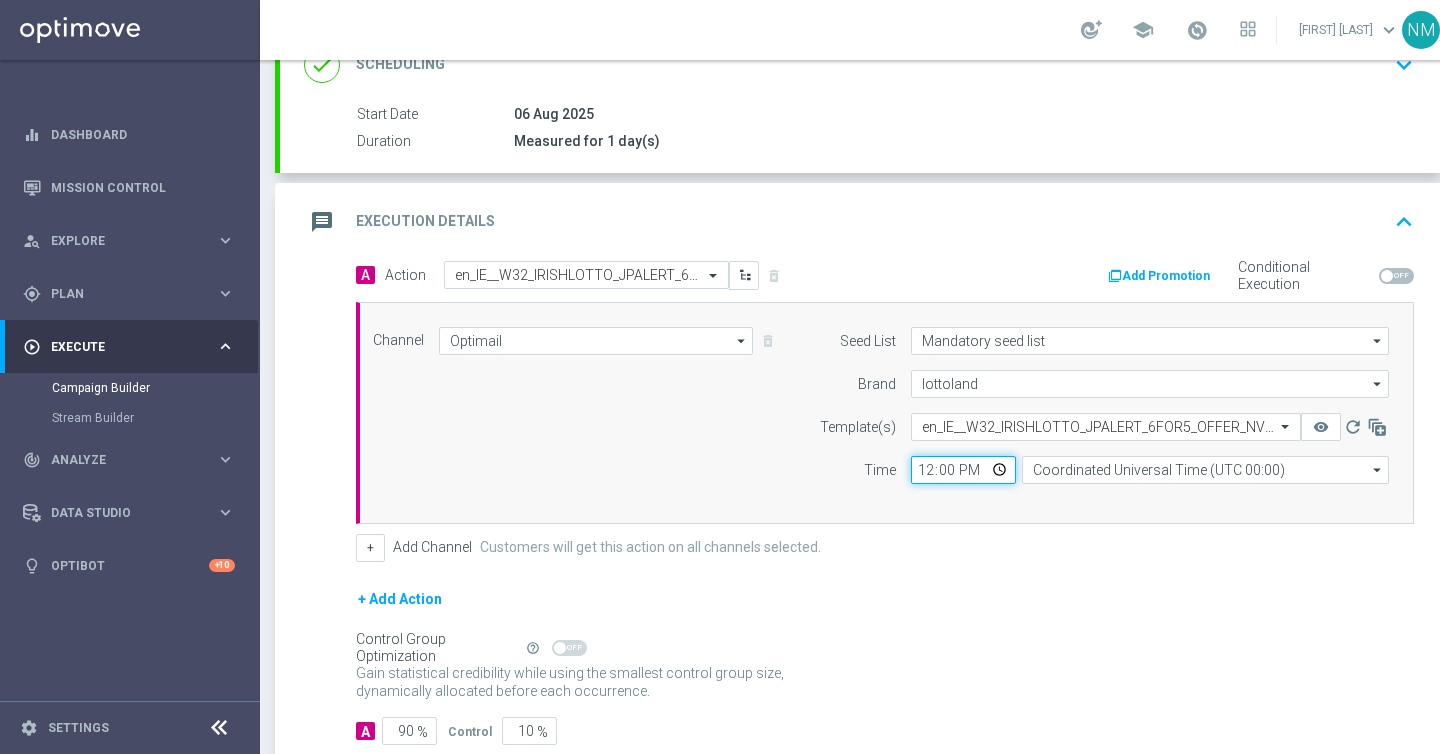 click on "12:00" 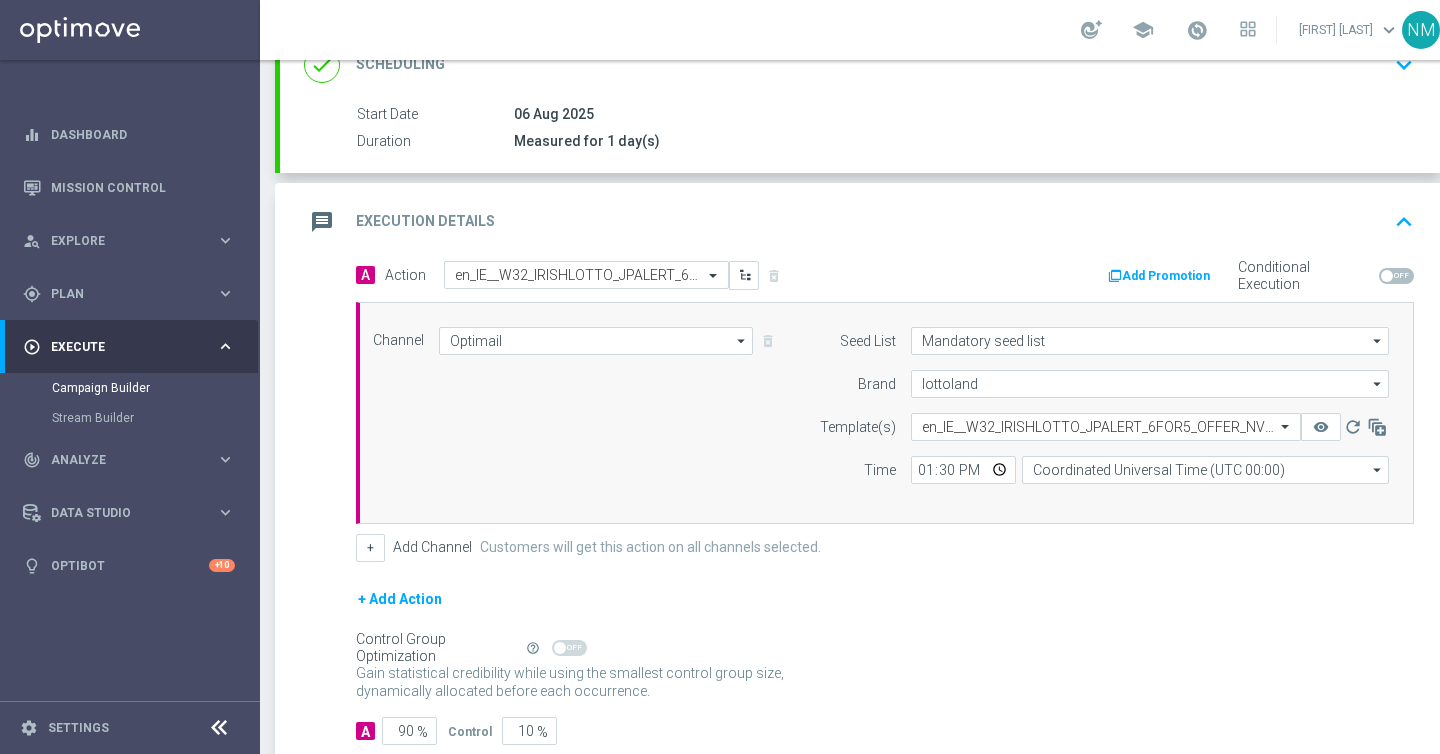 type on "13:30" 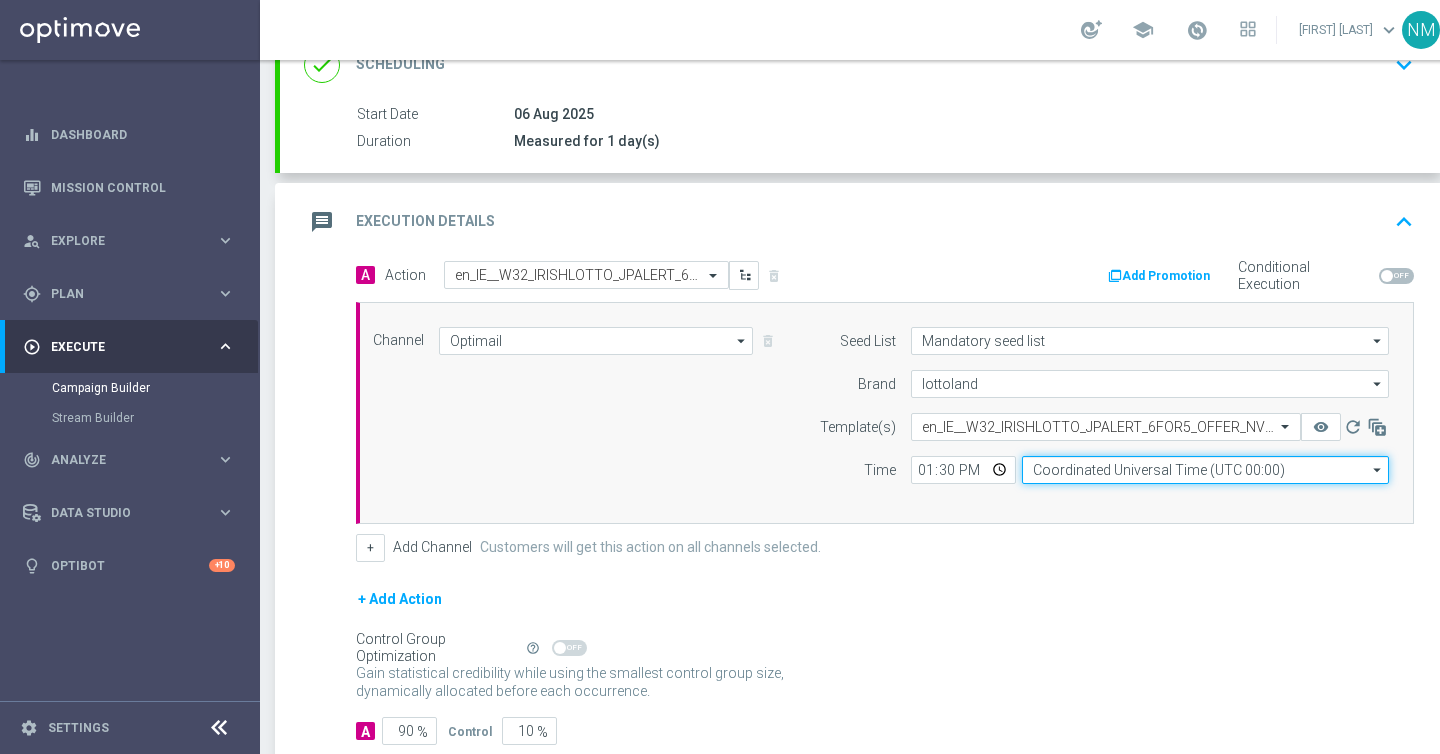 click on "Coordinated Universal Time (UTC 00:00)" 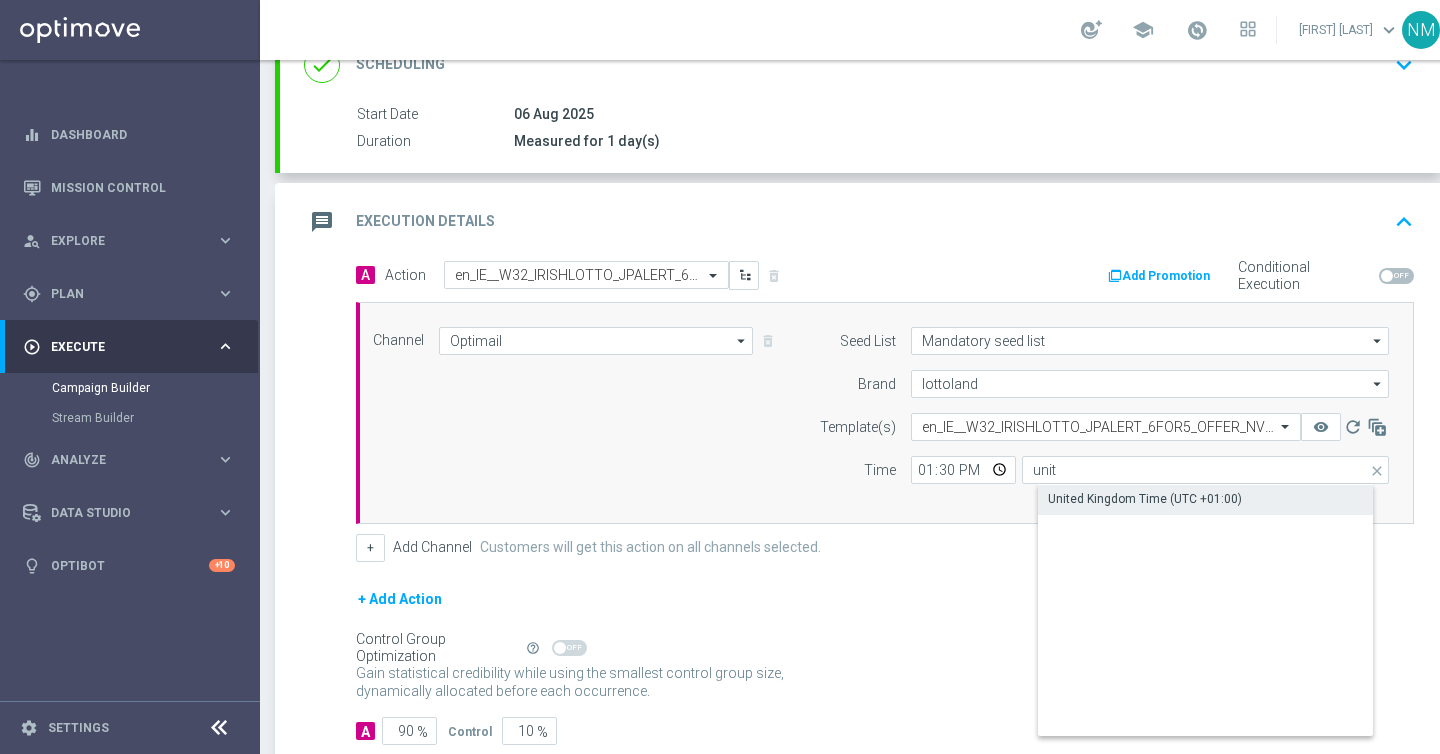 click on "United Kingdom Time (UTC +01:00)" 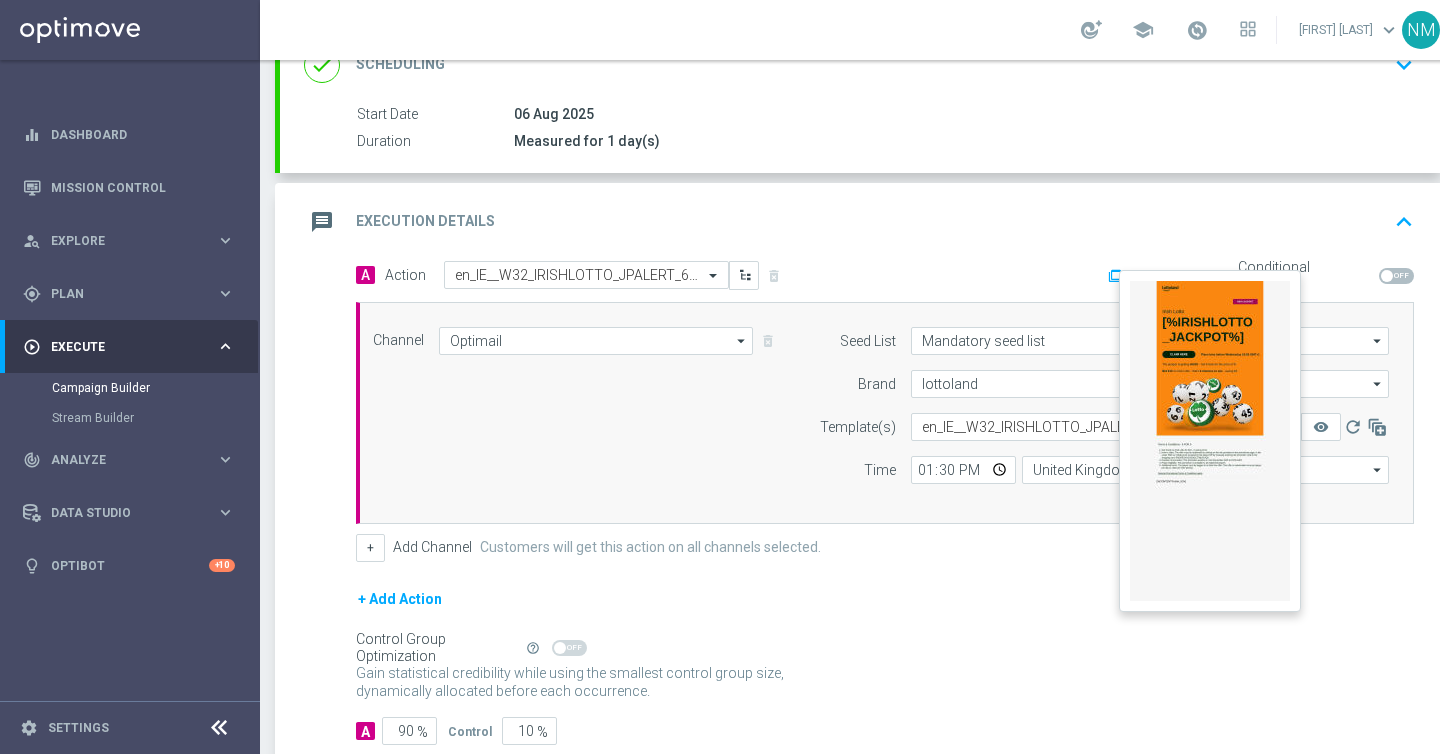 click on "remove_red_eye" 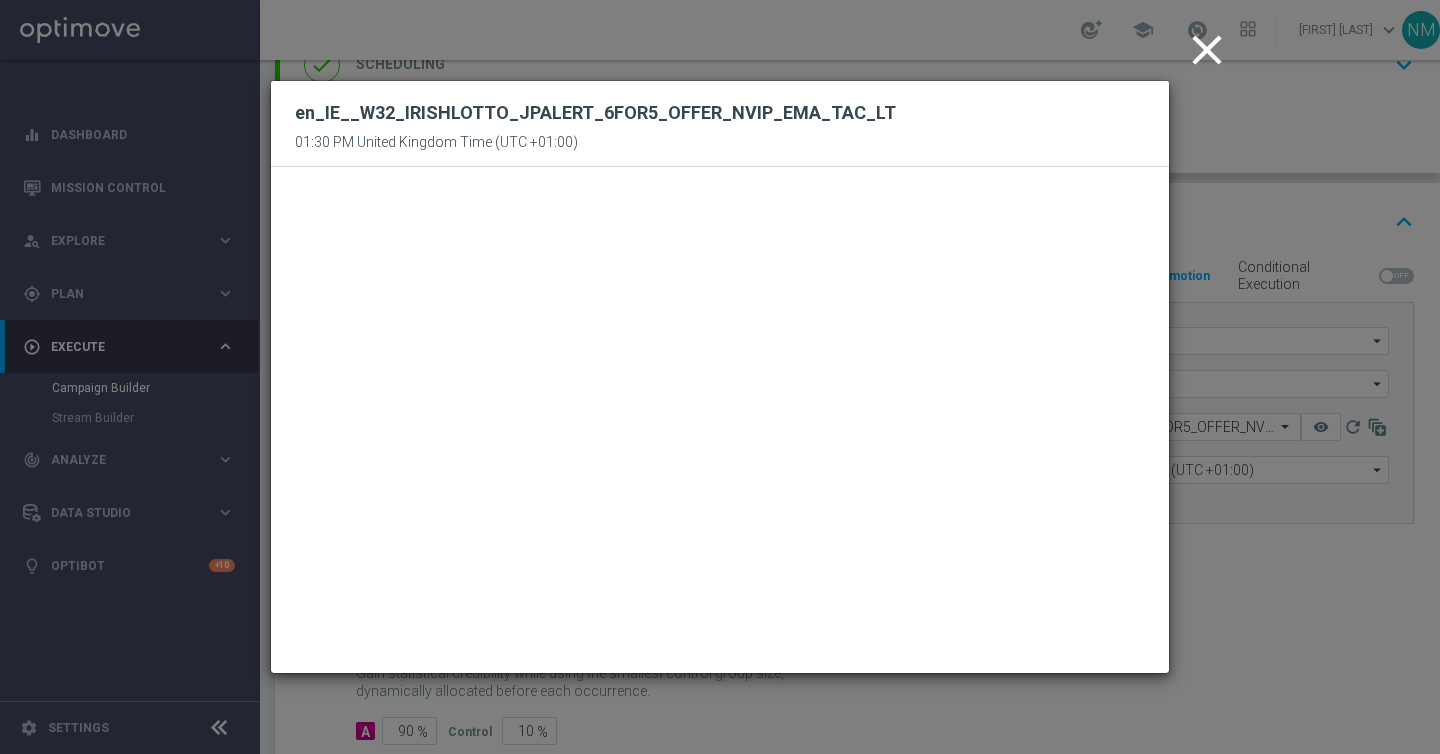 click on "close" 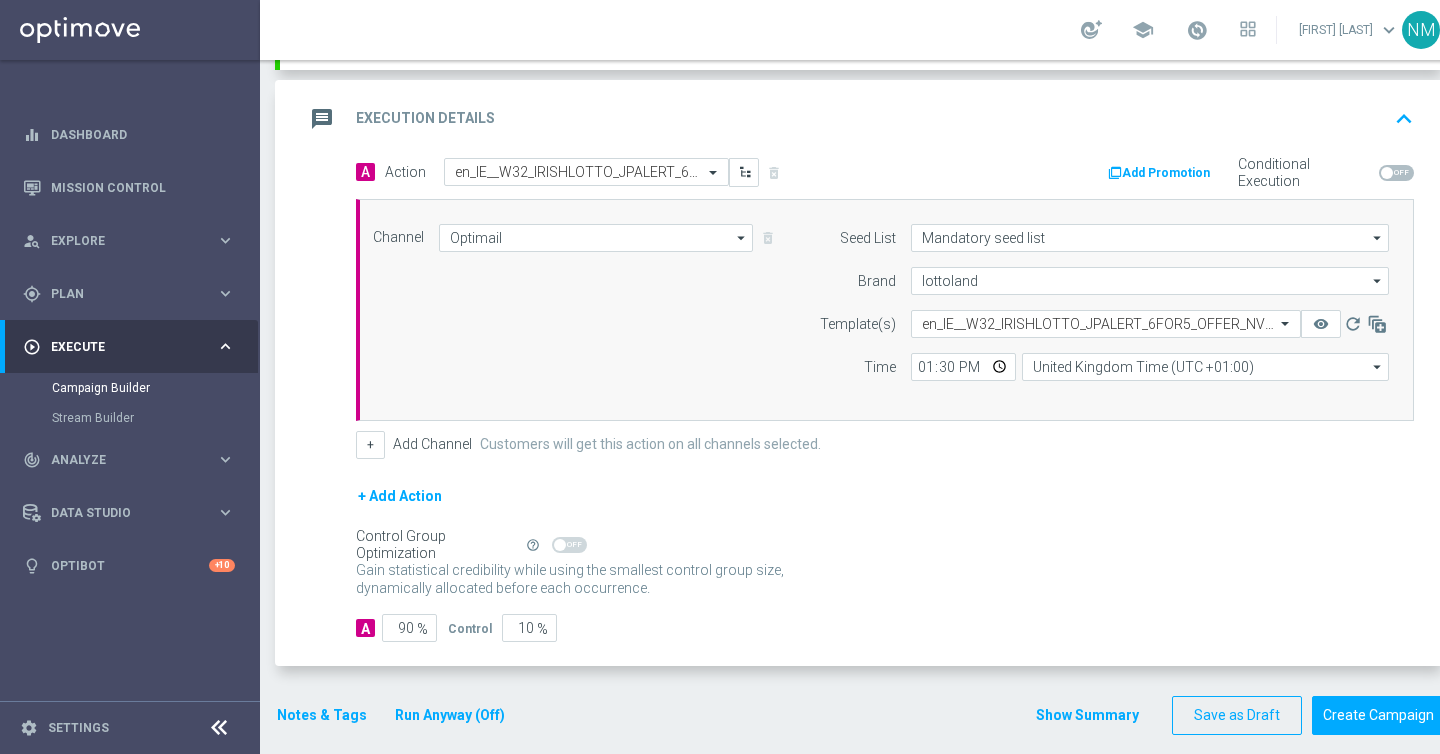 scroll, scrollTop: 425, scrollLeft: 0, axis: vertical 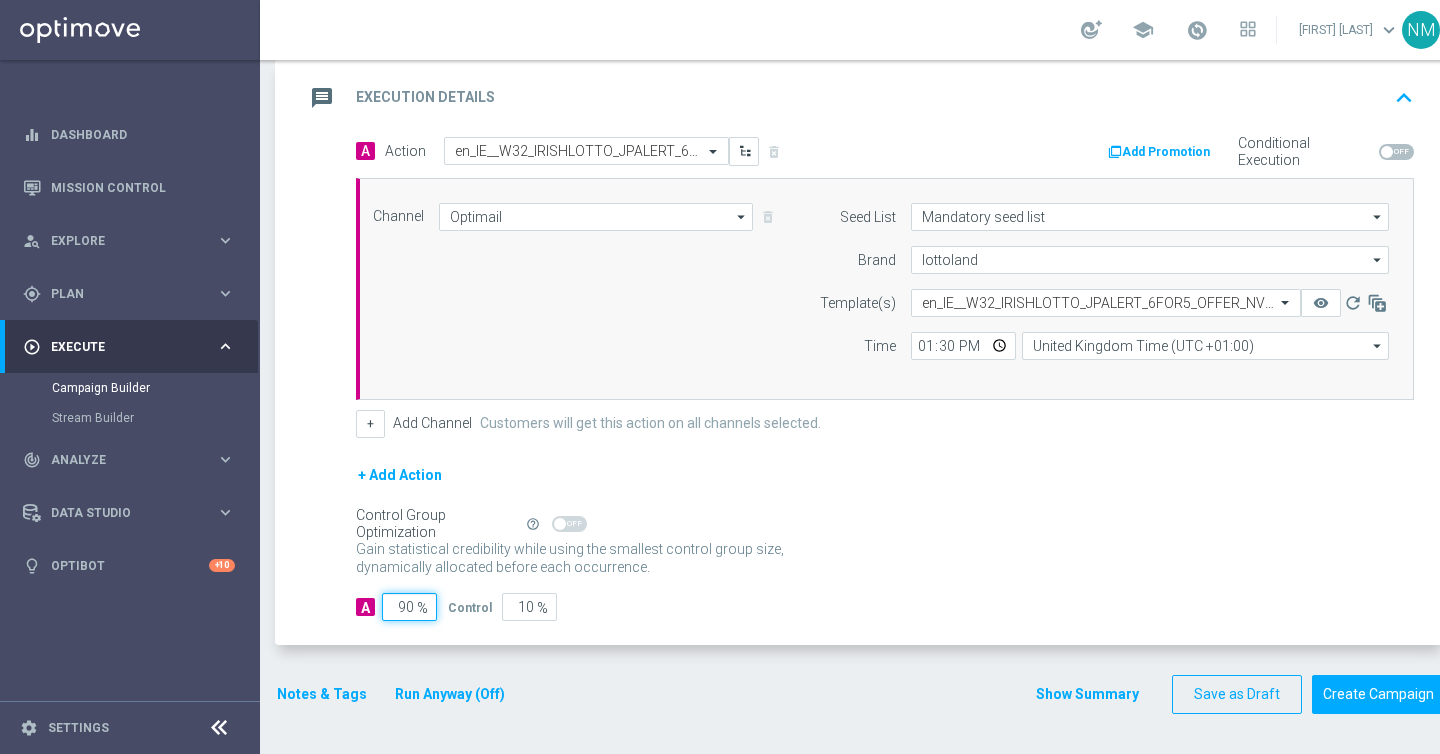 click on "90" 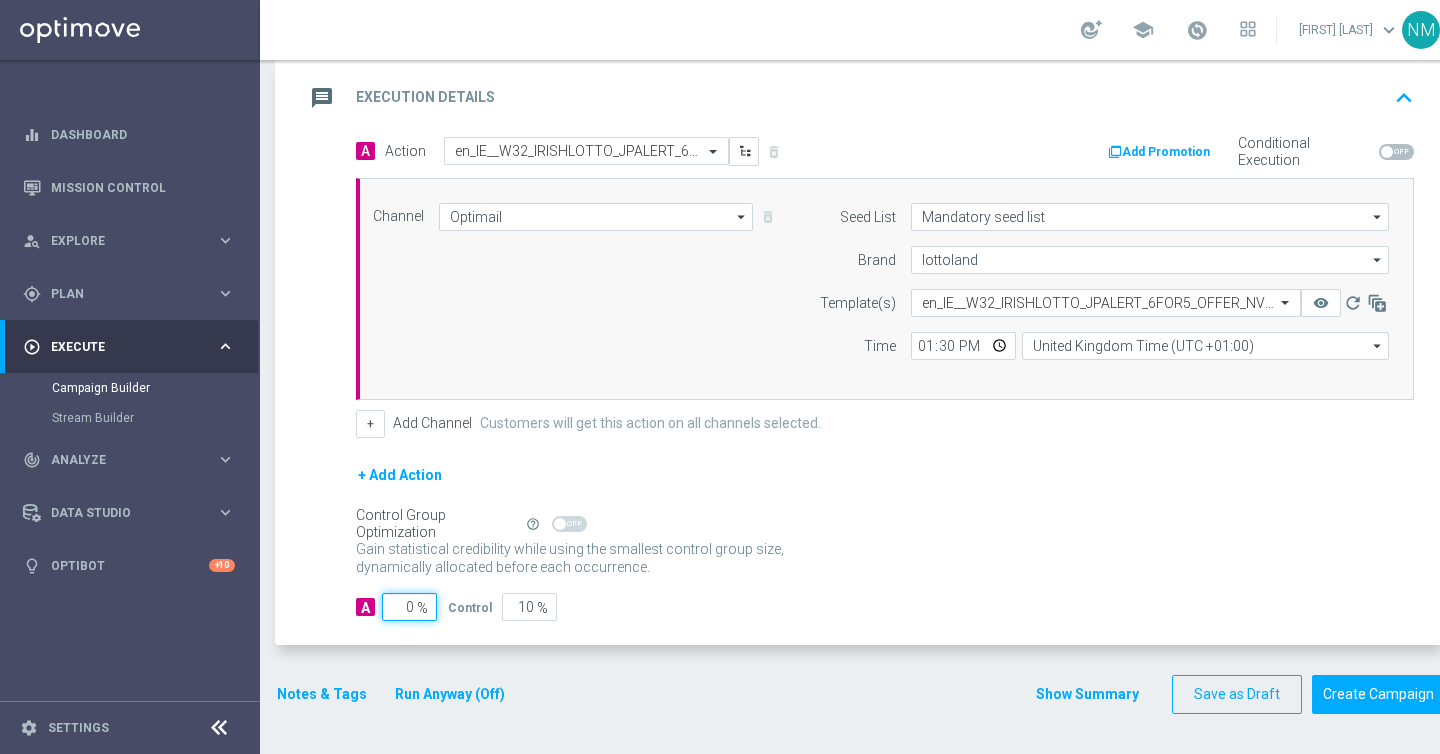 type on "100" 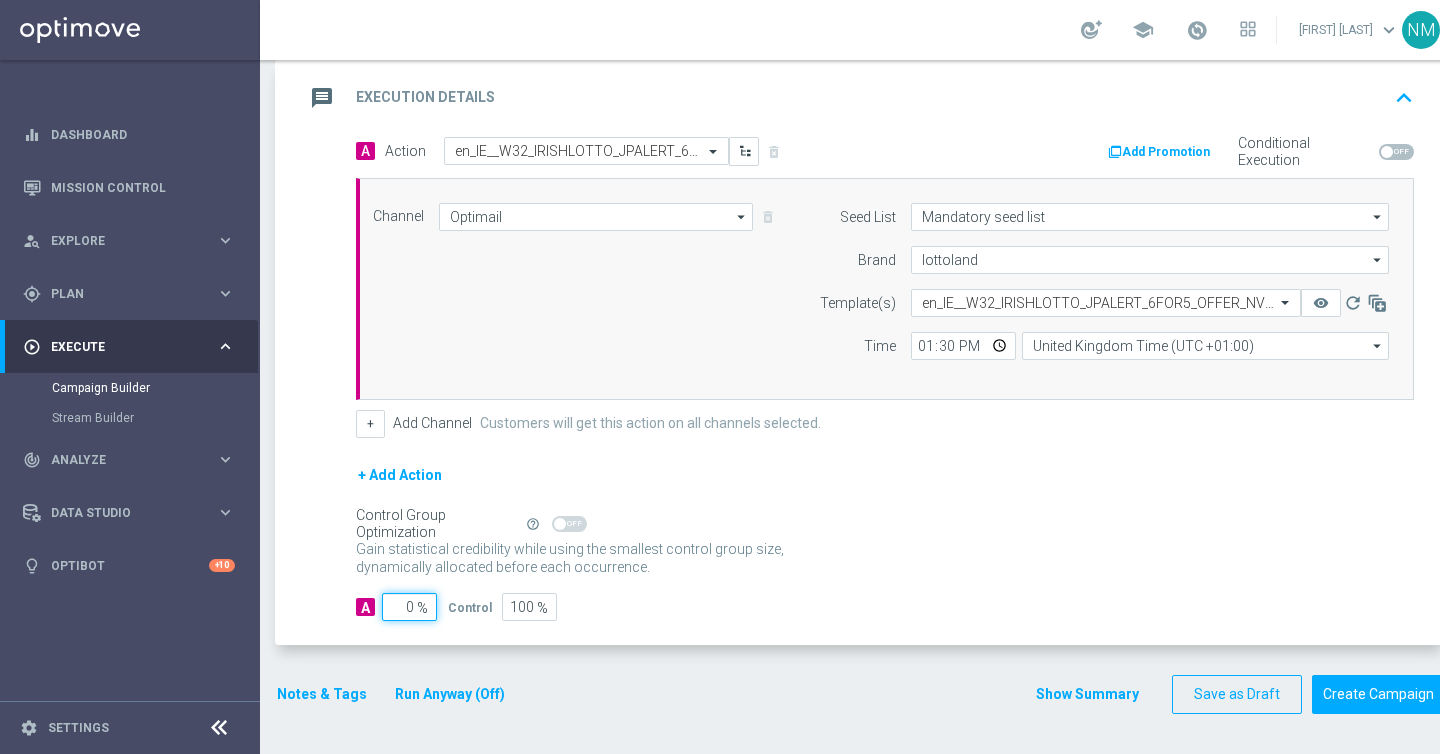 type on "10" 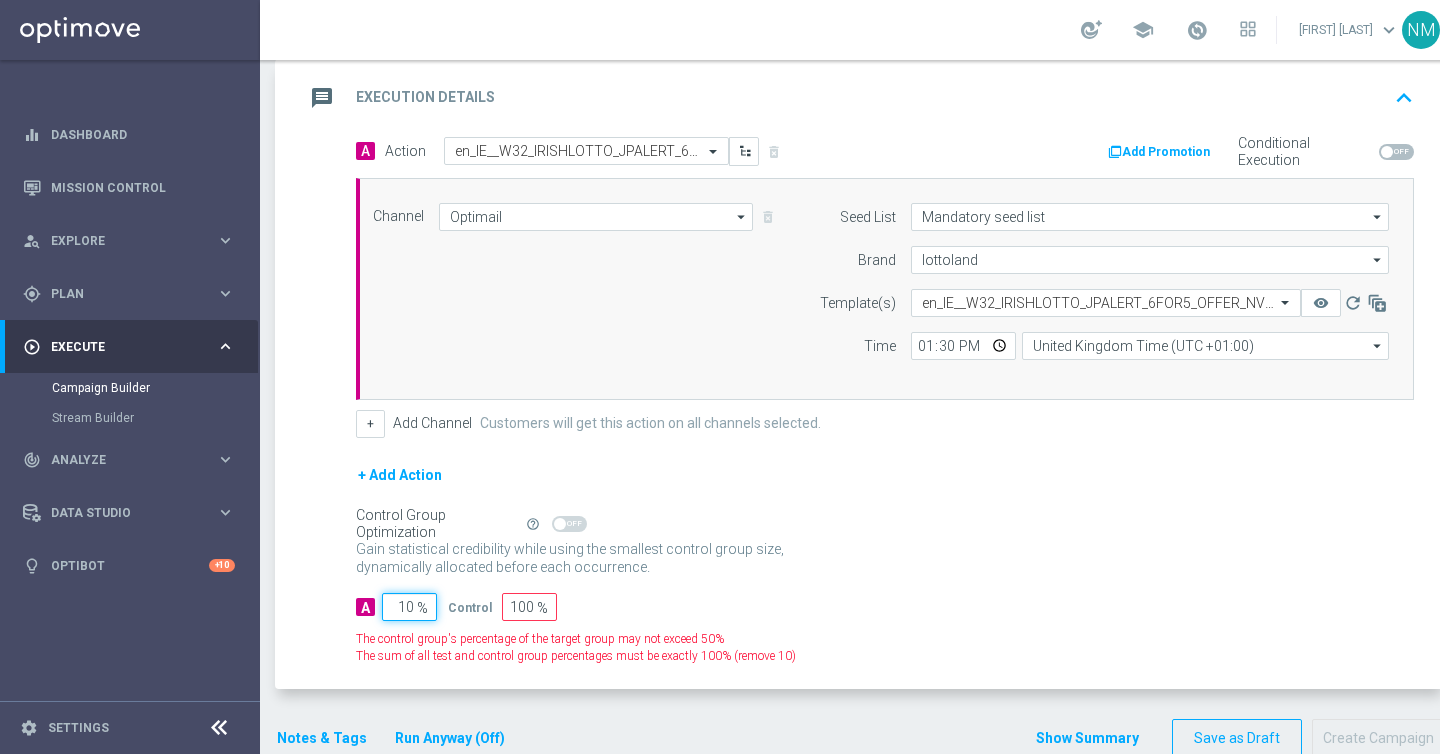 type on "90" 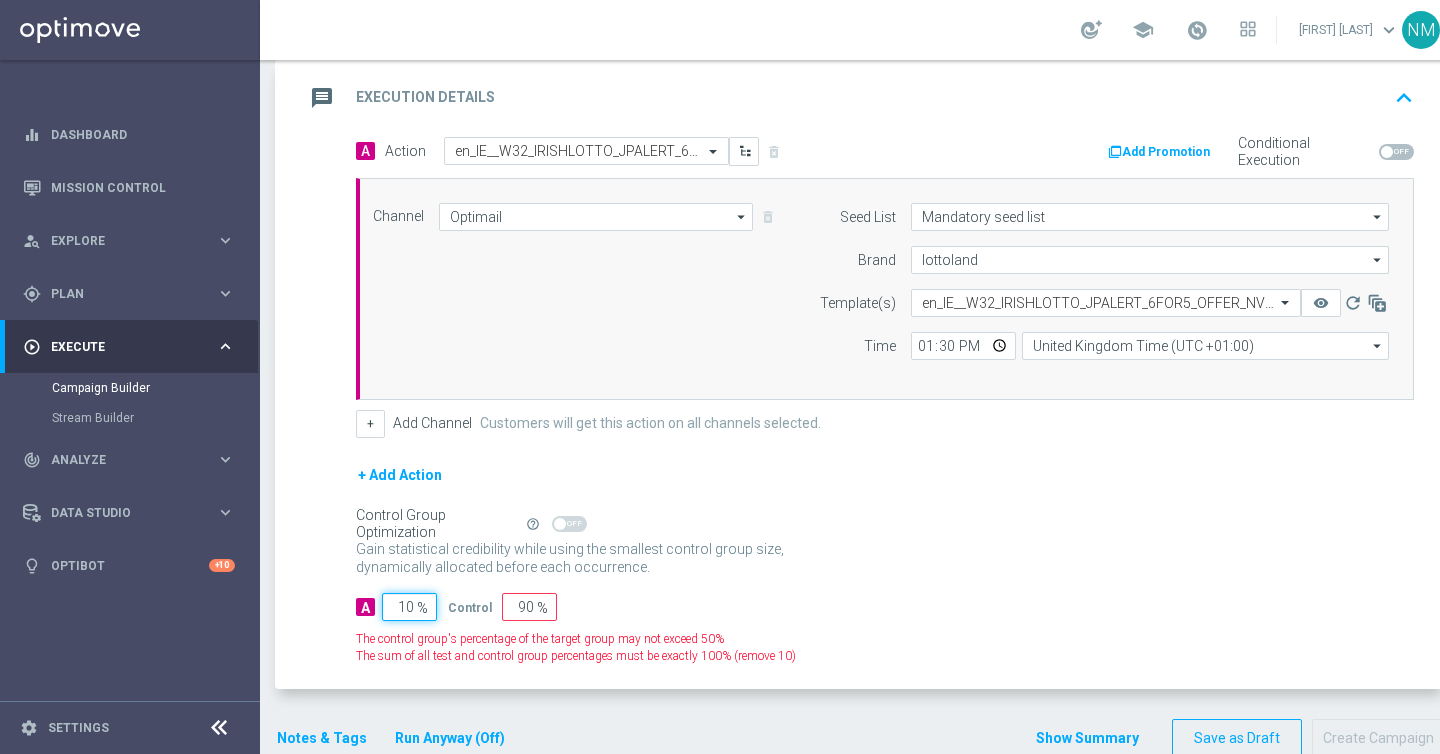 type on "100" 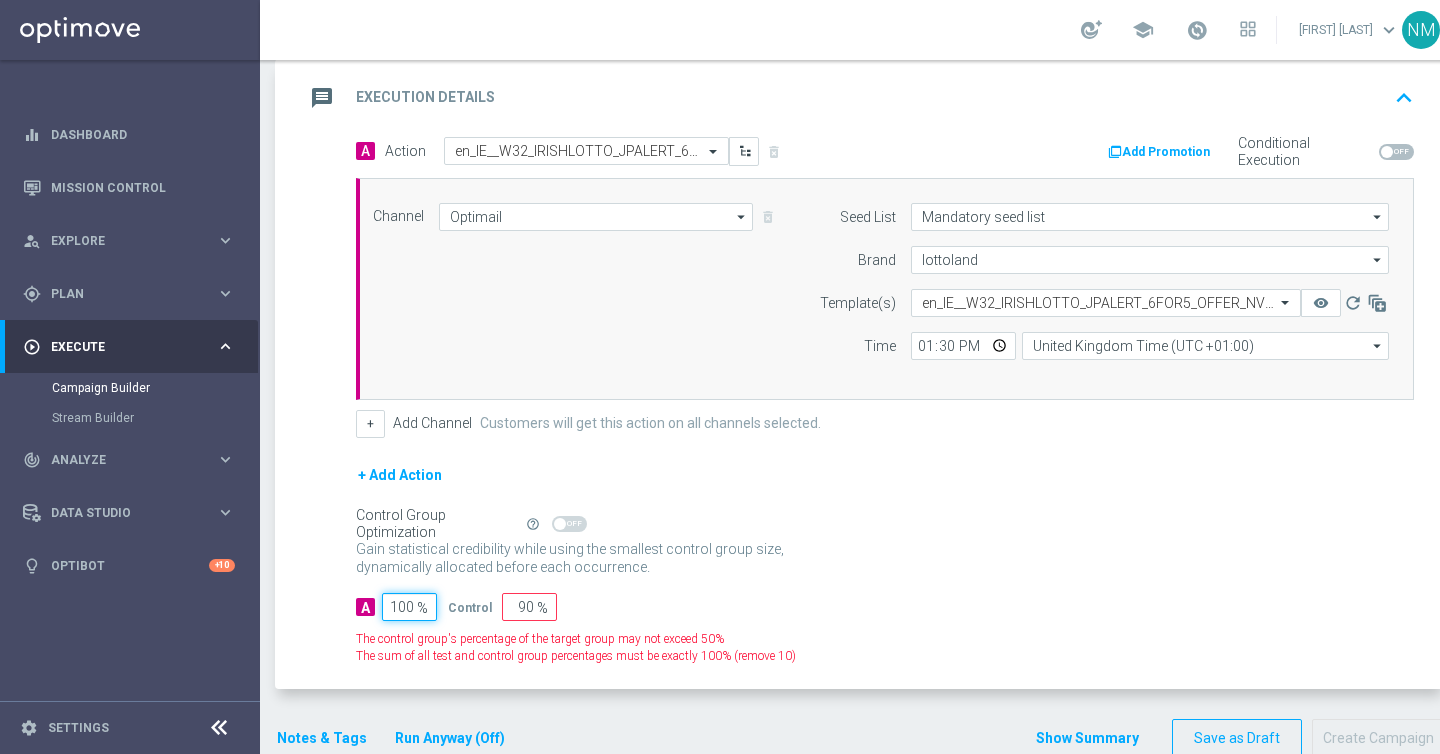 type on "0" 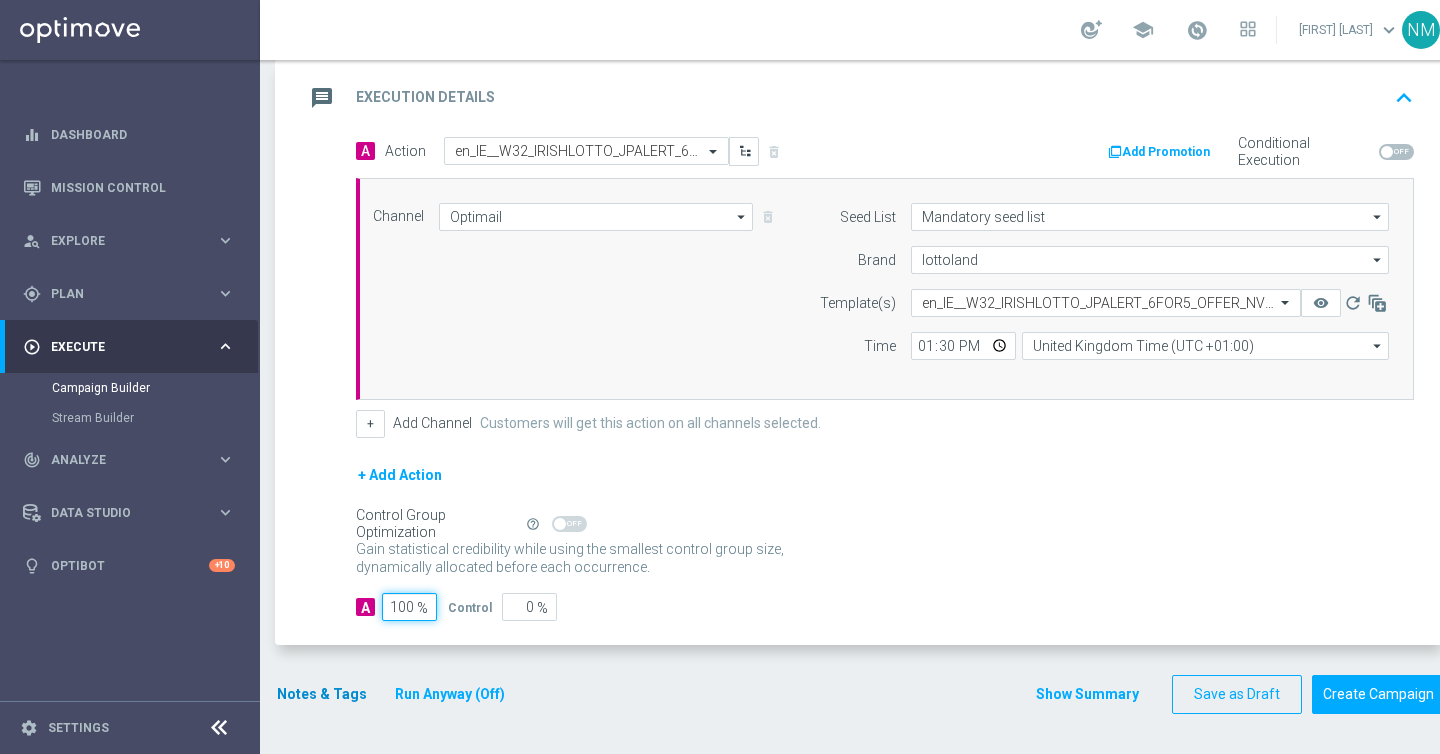 type on "100" 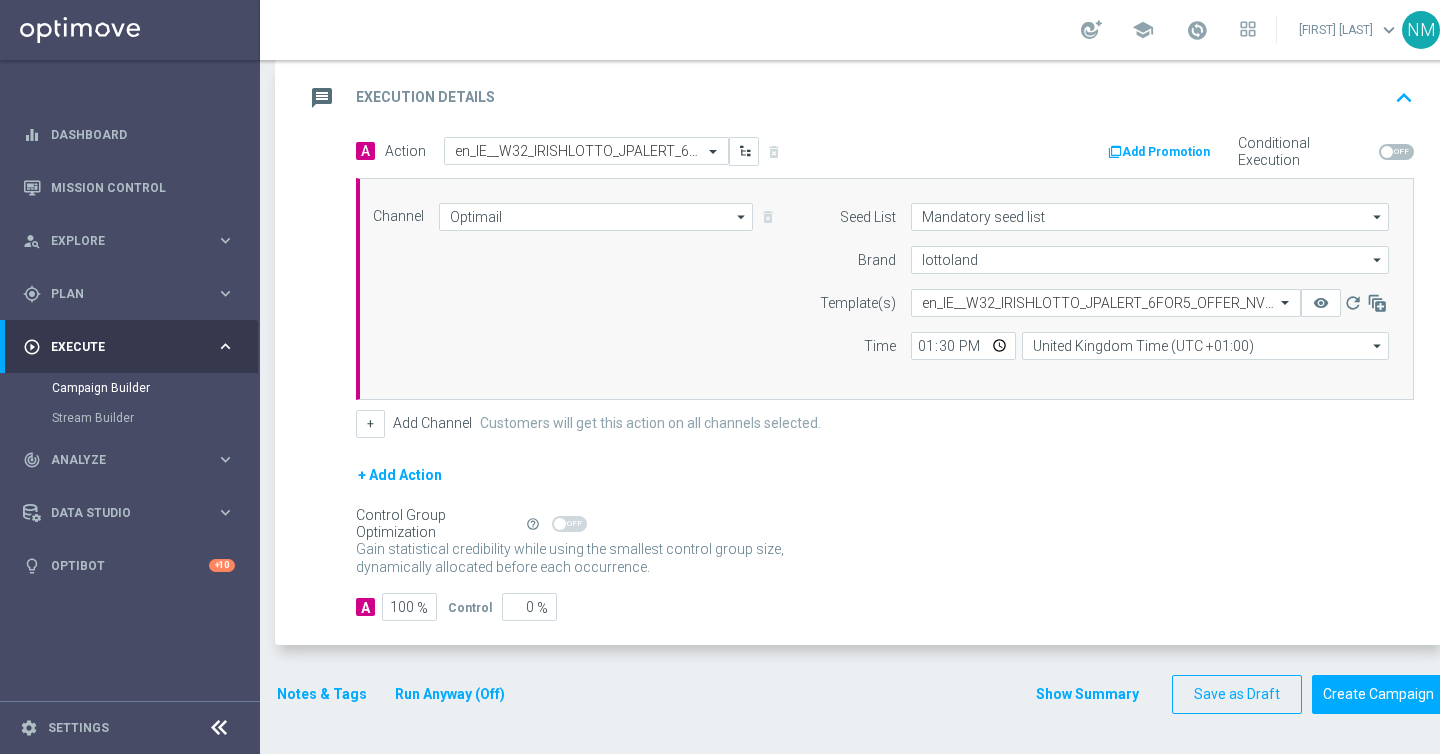 click on "Notes & Tags" 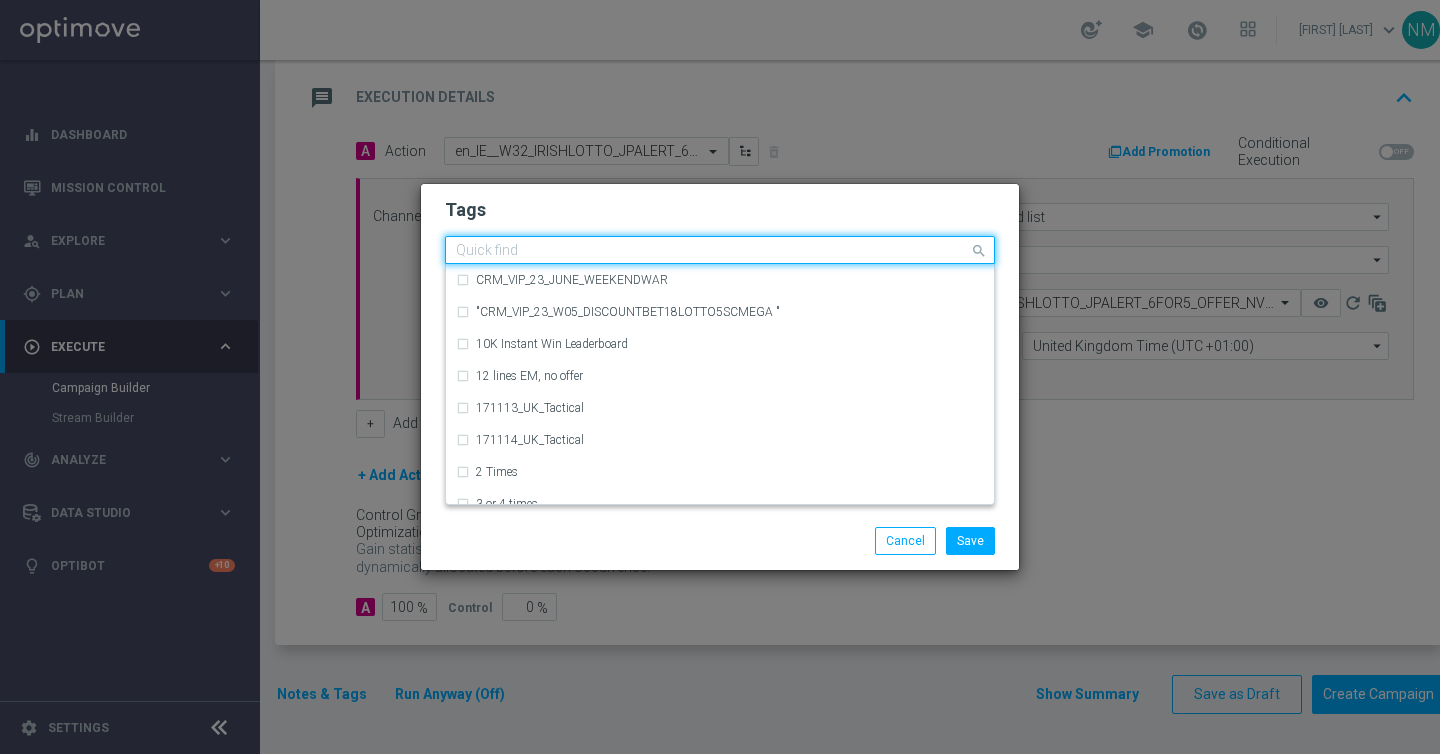 click 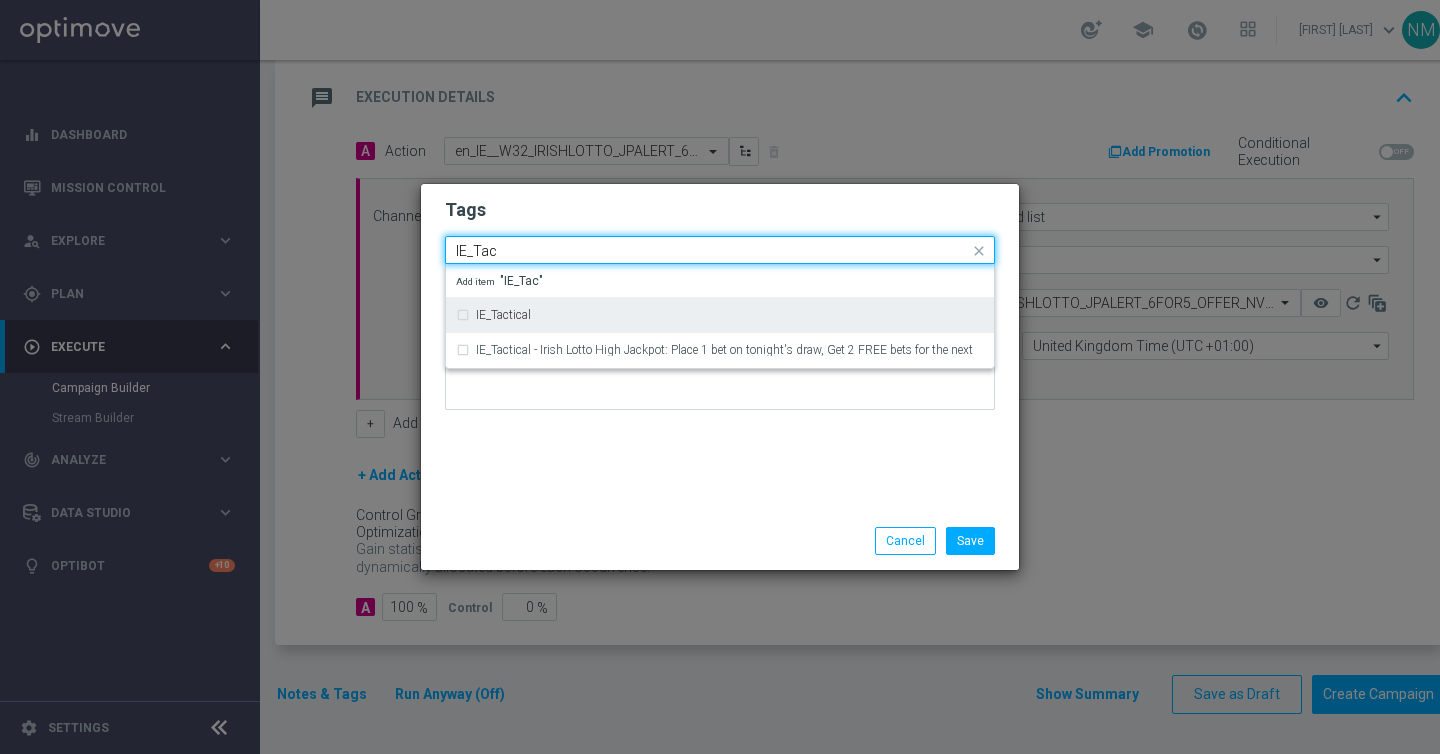 click on "IE_Tactical" at bounding box center [730, 315] 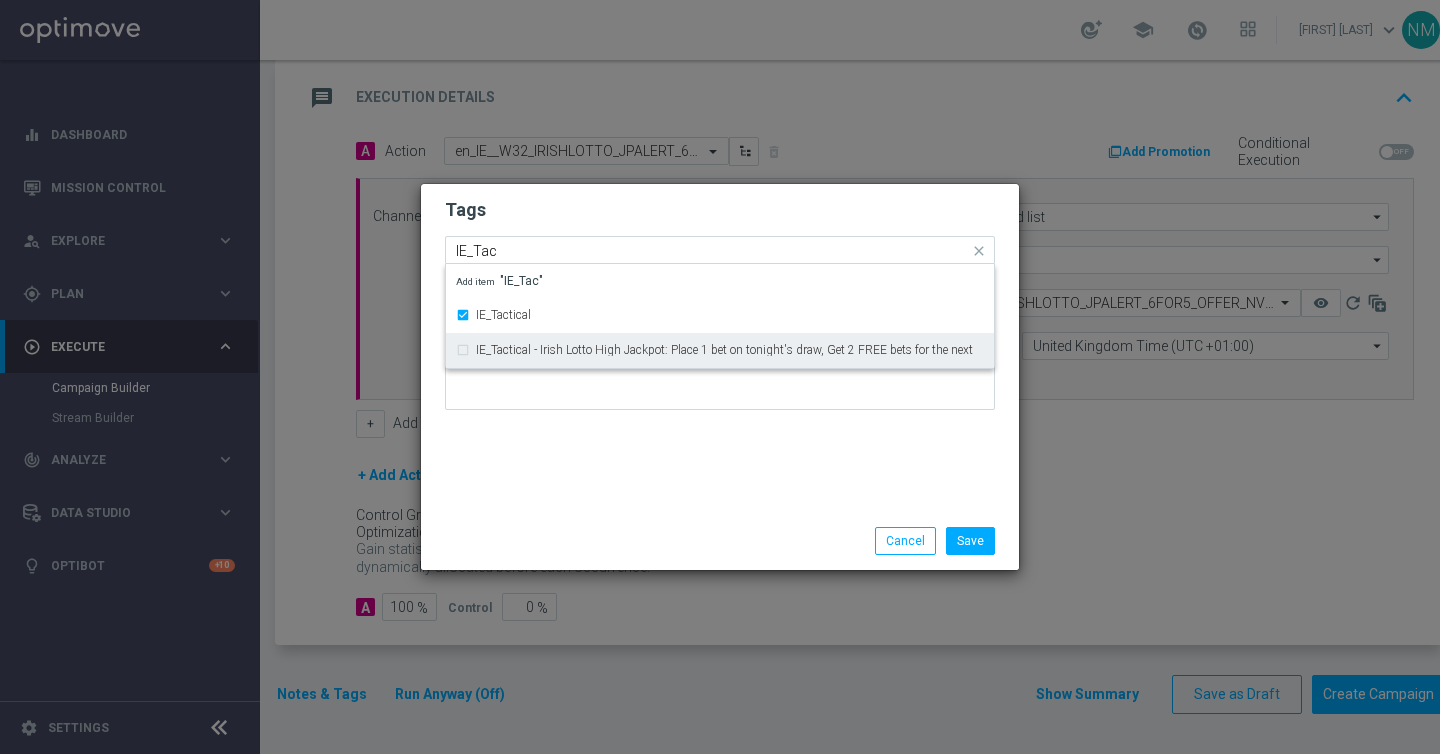 type 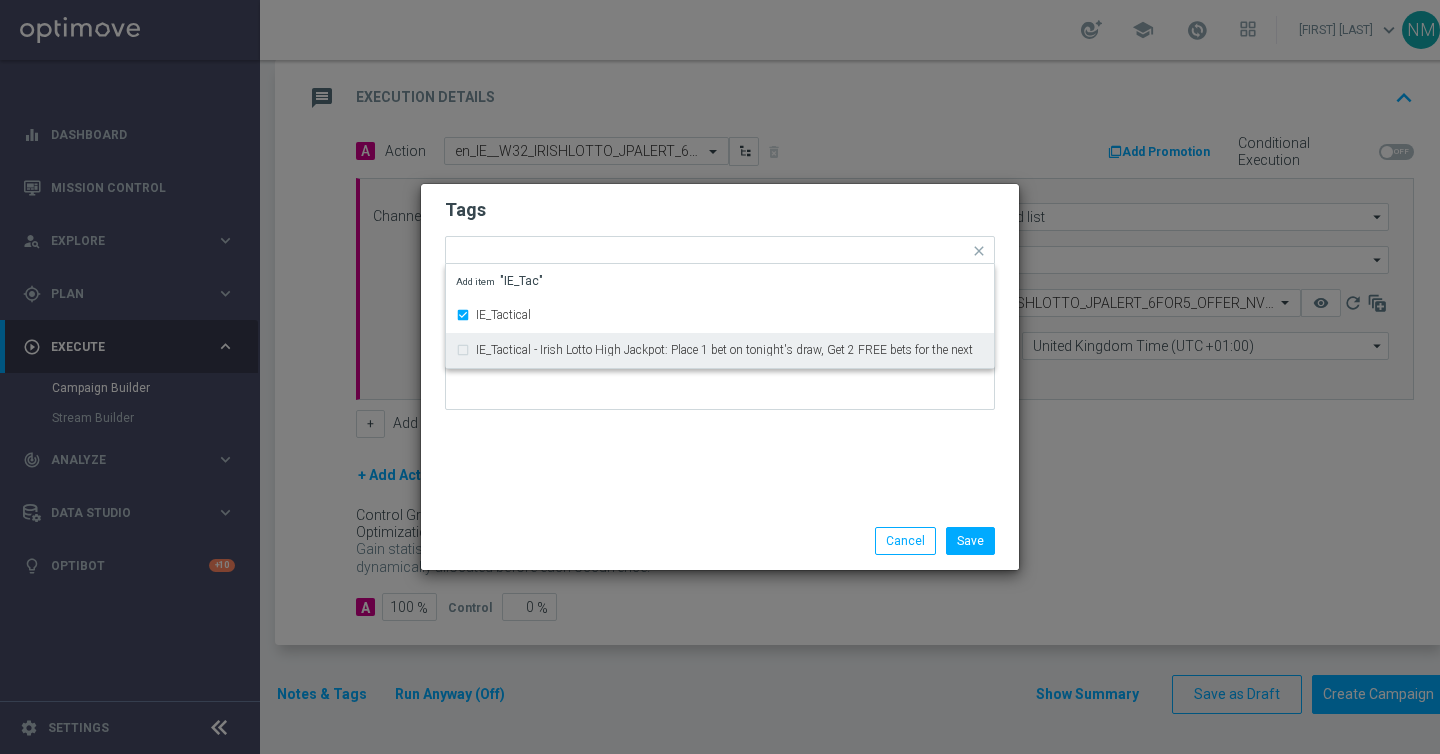 click on "Tags
Quick find × IE_Tactical IE_Tactical IE_Tactical - Irish Lotto High Jackpot: Place 1 bet on tonight's draw, Get 2 FREE bets for the next  Add item "IE_Tac"
Notes" 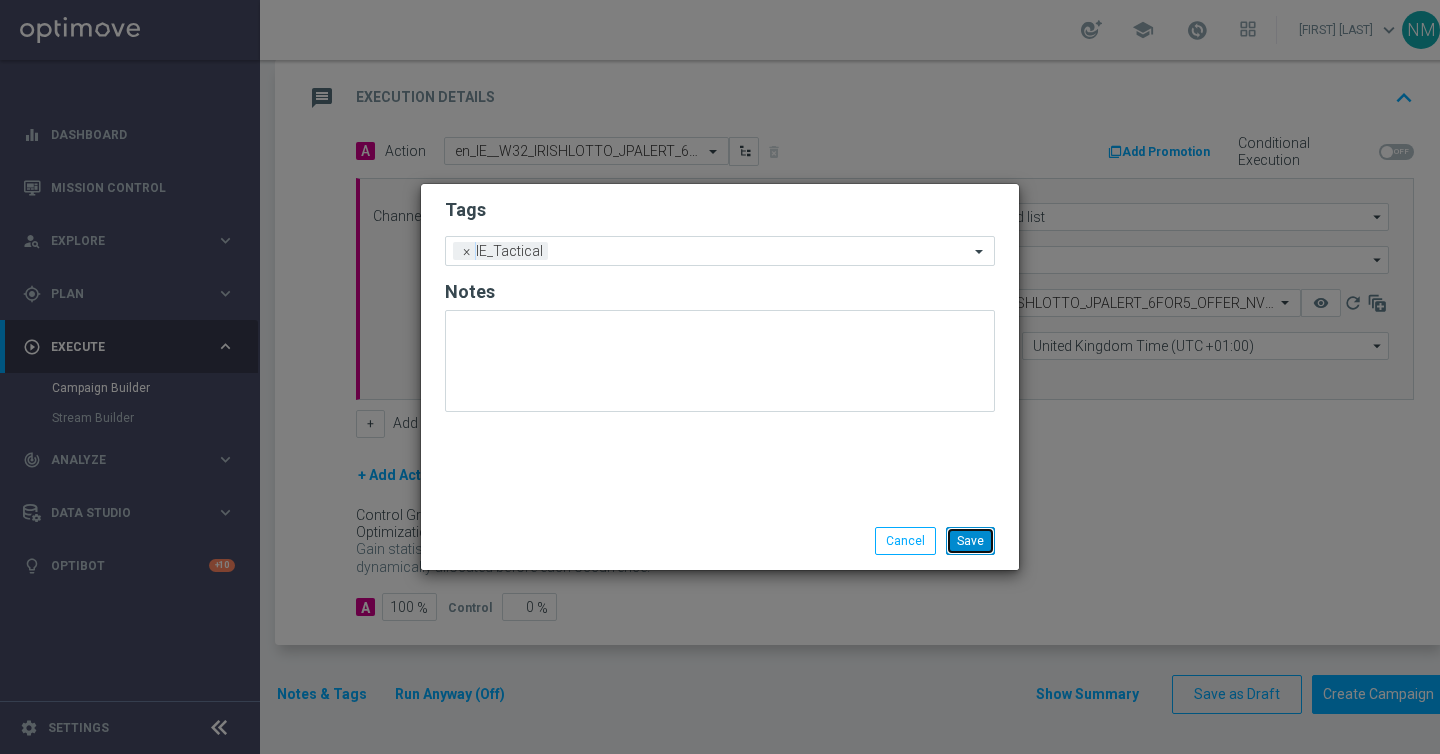 click on "Save" 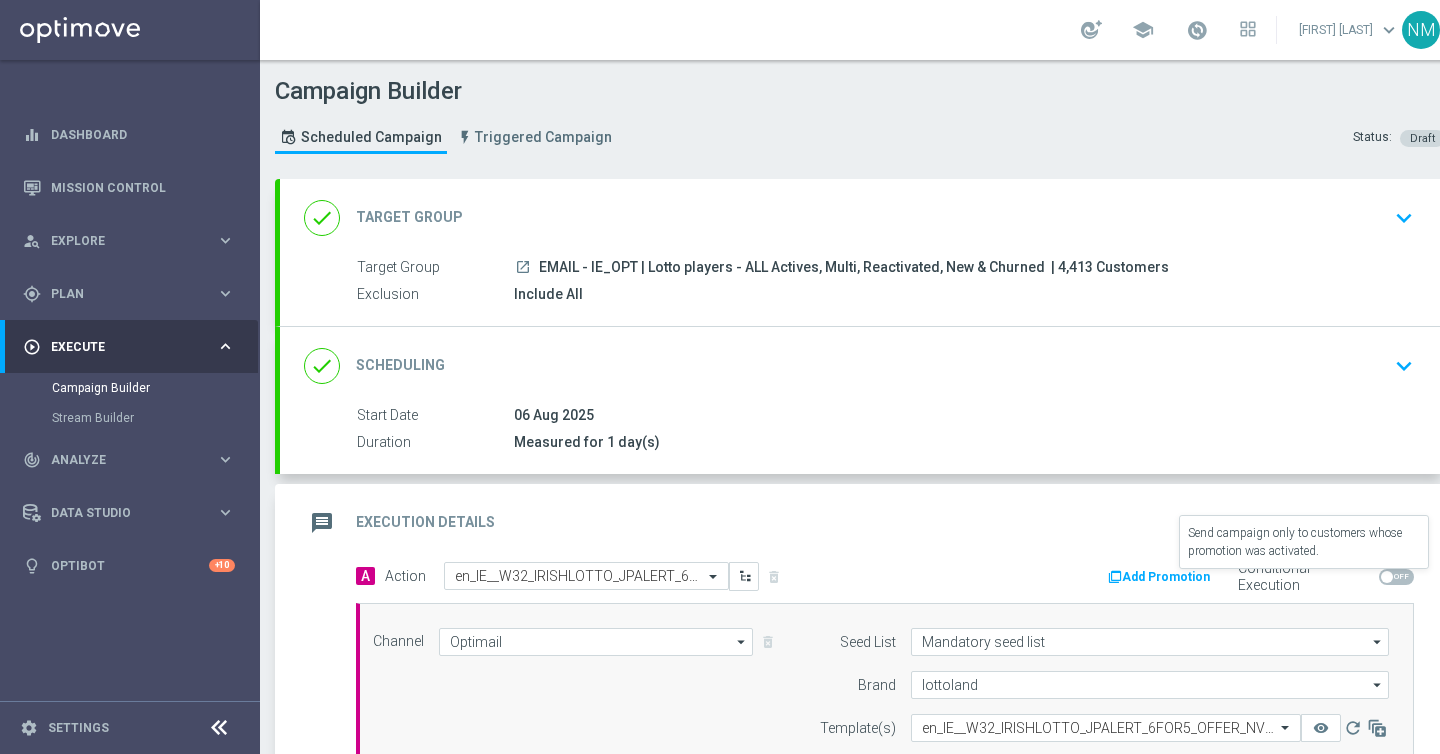 scroll, scrollTop: 425, scrollLeft: 0, axis: vertical 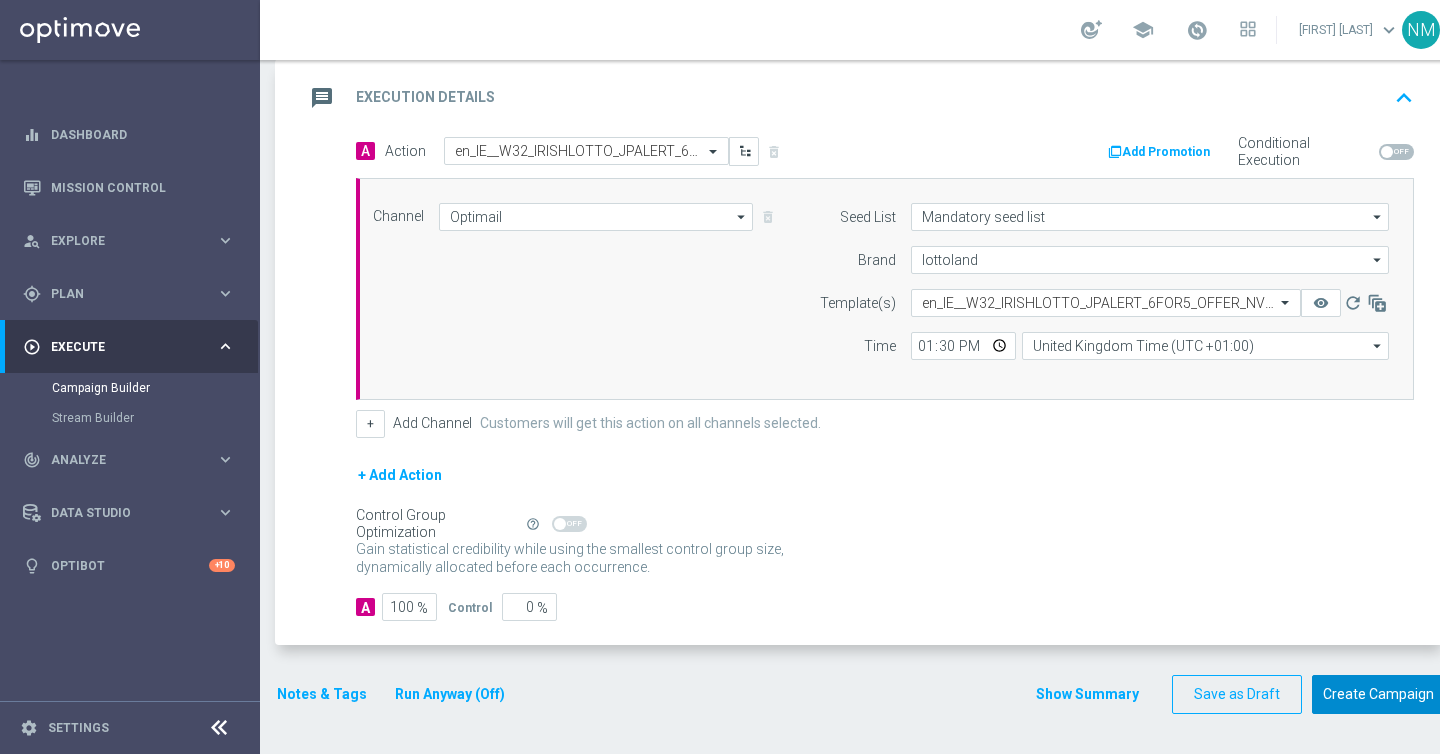 click on "Create Campaign" 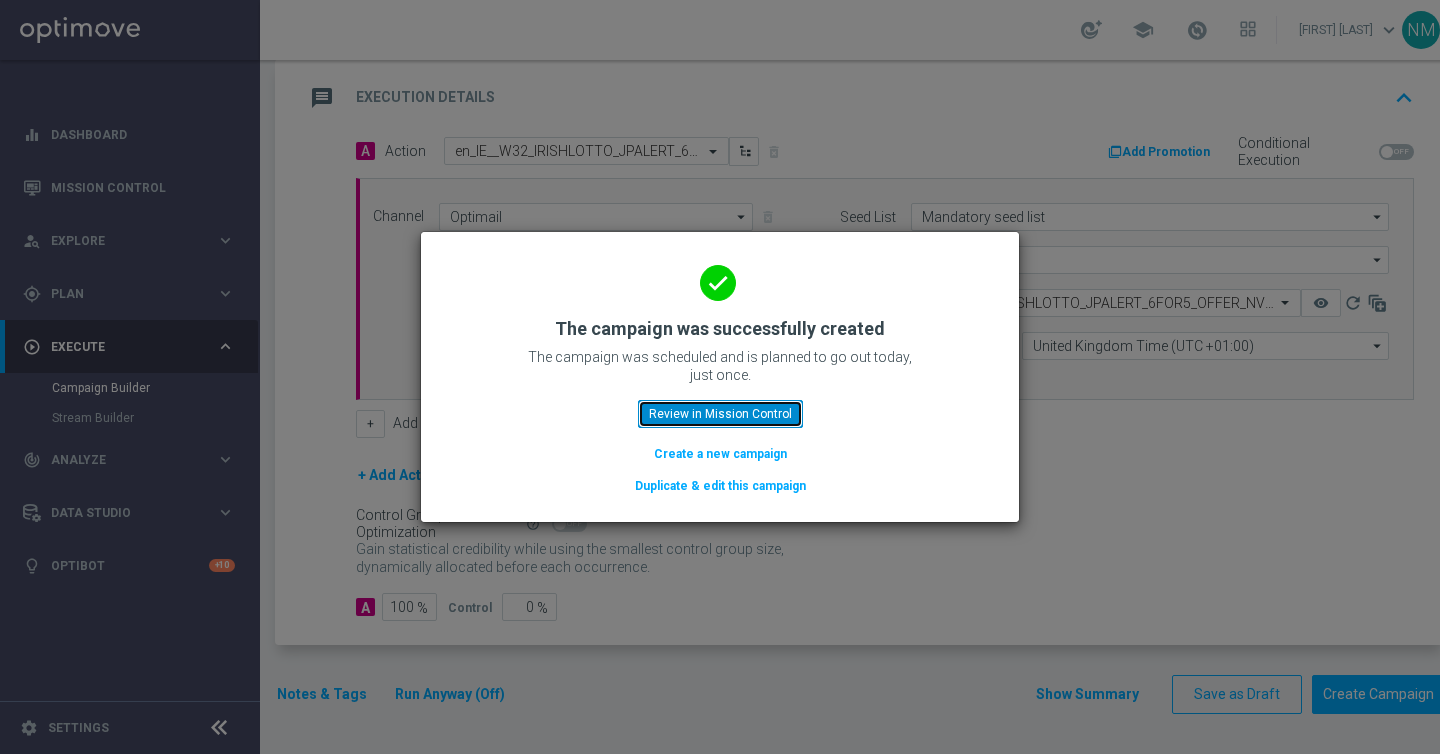 click on "Review in Mission Control" 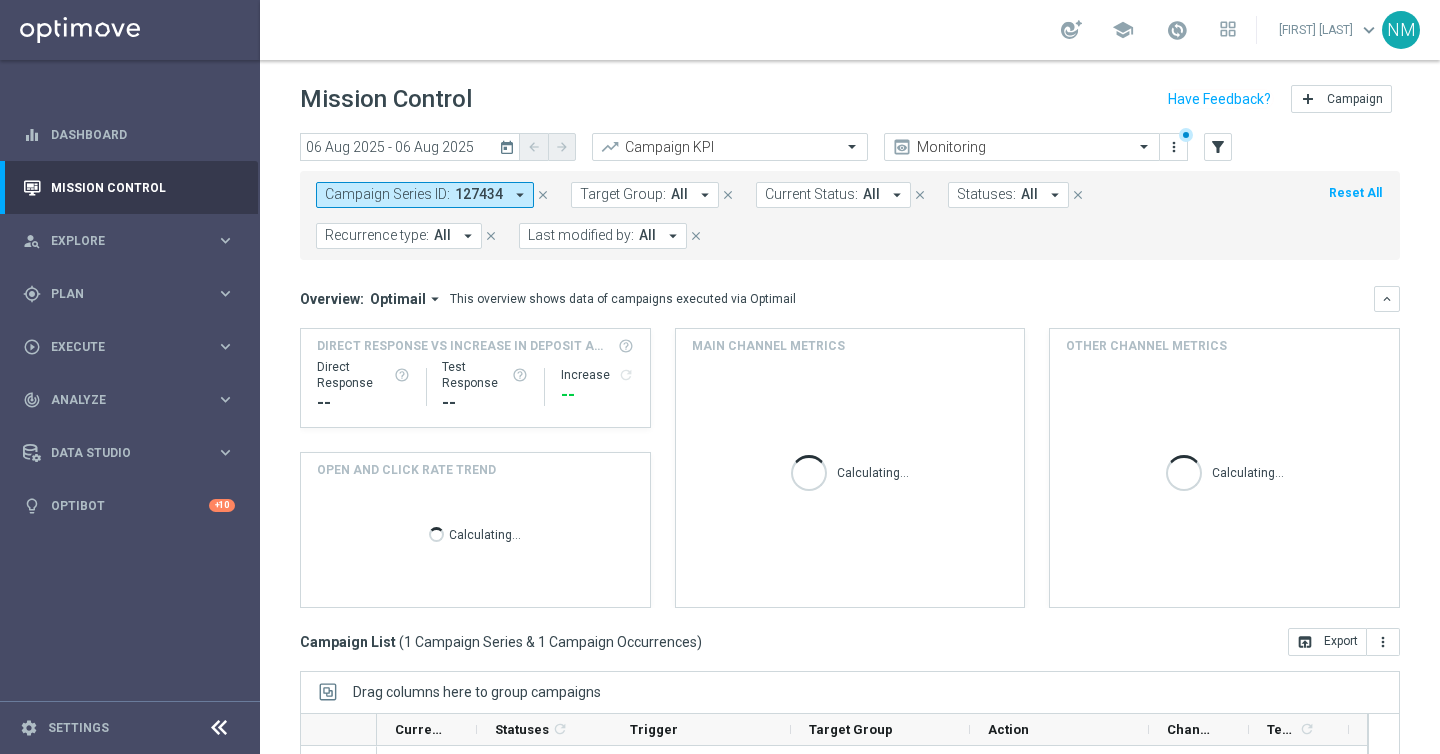 click on "close" 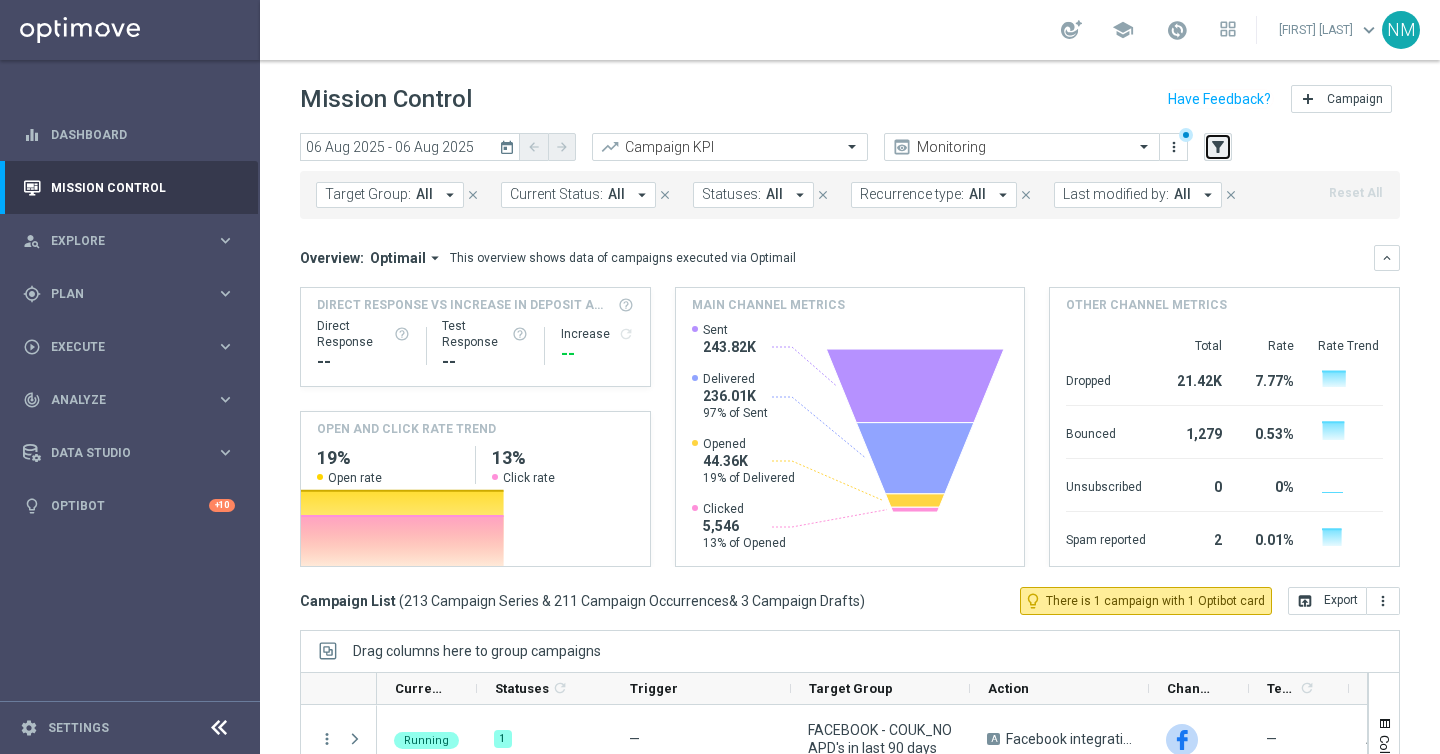 click on "filter_alt" at bounding box center [1218, 147] 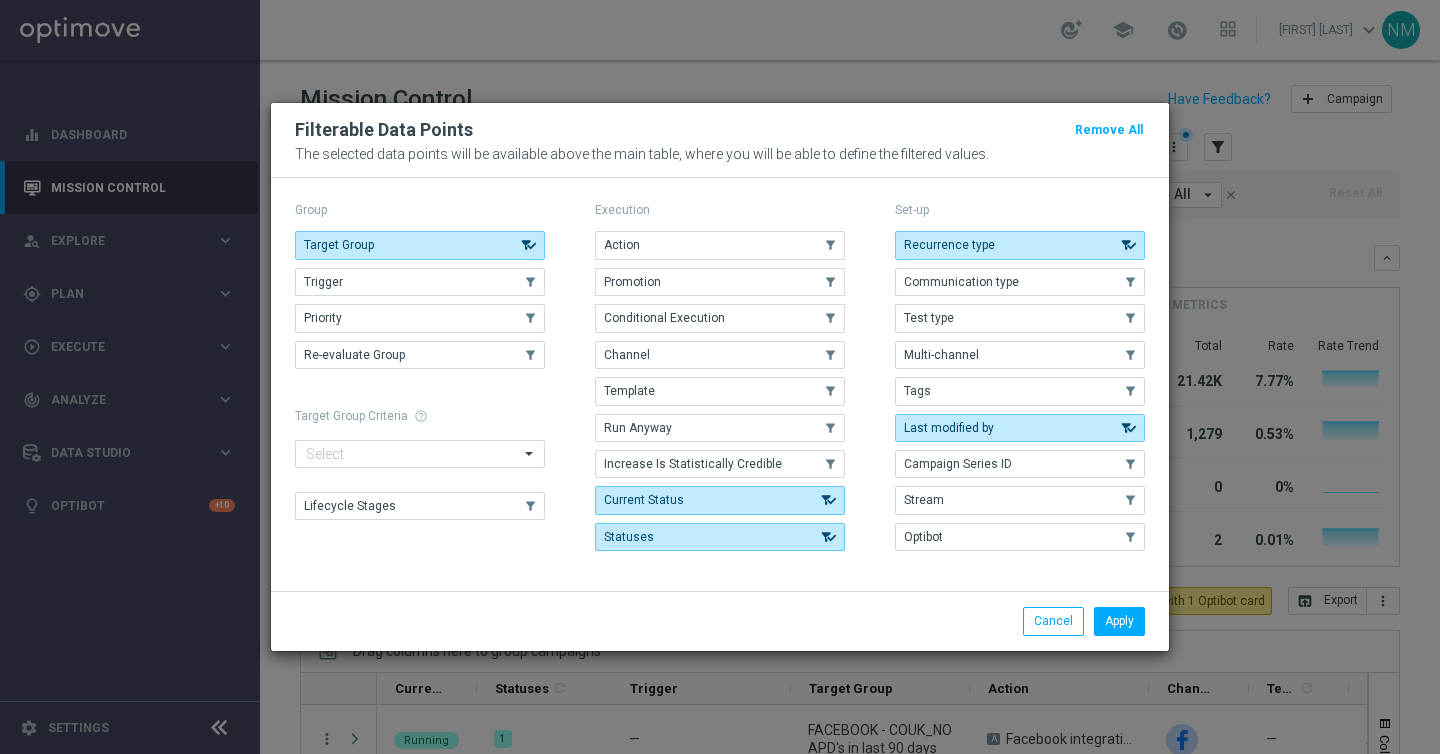 click on "Filterable Data Points
Remove All
The selected data points will be available above the main table, where you will be able to define the filtered values.
Group
Target Group
.cls-1{fill:none;}
.cls-1{fill:none;}
Trigger
.cls-1{fill:none;}
.cls-1{fill:none;}
Priority
.cls-1{fill:none;}" 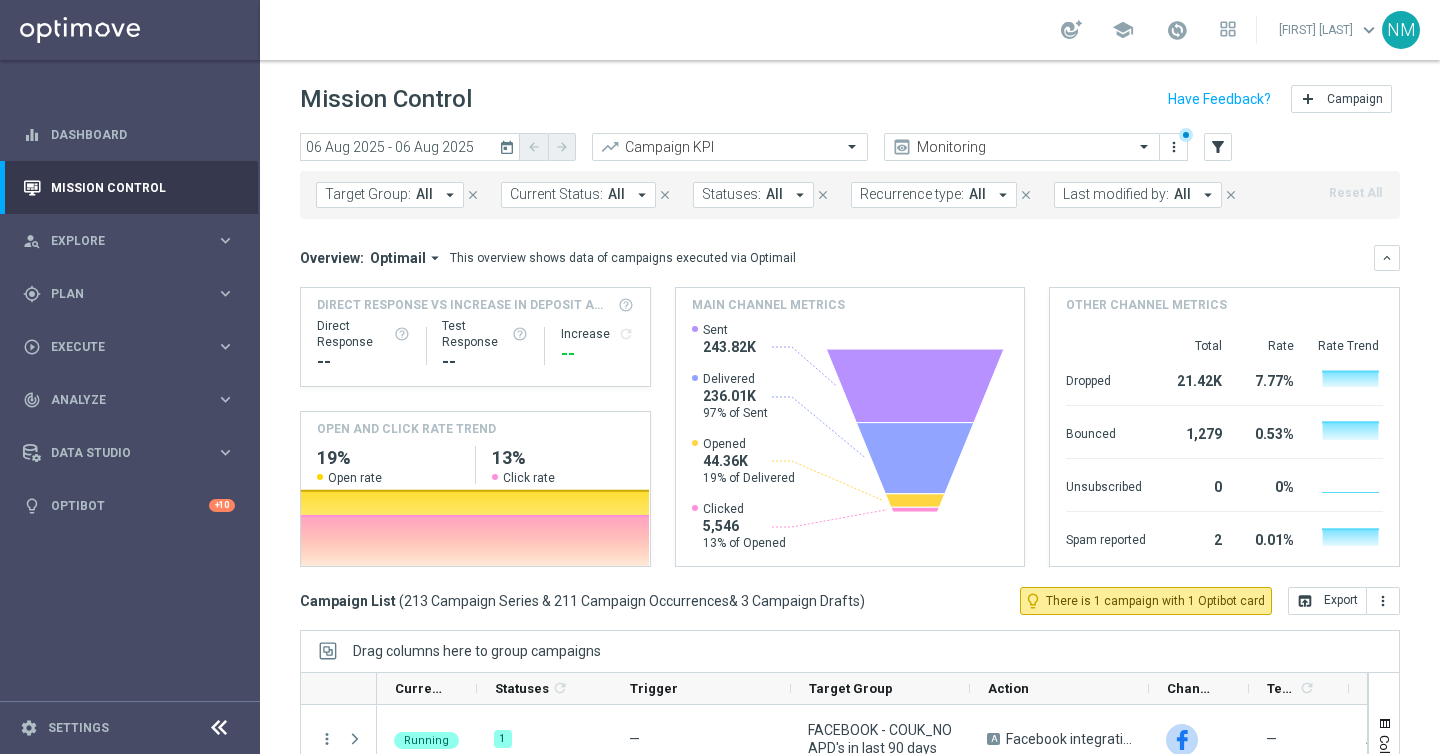 click on "arrow_drop_down" at bounding box center (450, 195) 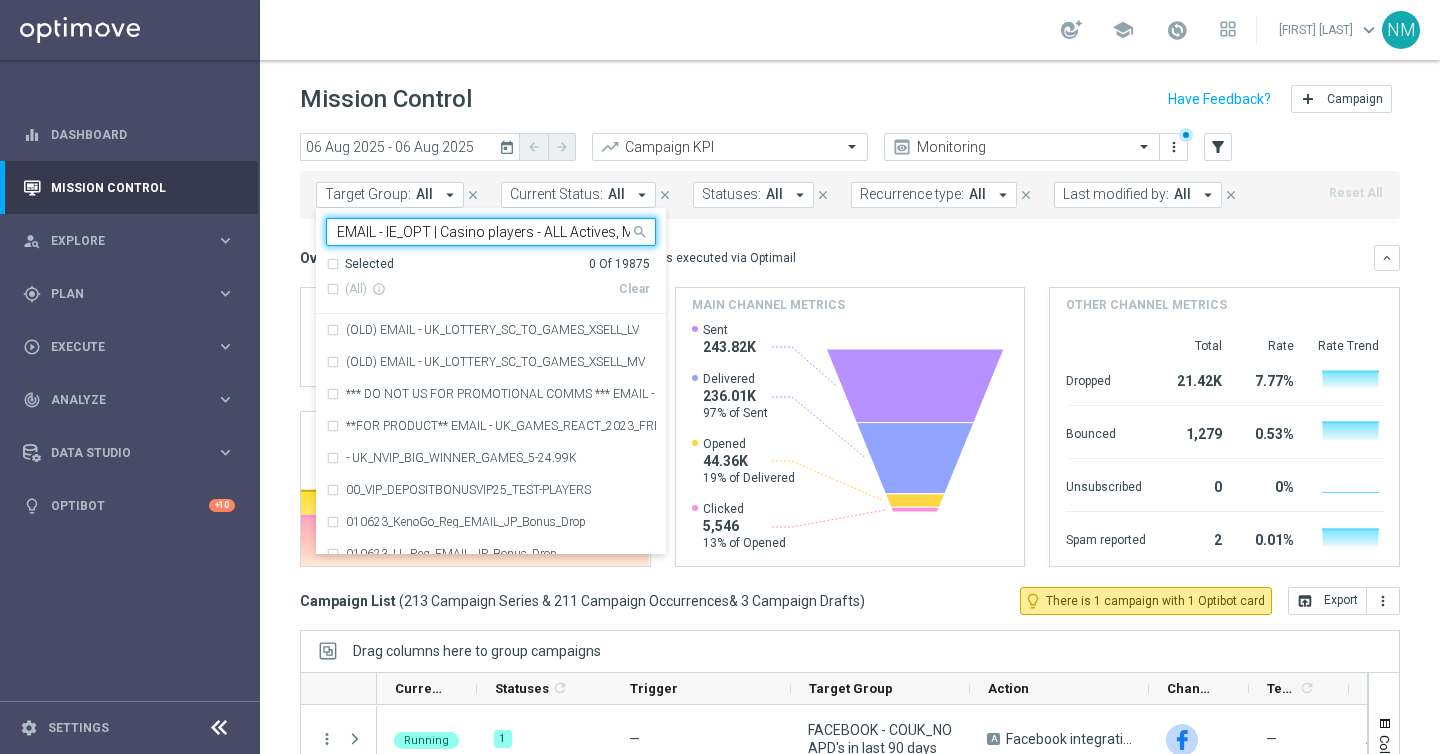 scroll, scrollTop: 0, scrollLeft: 199, axis: horizontal 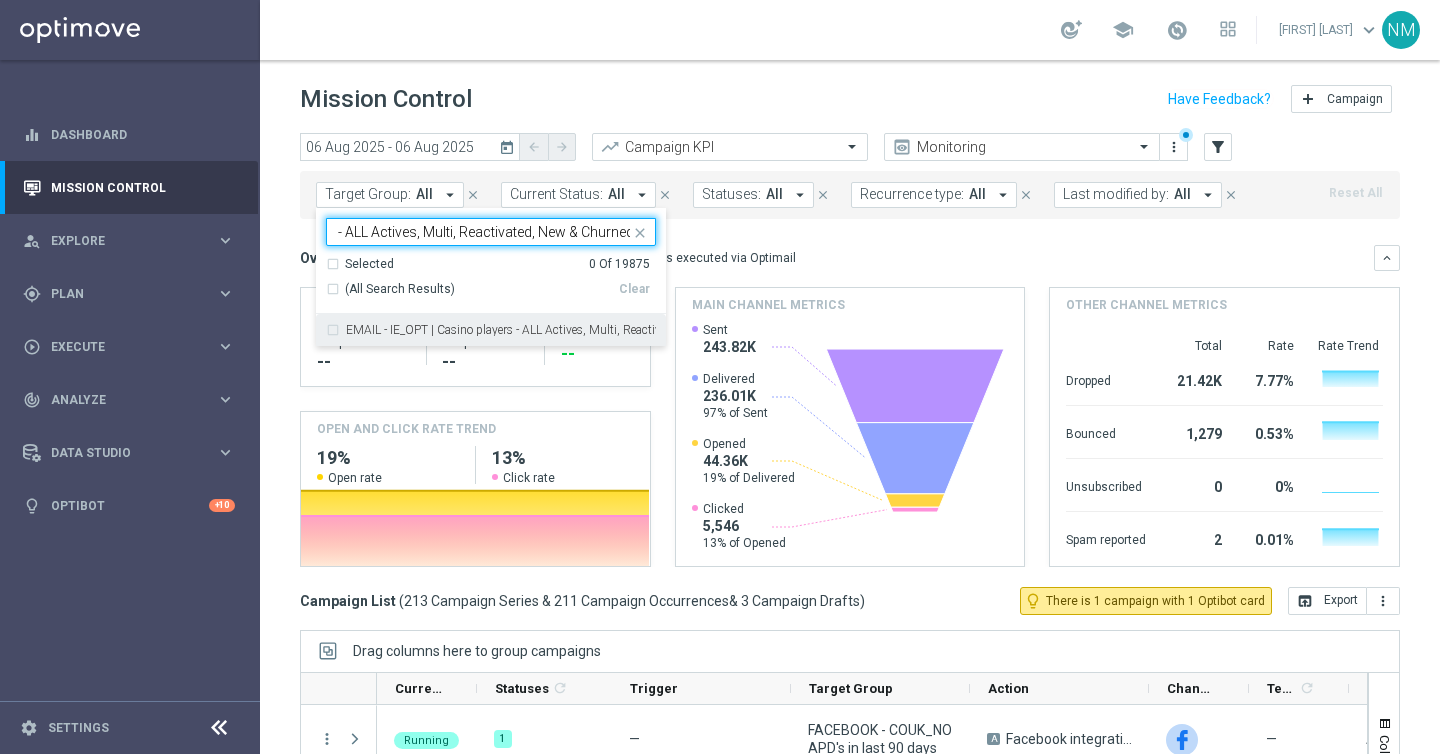 click on "EMAIL - IE_OPT | Casino players - ALL Actives, Multi, Reactivated, New & Churned" at bounding box center [501, 330] 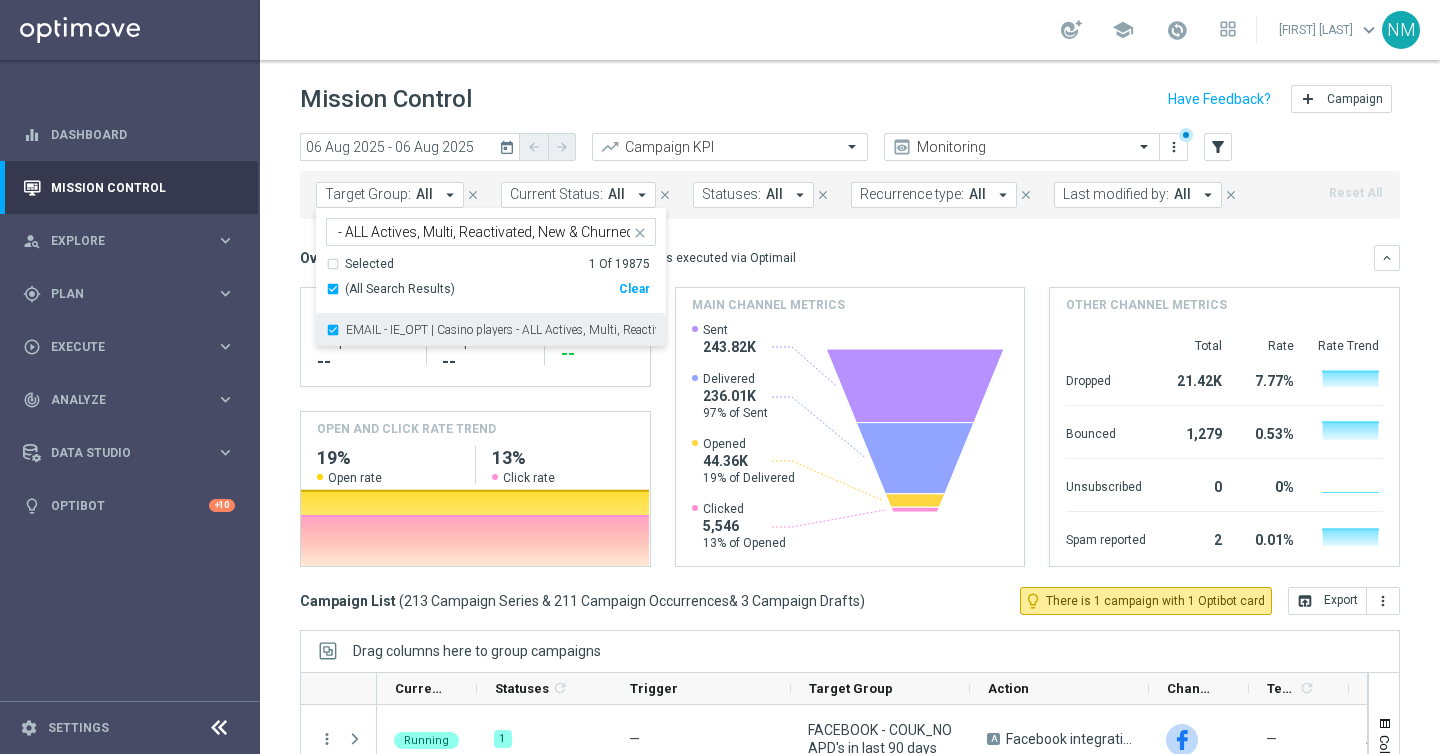 scroll, scrollTop: 0, scrollLeft: 0, axis: both 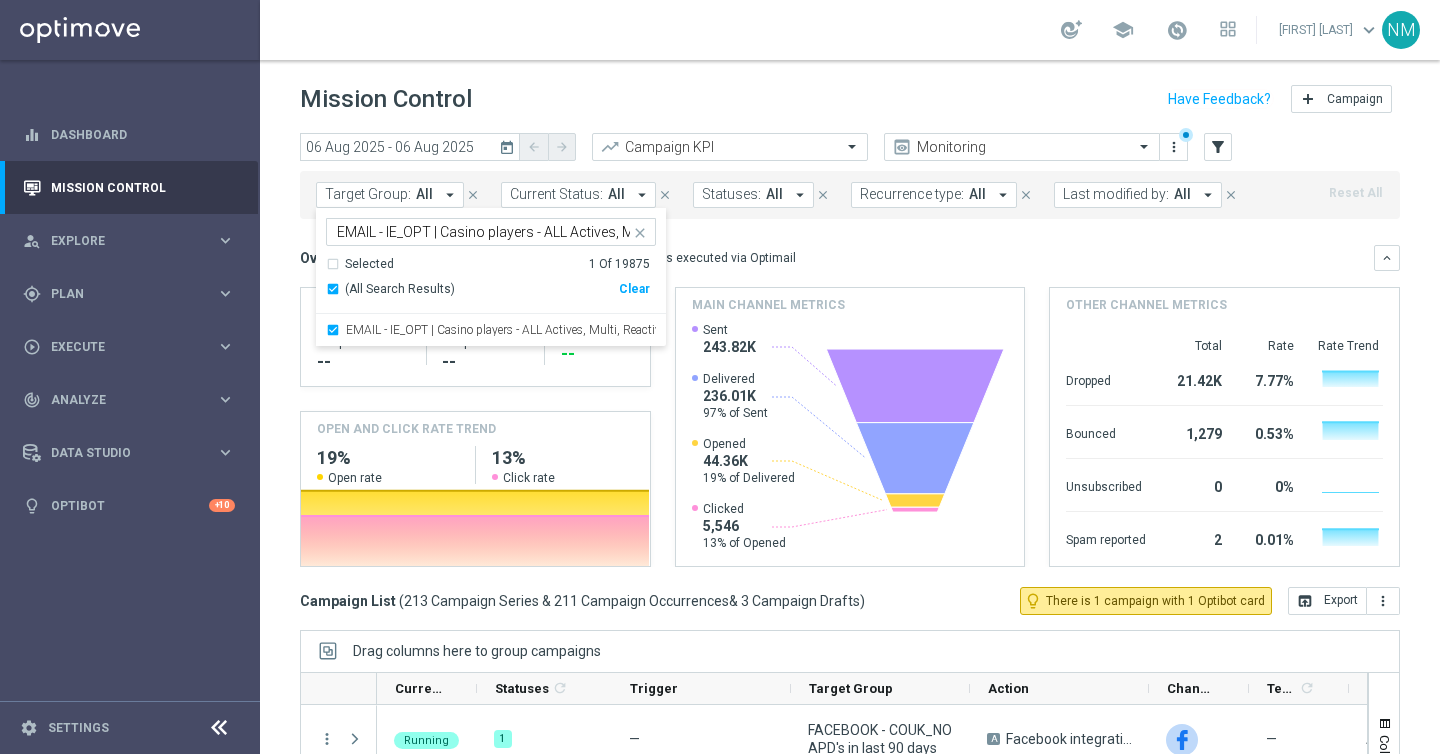 click on "EMAIL - IE_OPT | Casino players - ALL Actives, Multi, Reactivated, New & Churned" at bounding box center (483, 232) 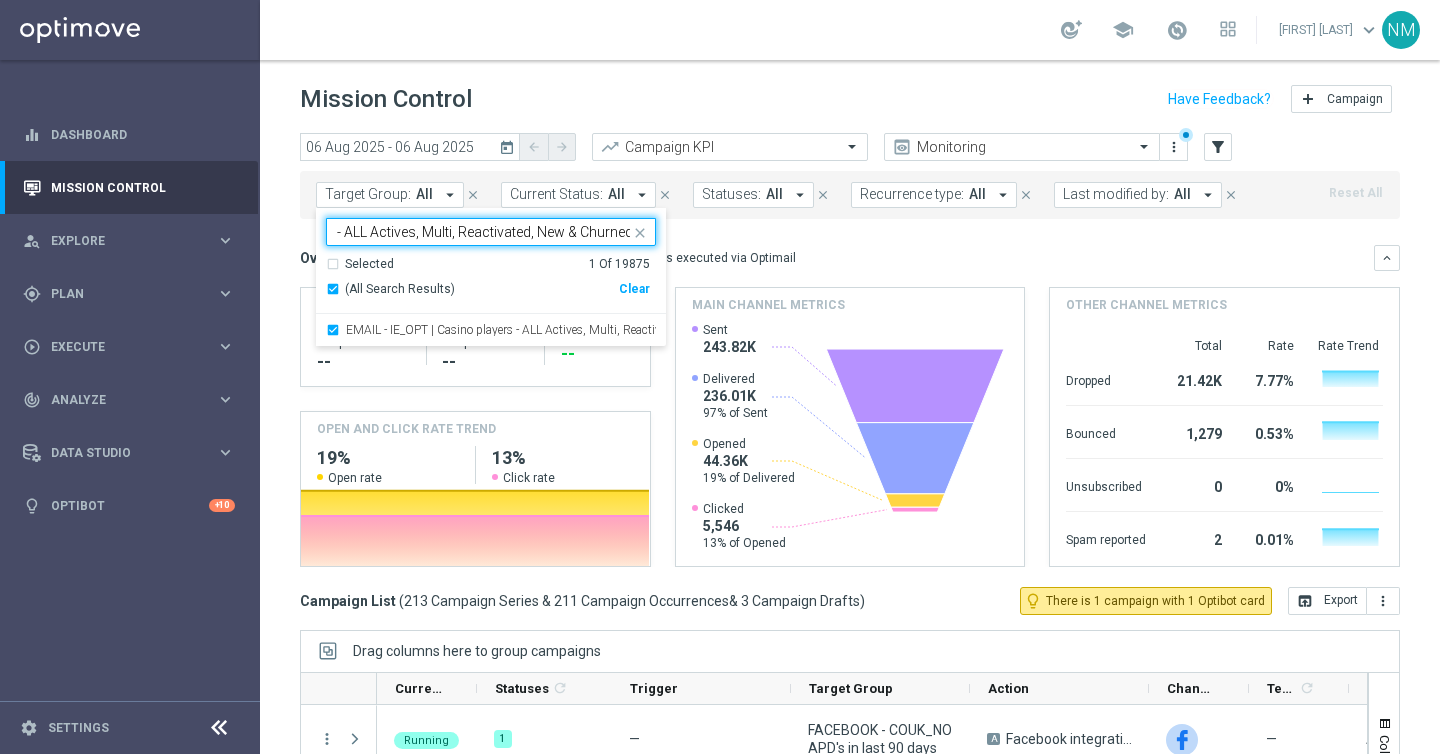 click on "EMAIL - IE_OPT | Casino players - ALL Actives, Multi, Reactivated, New & Churned" at bounding box center [483, 232] 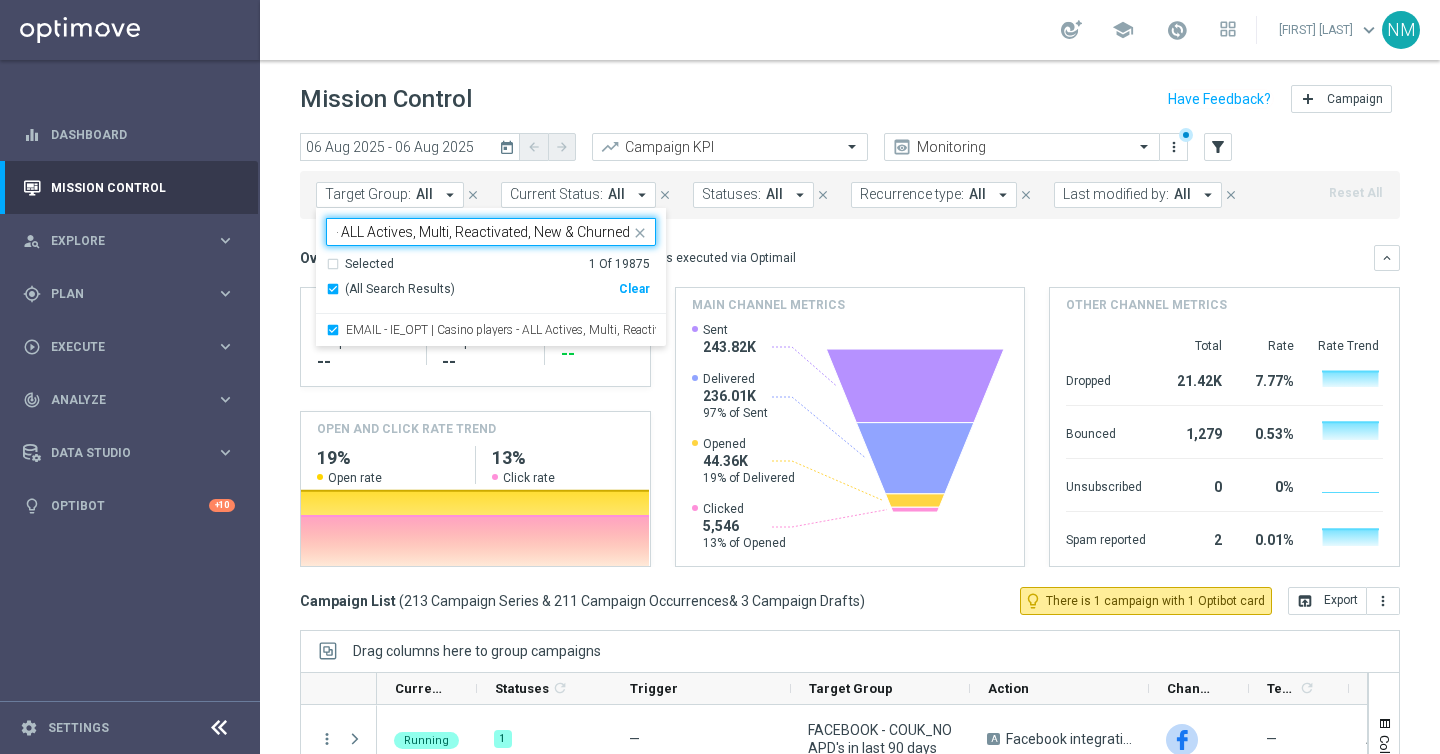 scroll, scrollTop: 0, scrollLeft: 189, axis: horizontal 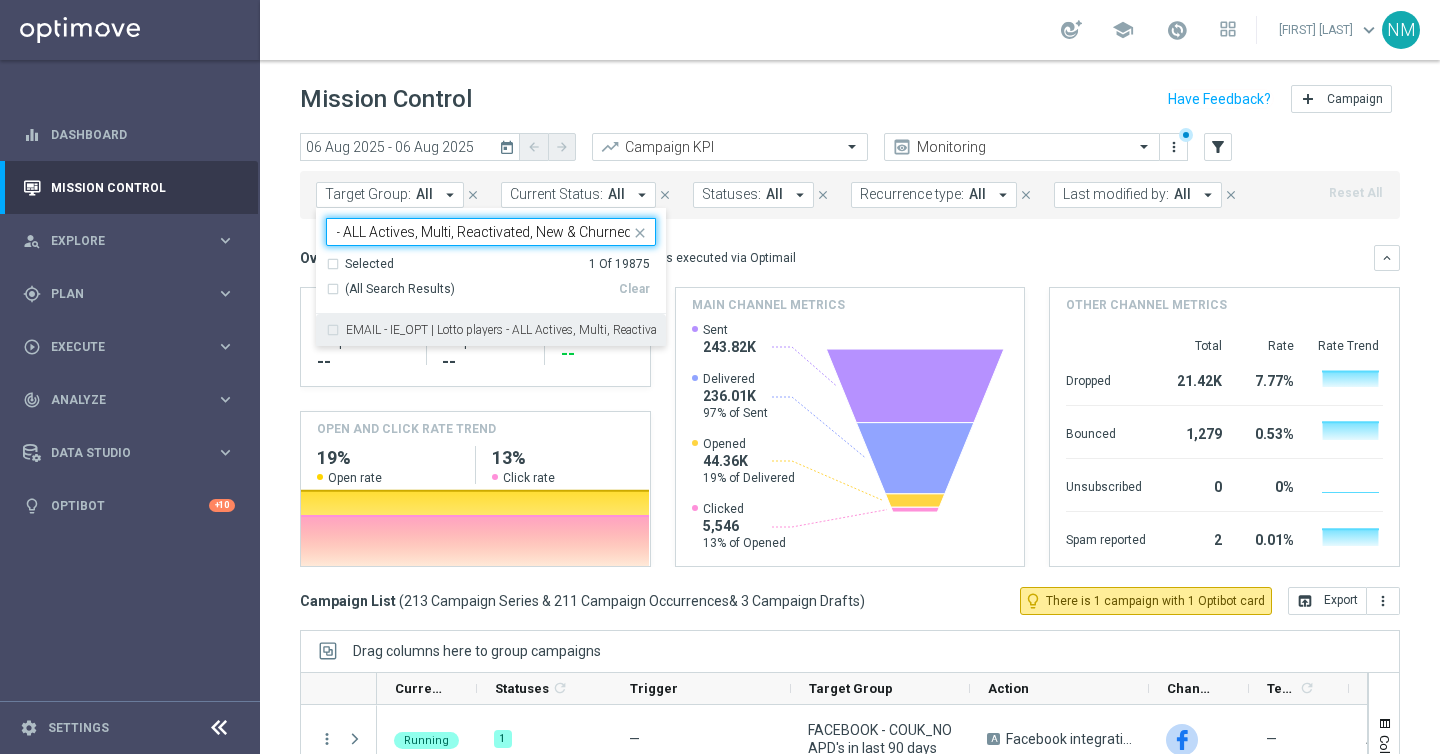 click on "EMAIL - IE_OPT | Lotto players - ALL Actives, Multi, Reactivated, New & Churned" at bounding box center [501, 330] 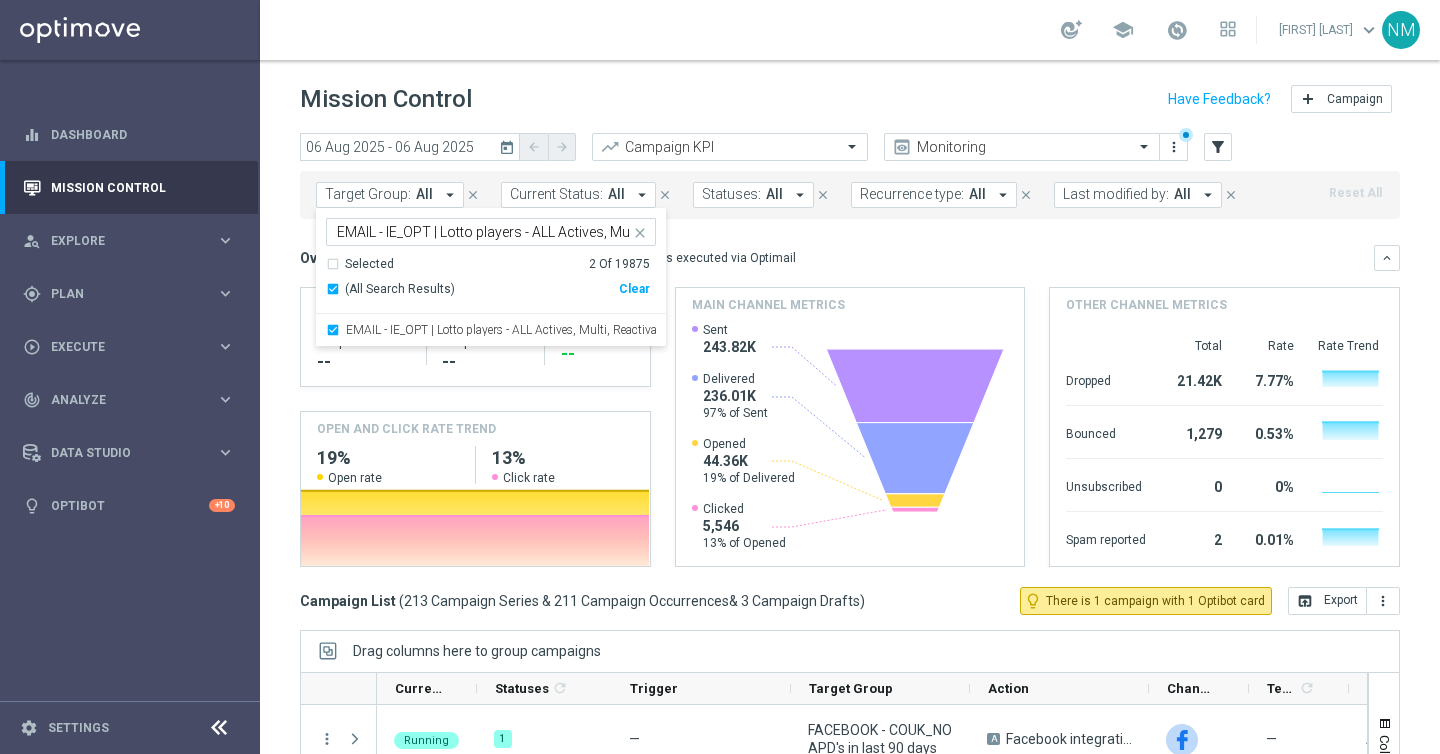 click on "Overview:
Optimail
arrow_drop_down
This overview shows data of campaigns executed via Optimail
keyboard_arrow_down
Direct Response VS Increase In Deposit Amount
Direct Response
--
Test Response" 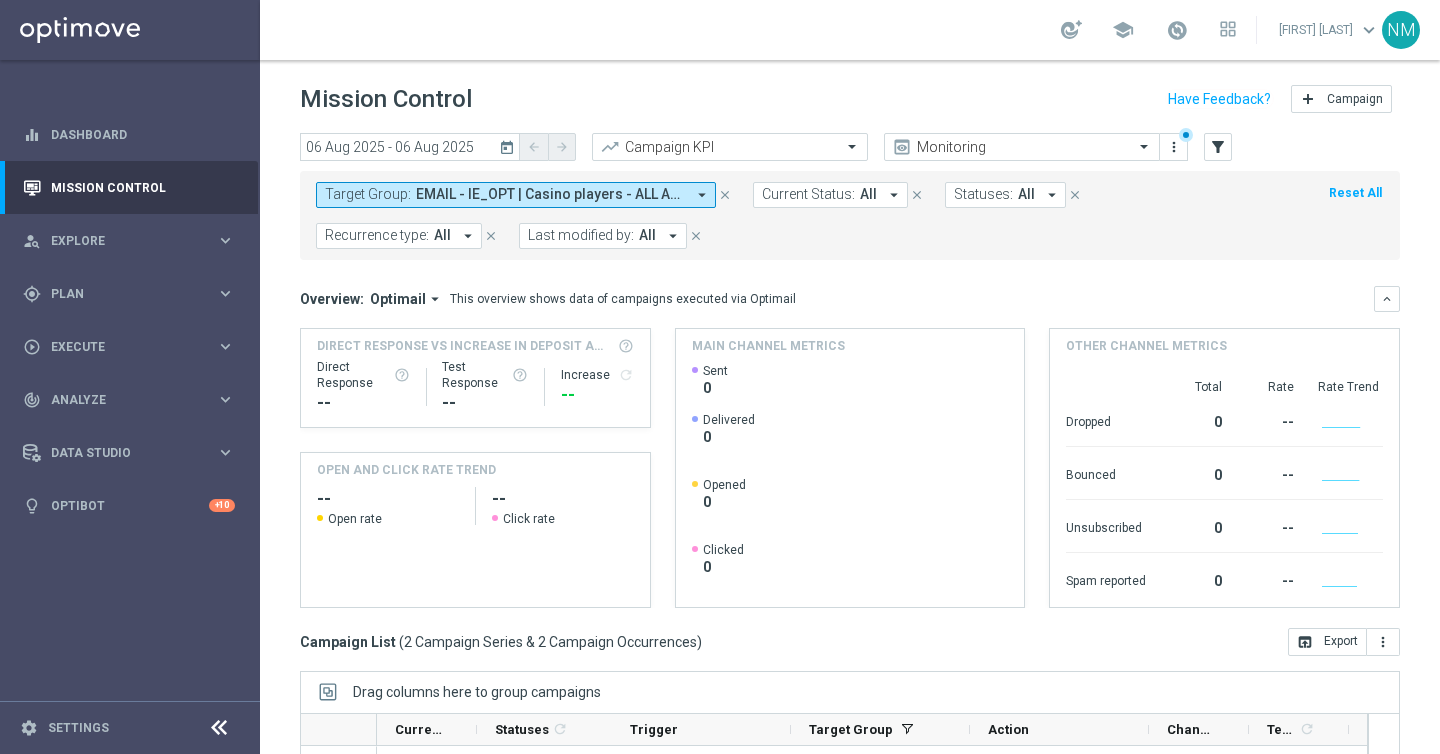 scroll, scrollTop: 287, scrollLeft: 0, axis: vertical 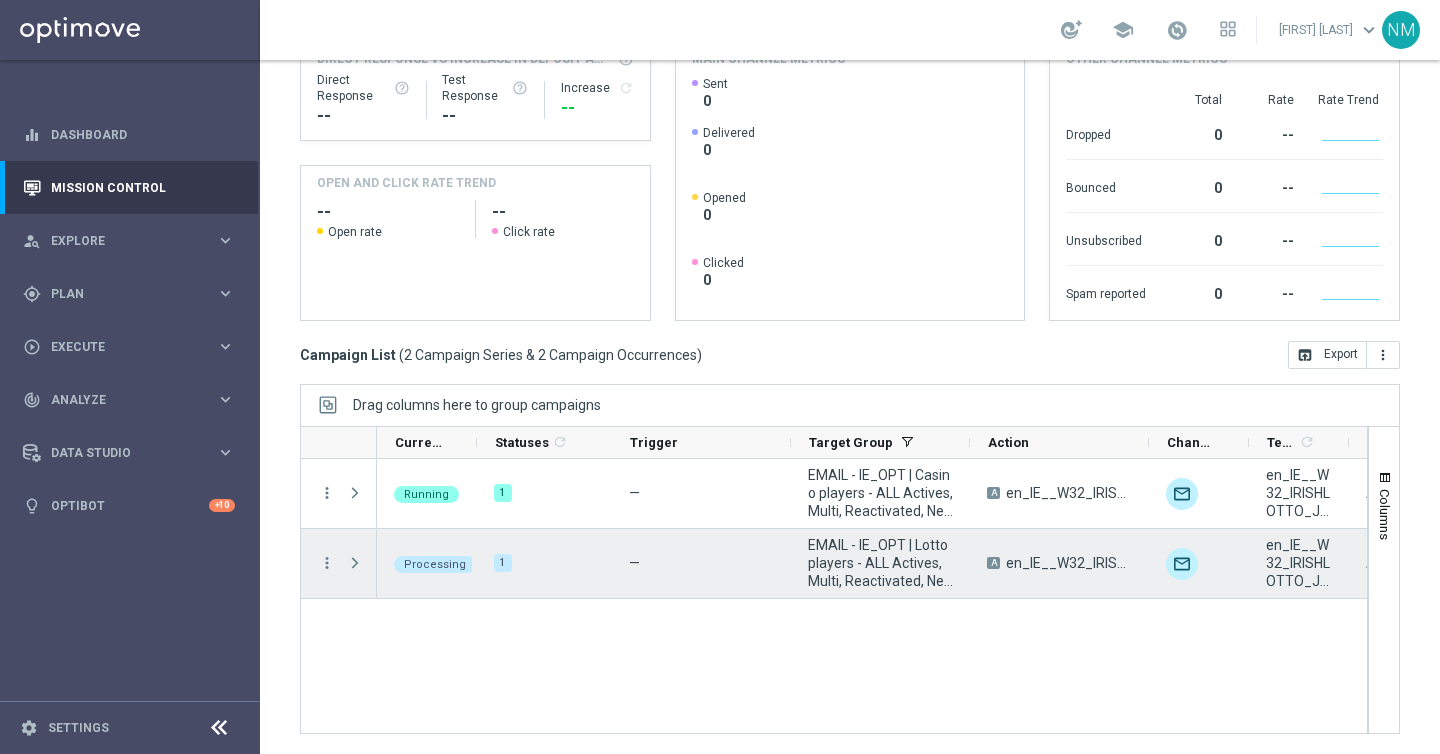 click at bounding box center [357, 563] 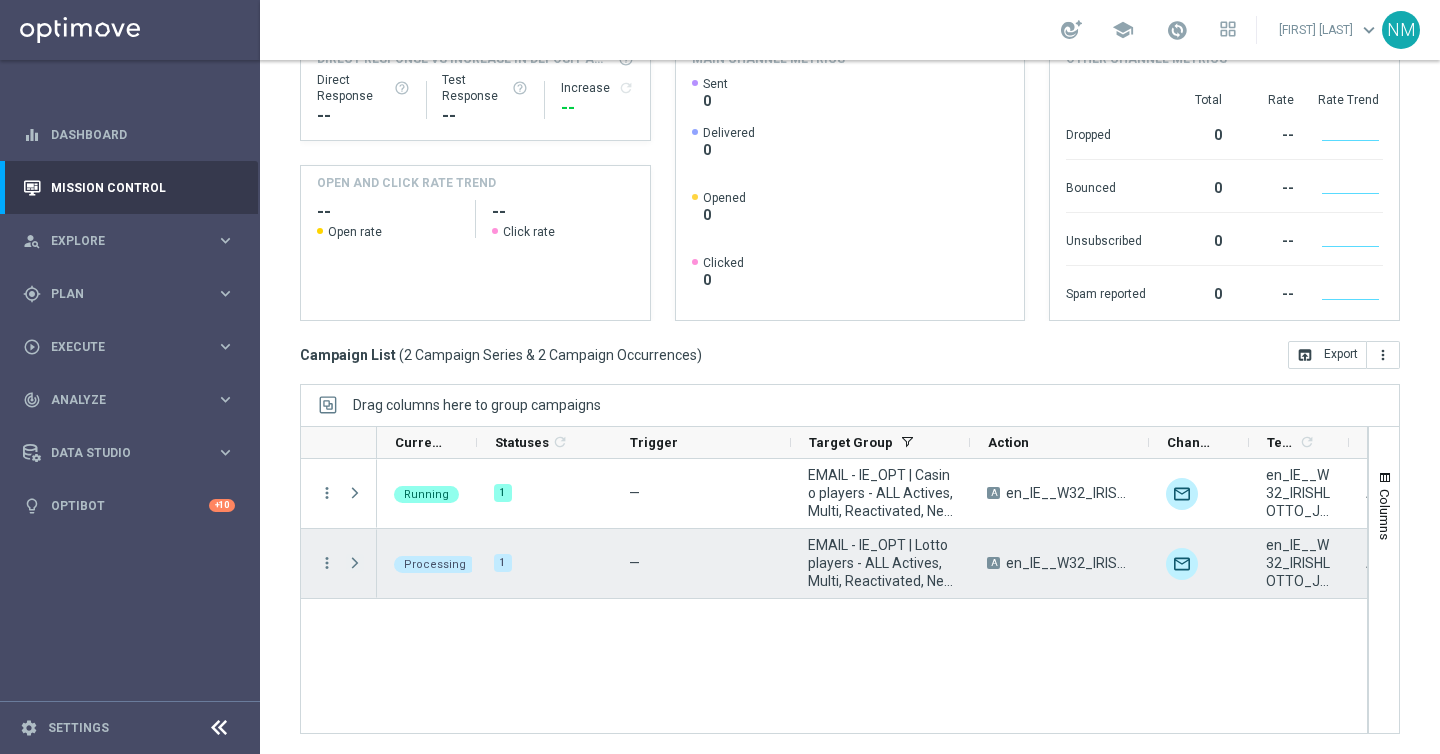 click at bounding box center [355, 563] 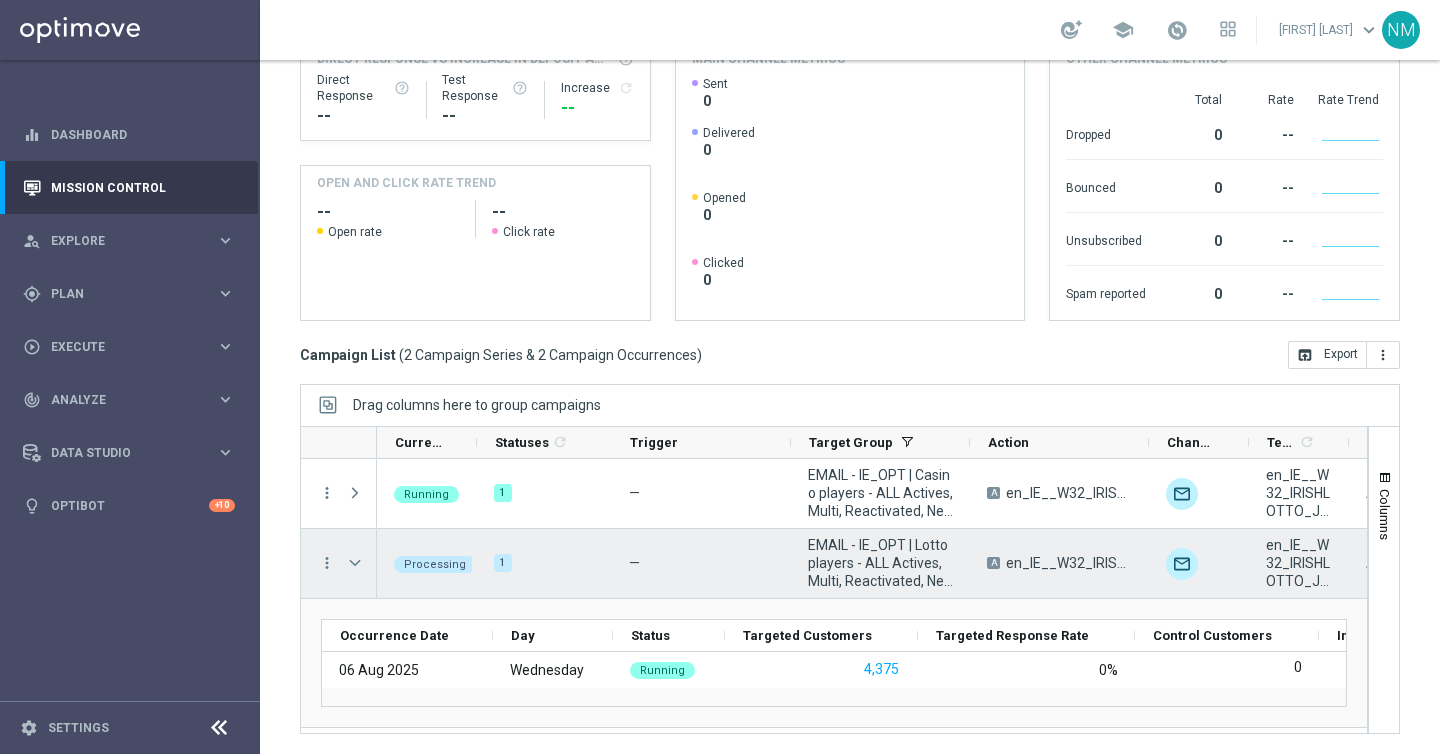 scroll, scrollTop: 0, scrollLeft: 0, axis: both 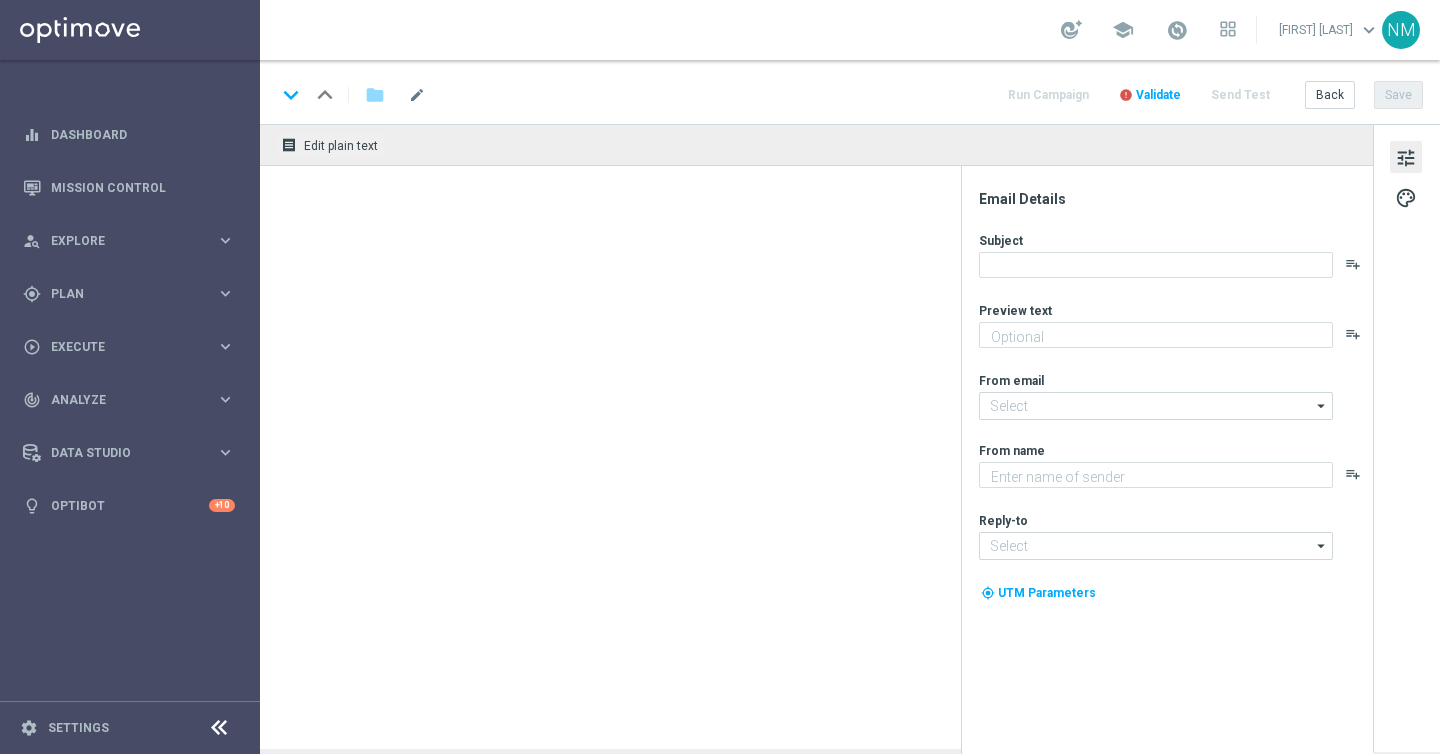 type on "Irish Lotto is getting hot!" 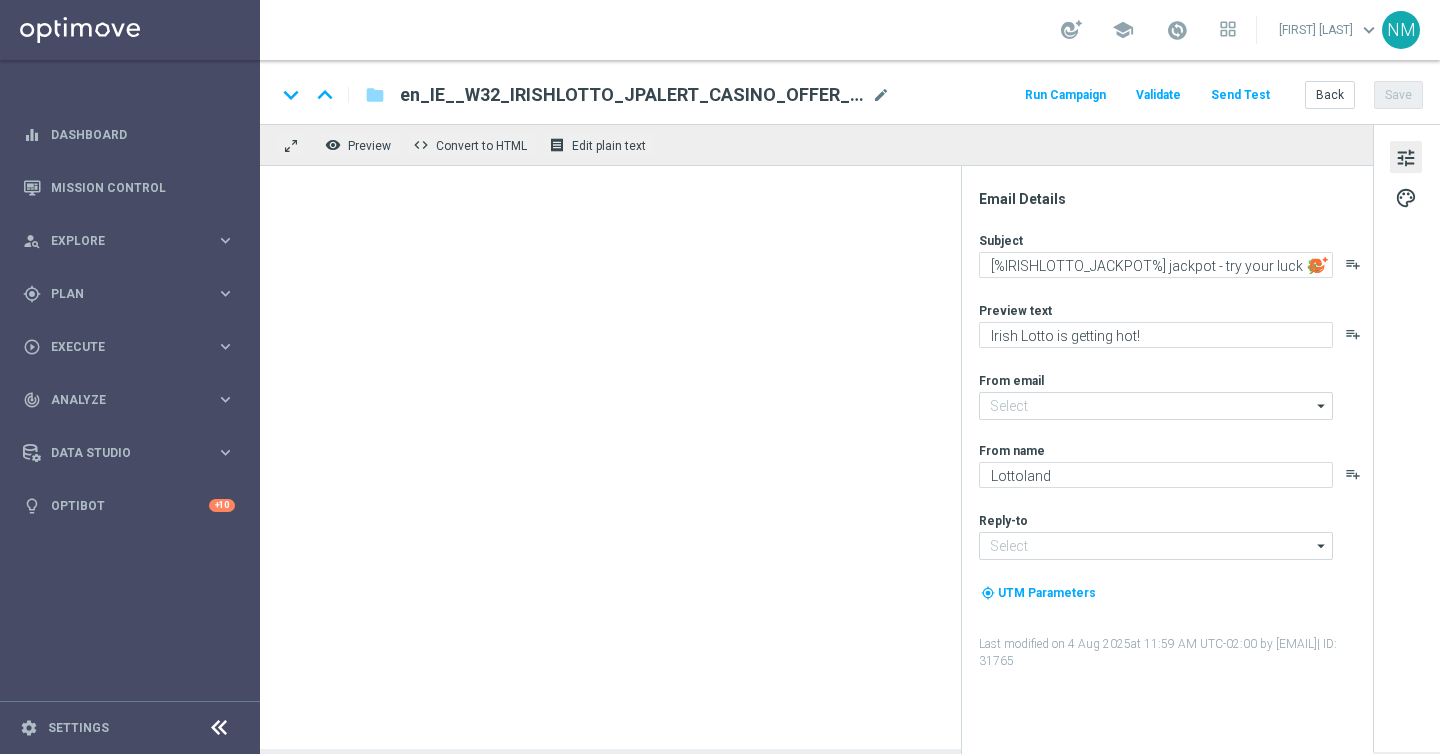 type on "mail@crm.lottoland.com" 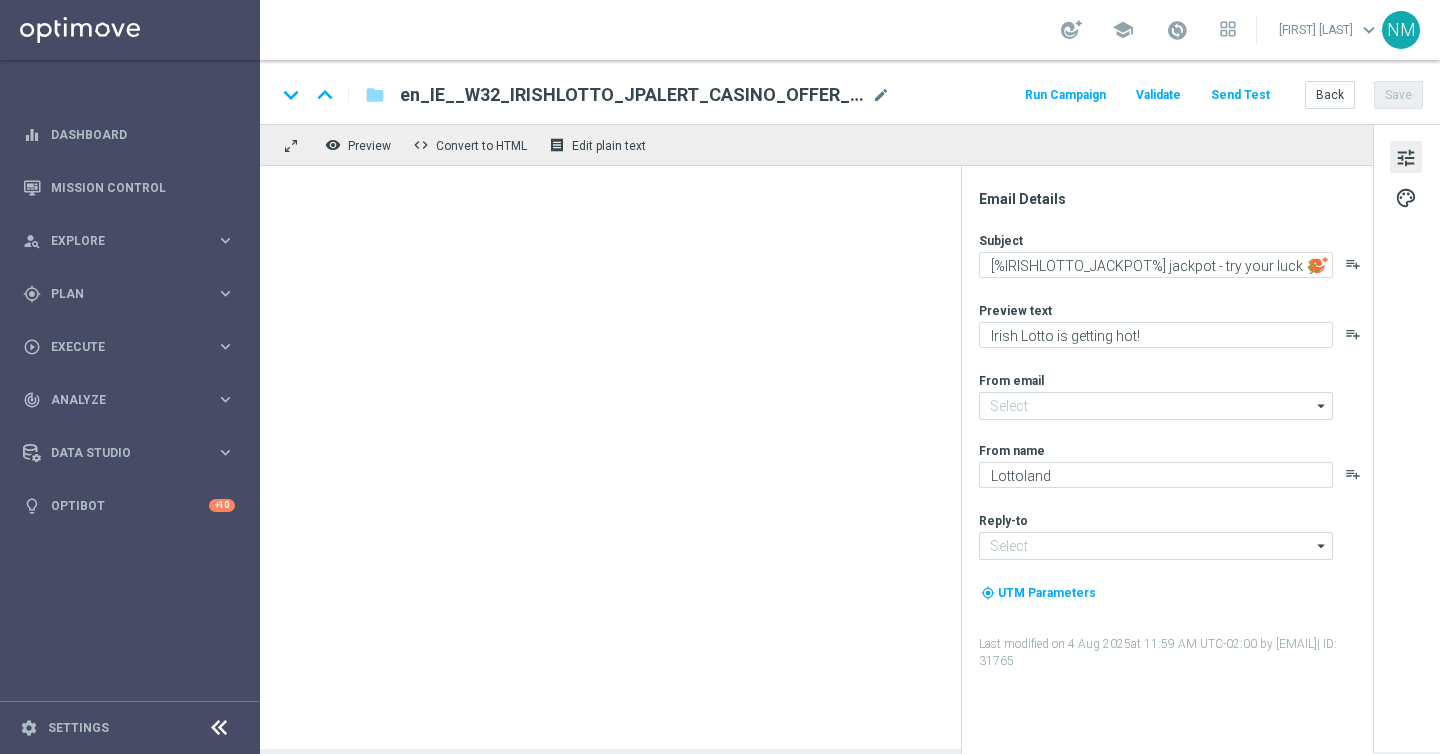 type on "support@example.com" 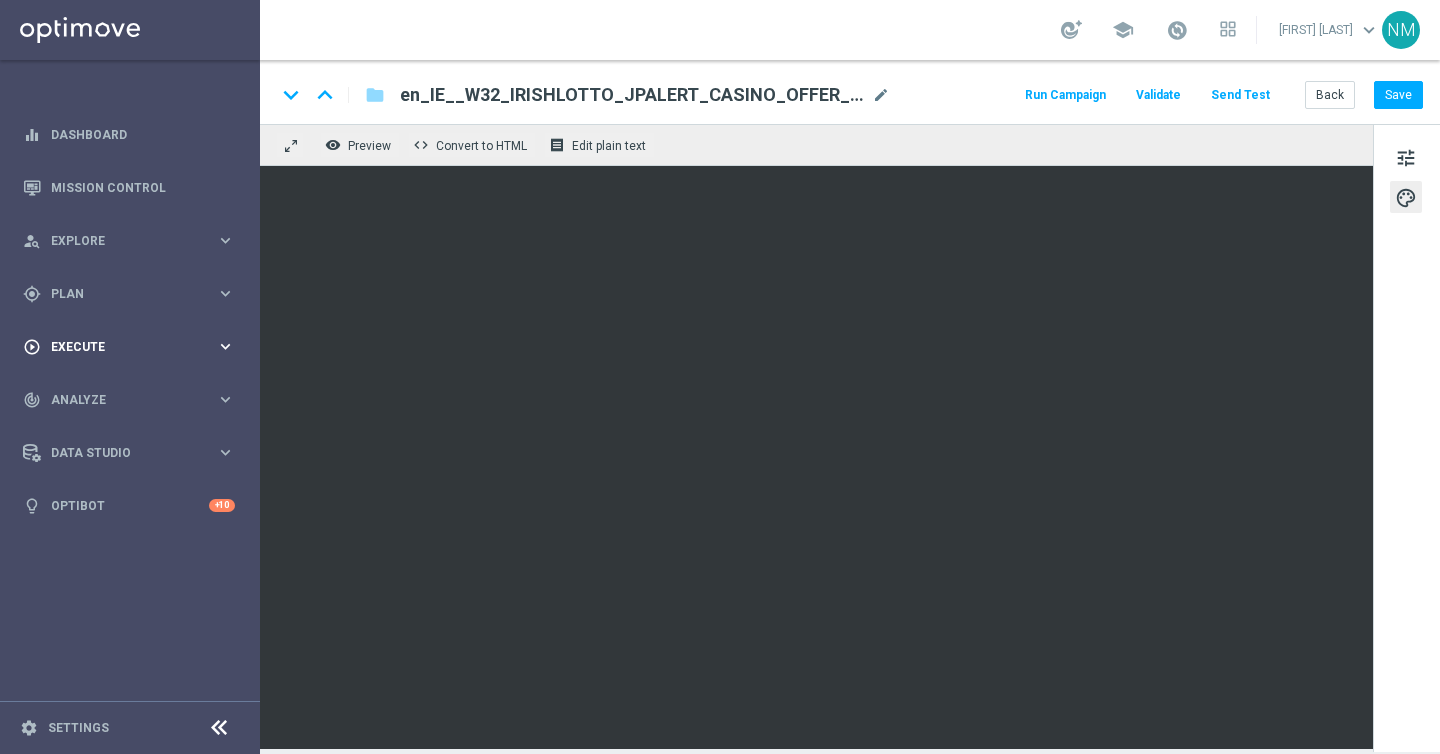 click on "Execute" at bounding box center (133, 347) 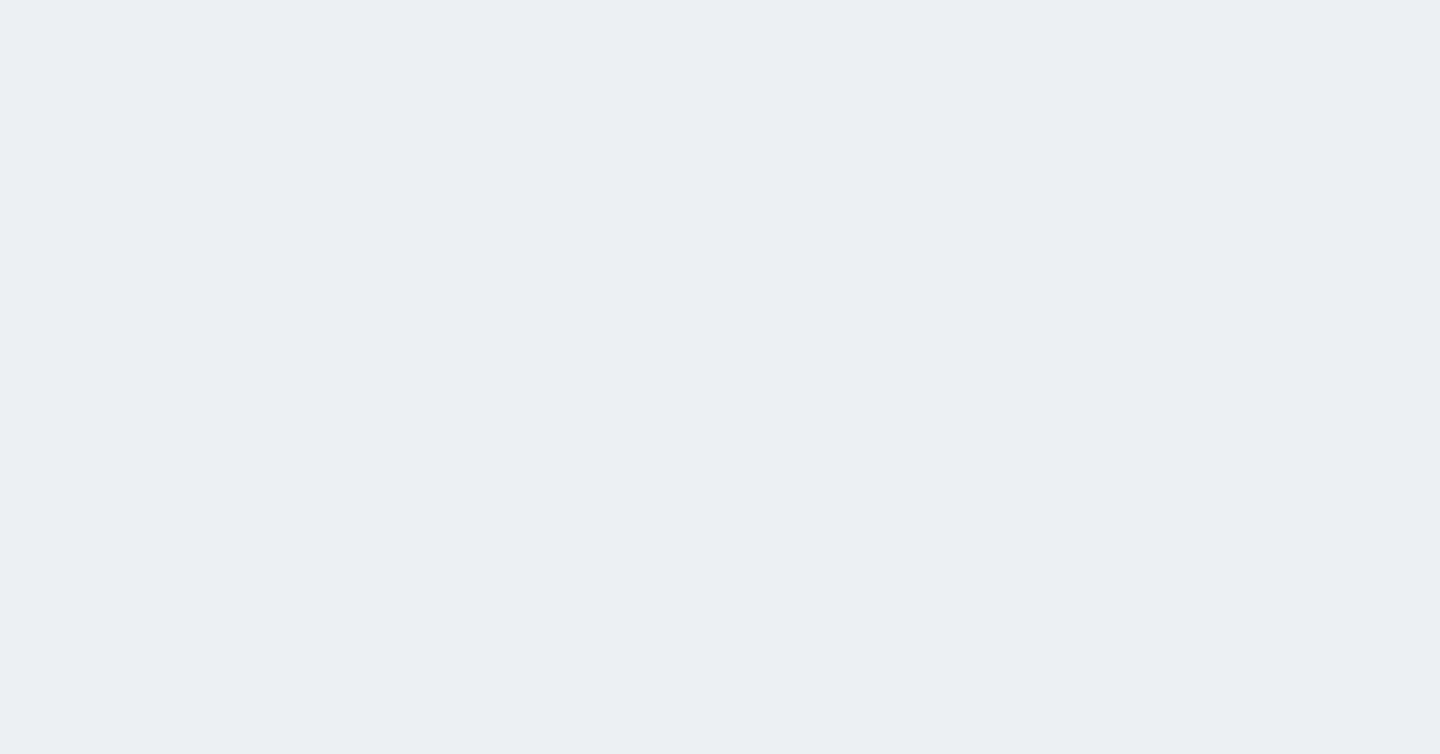 scroll, scrollTop: 0, scrollLeft: 0, axis: both 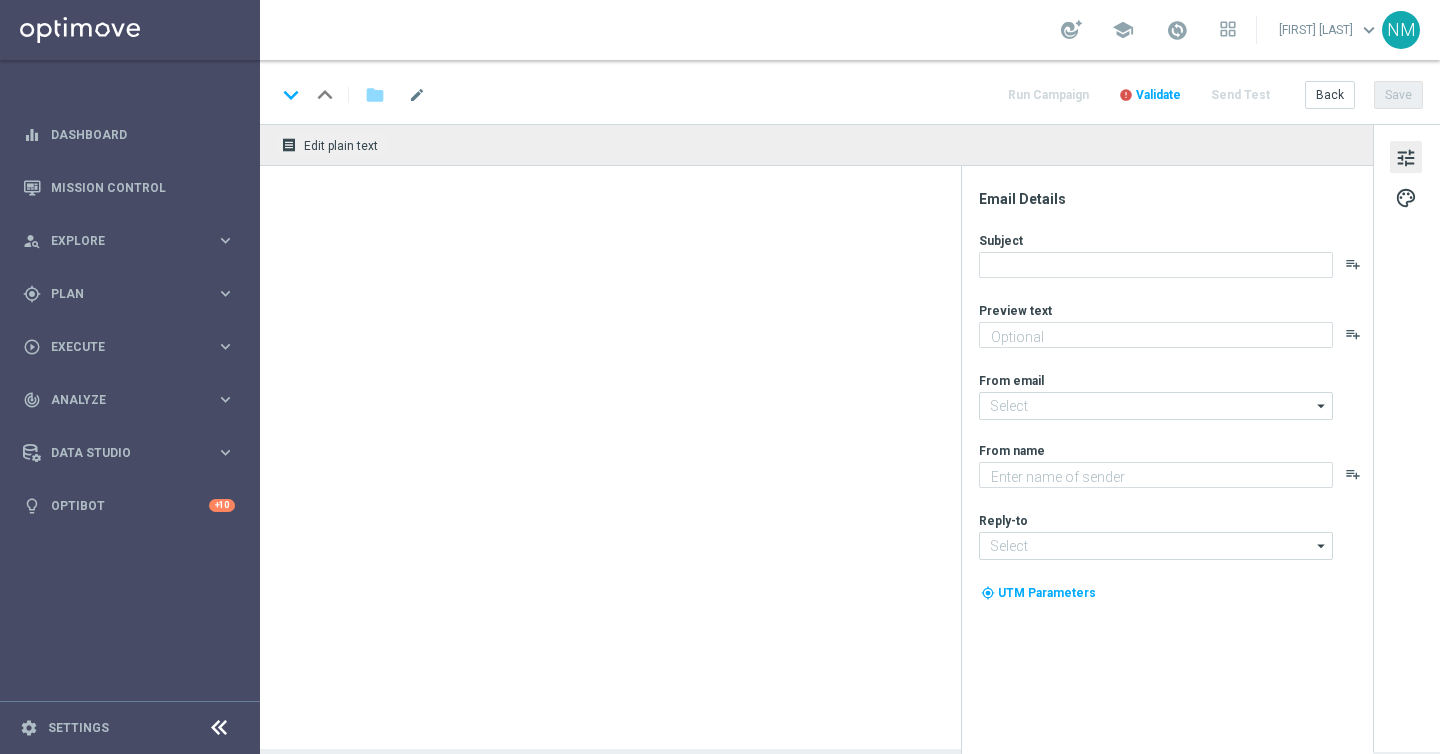 type on "Irish Lotto is getting hot!" 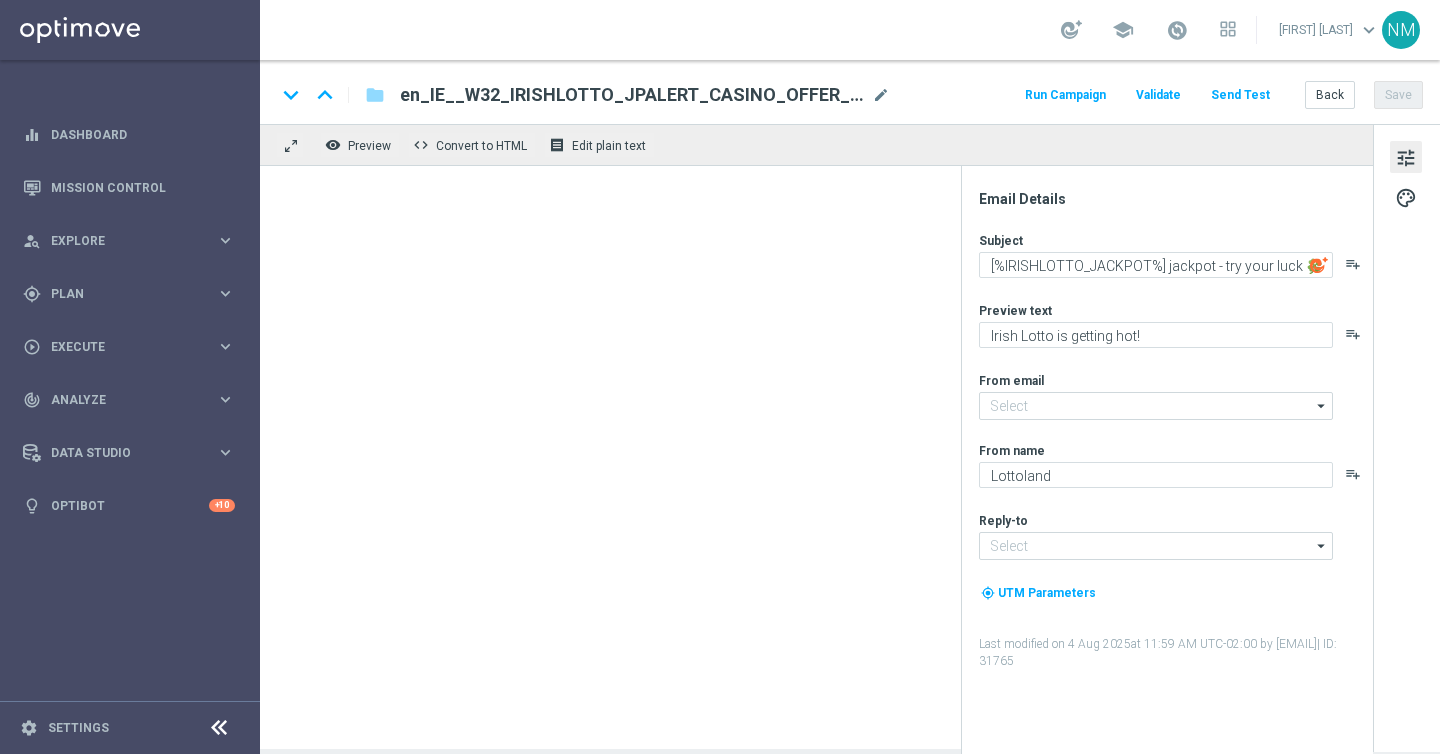 type on "mail@crm.lottoland.com" 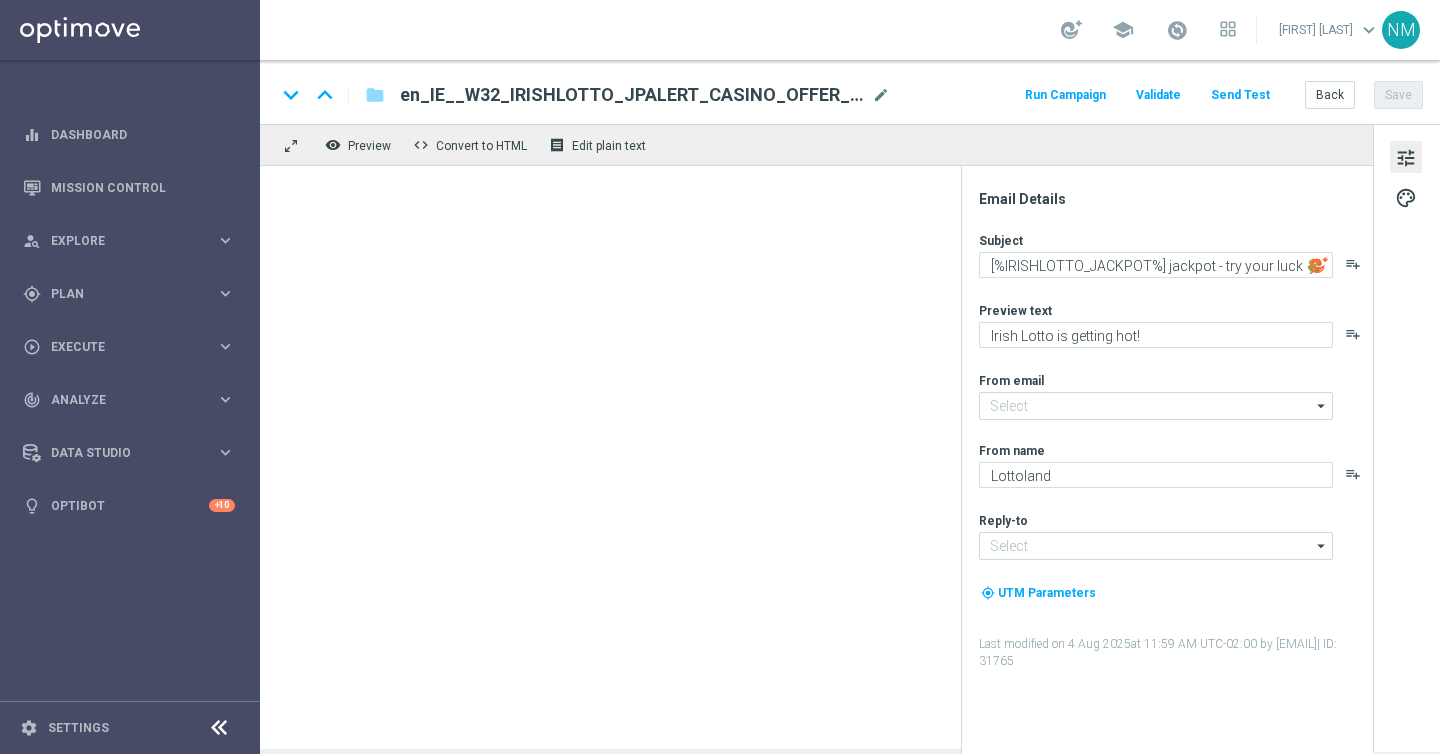 type on "support@lottoland.ie" 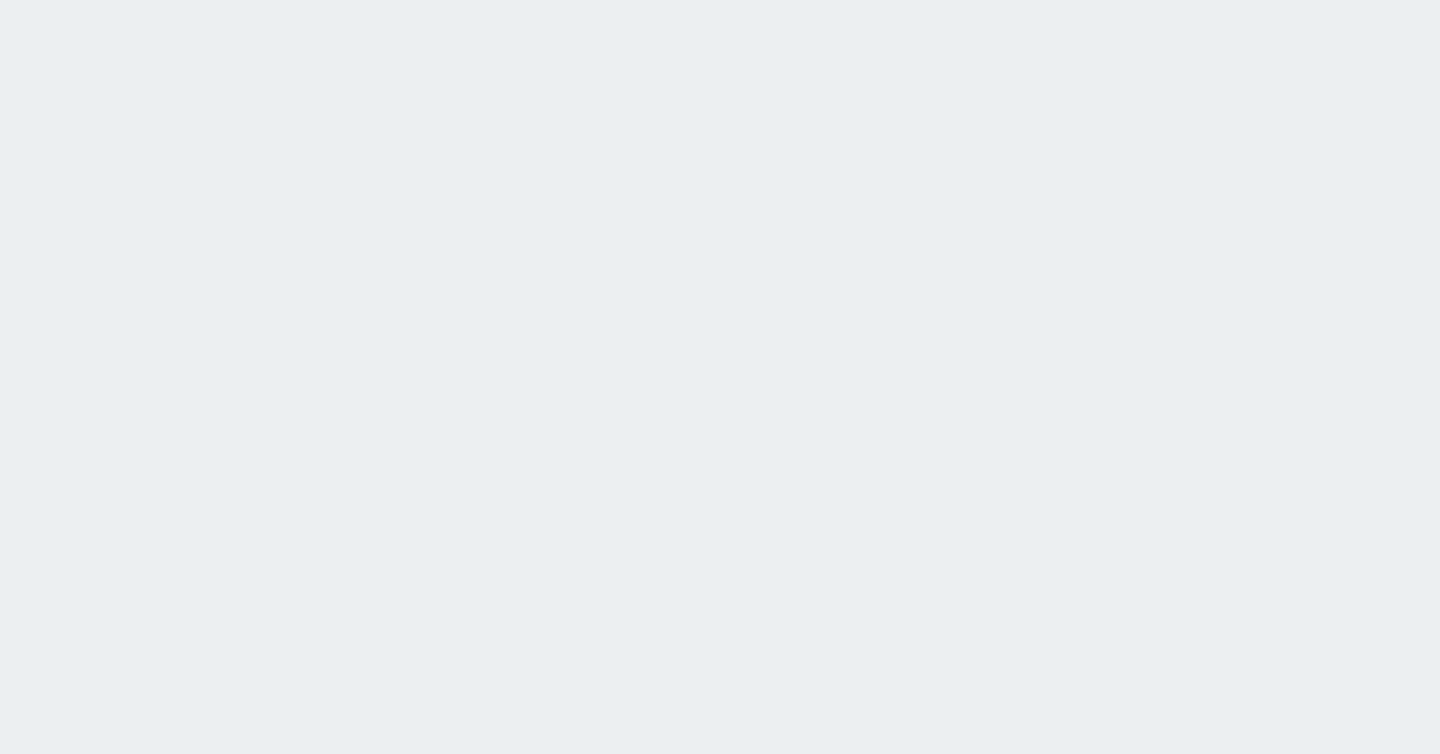 scroll, scrollTop: 0, scrollLeft: 0, axis: both 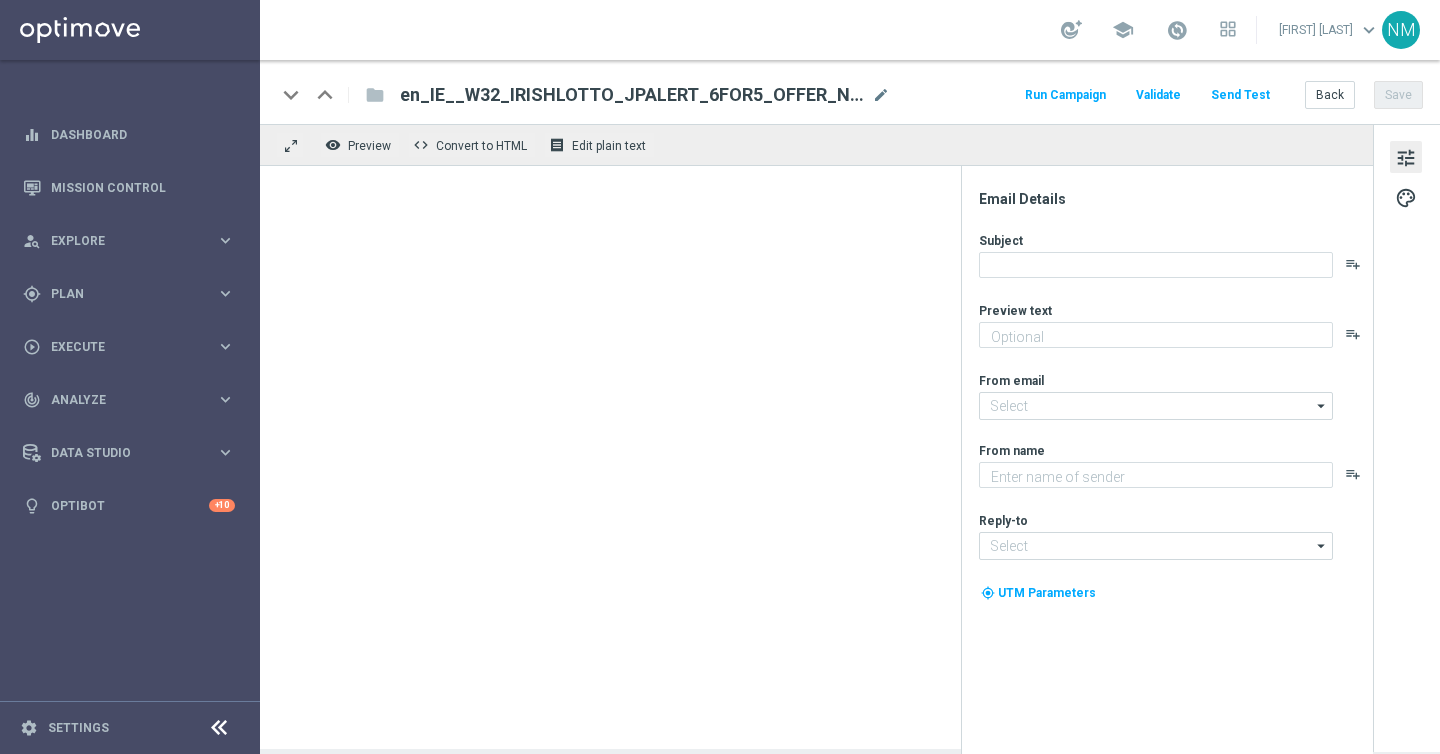 type on "Get 6 bets for the price of 5!" 